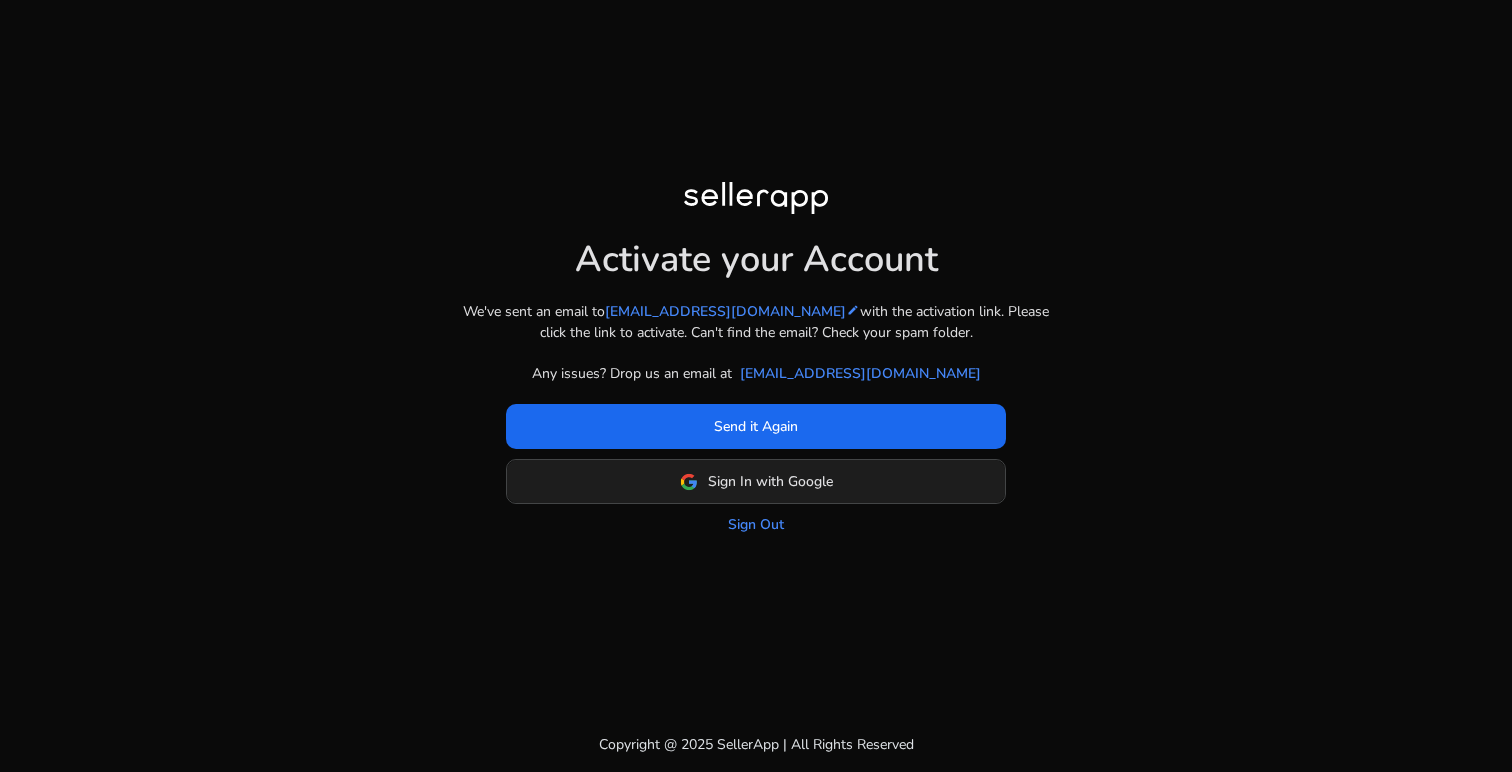 scroll, scrollTop: 0, scrollLeft: 0, axis: both 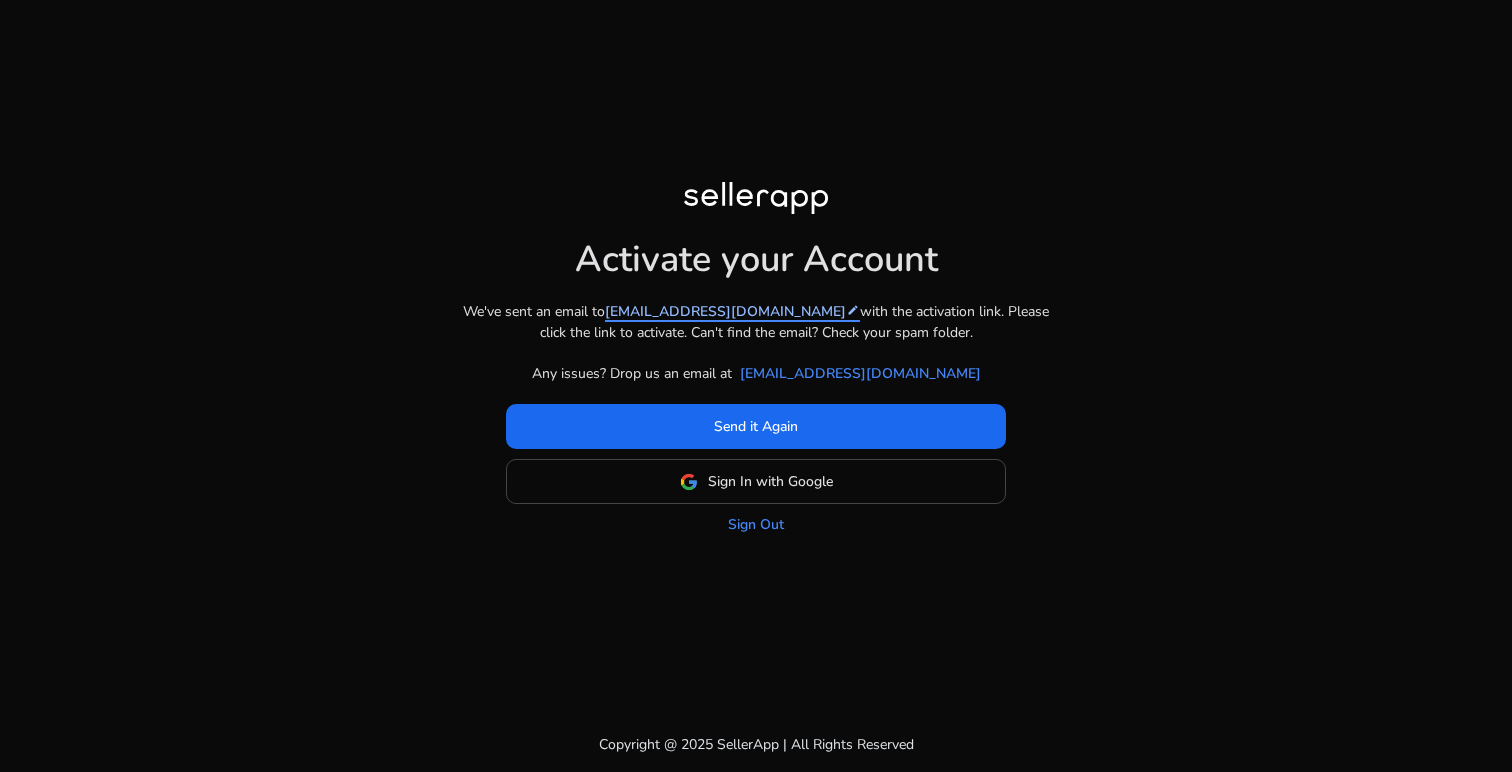click on "[EMAIL_ADDRESS][DOMAIN_NAME]  edit" 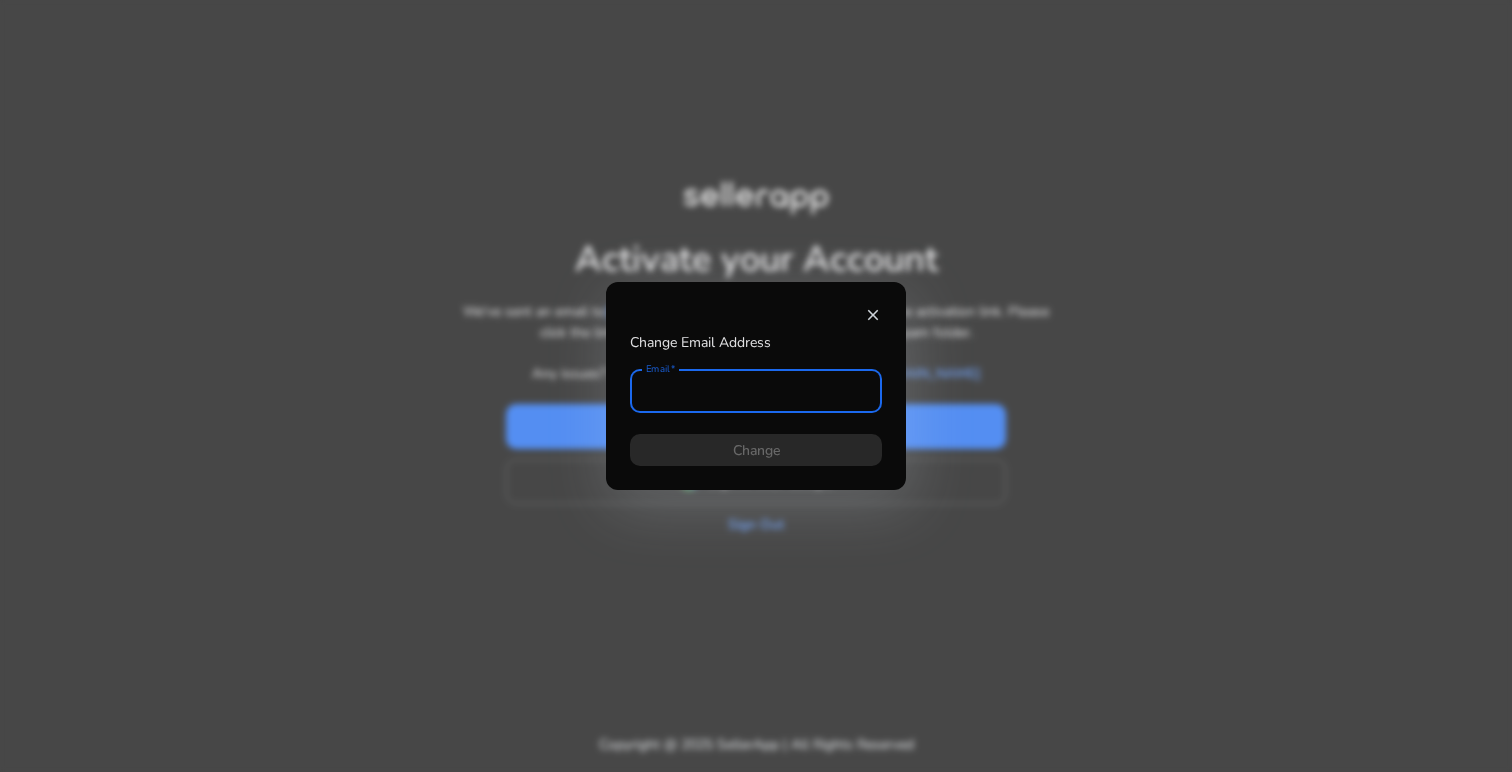 click at bounding box center [756, 391] 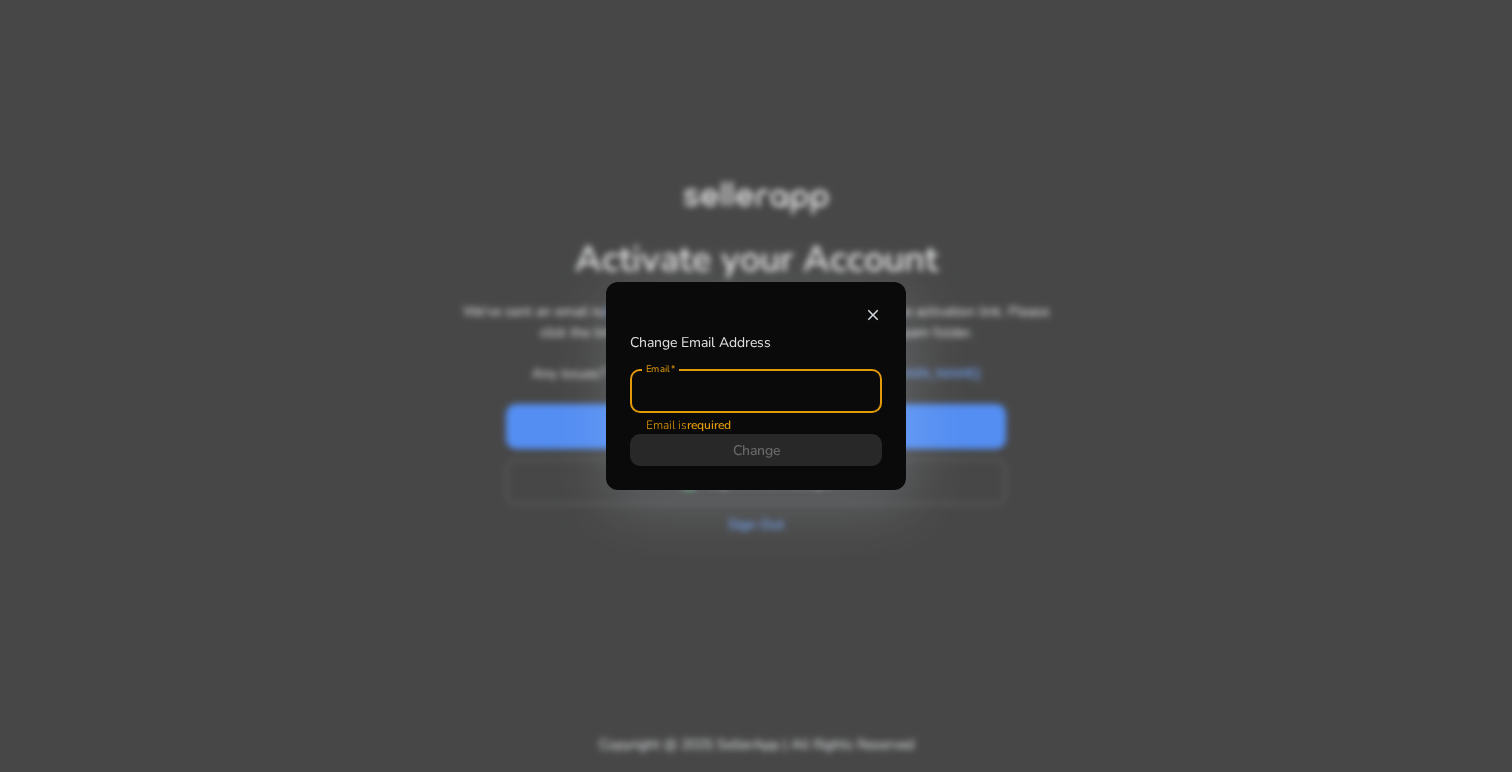 click on "close" at bounding box center (873, 315) 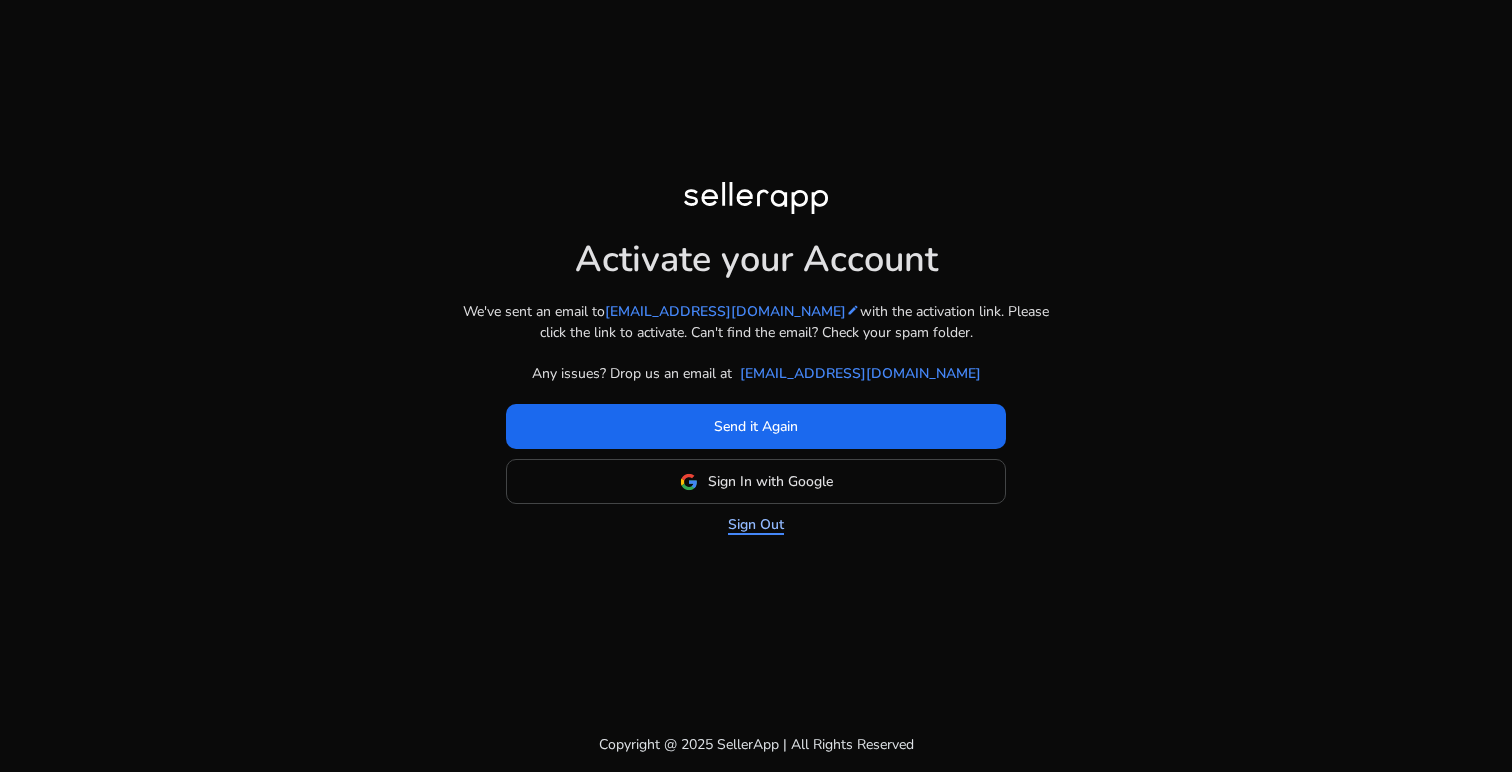 click on "Sign Out" 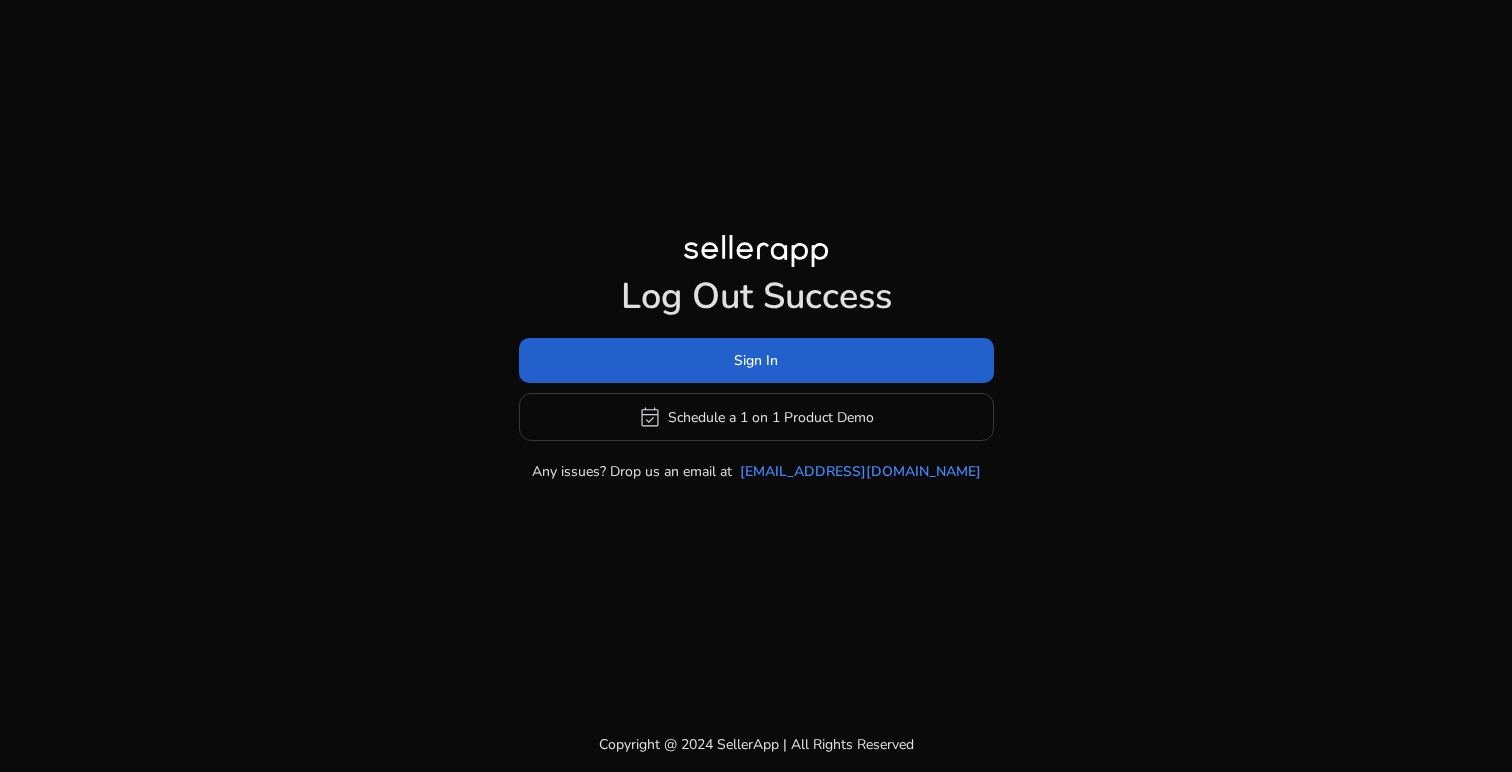 click on "Sign In" 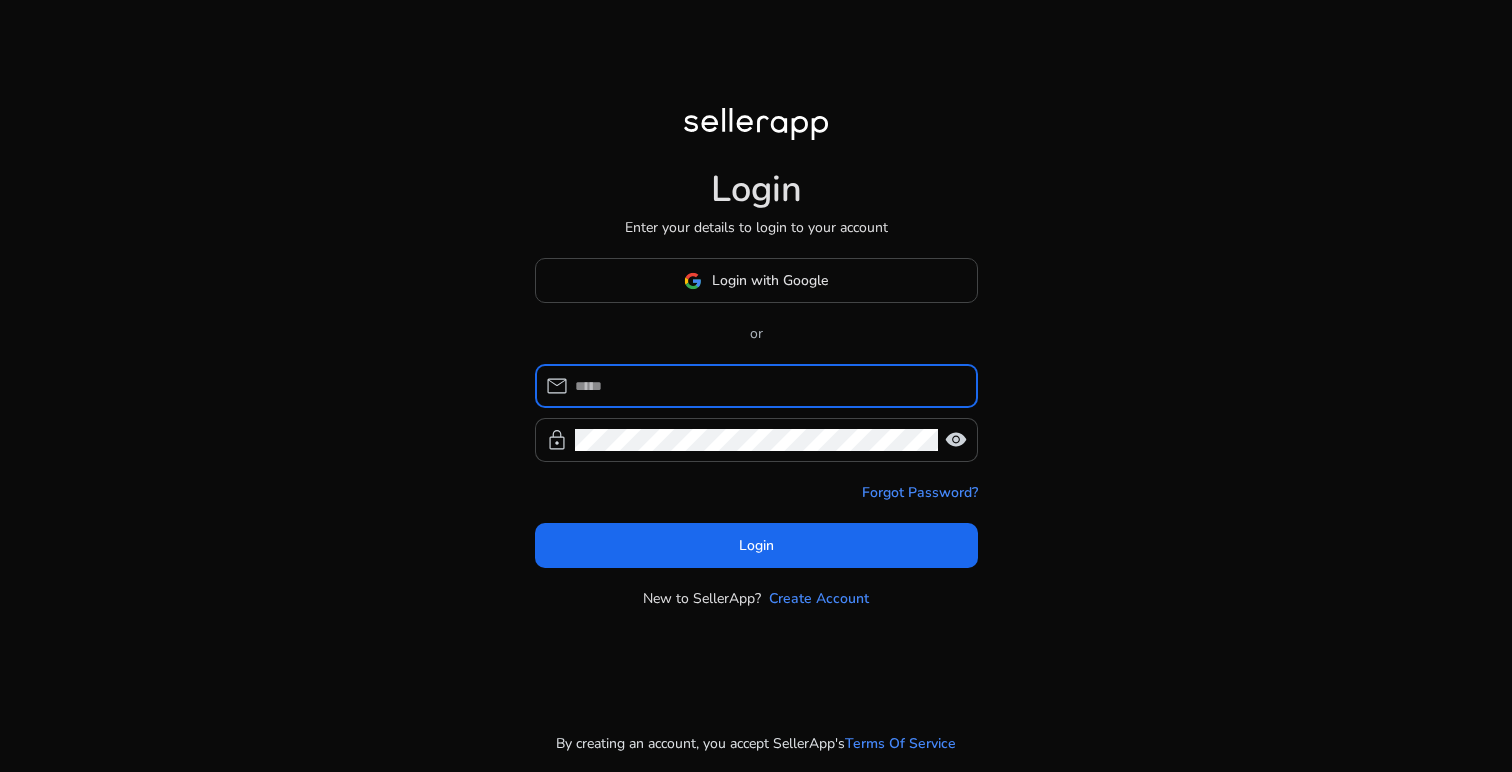 type on "**********" 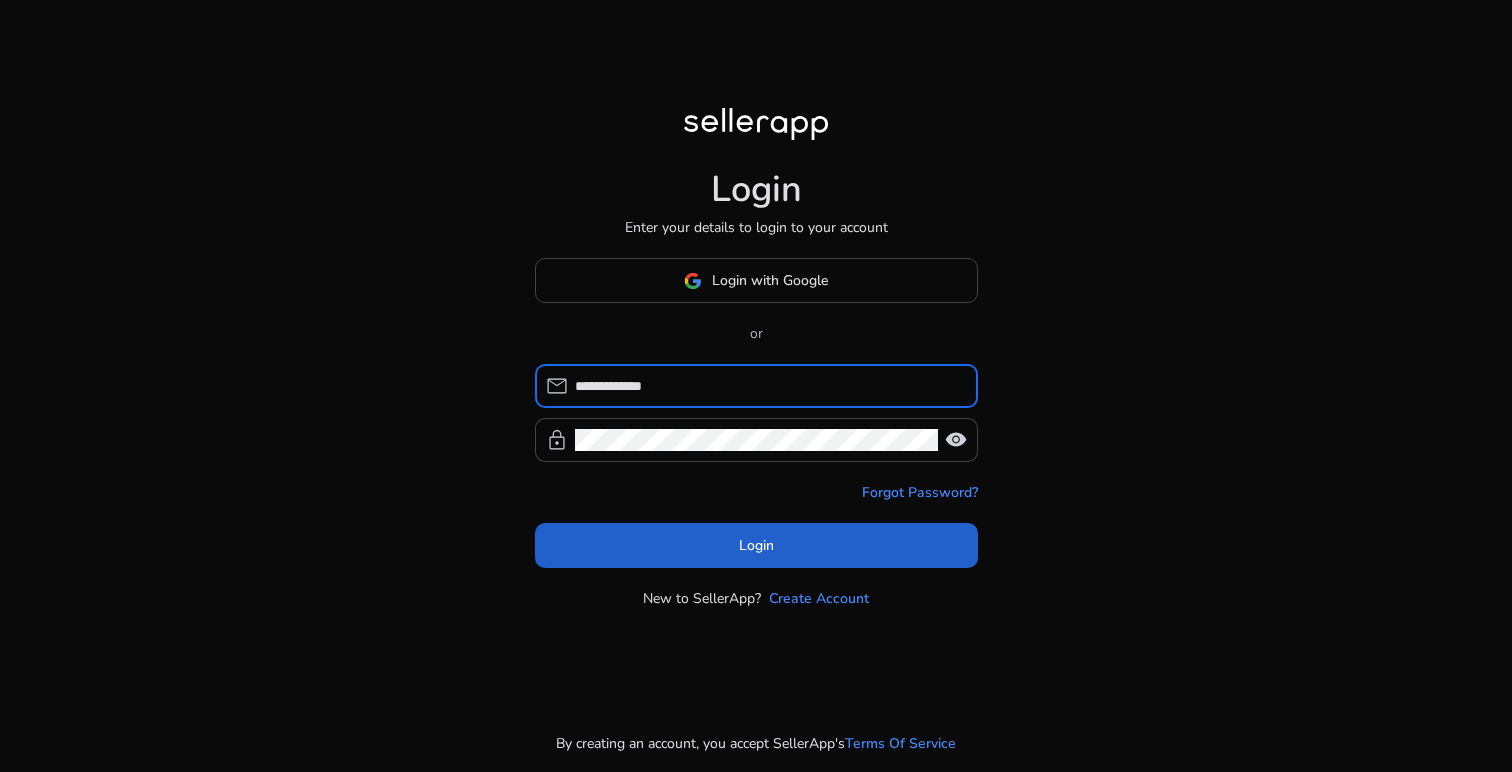 click at bounding box center (756, 546) 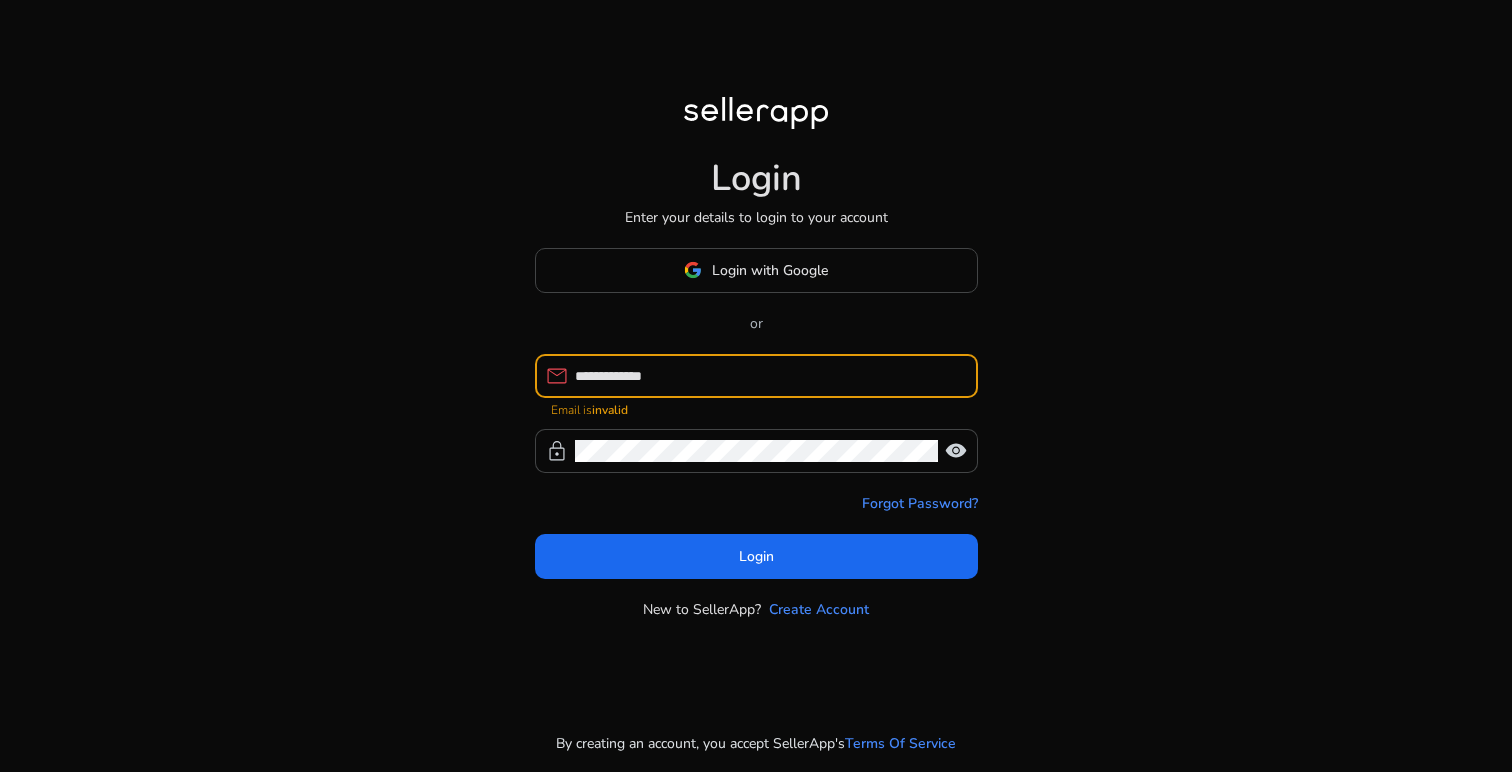 drag, startPoint x: 713, startPoint y: 376, endPoint x: 545, endPoint y: 356, distance: 169.1863 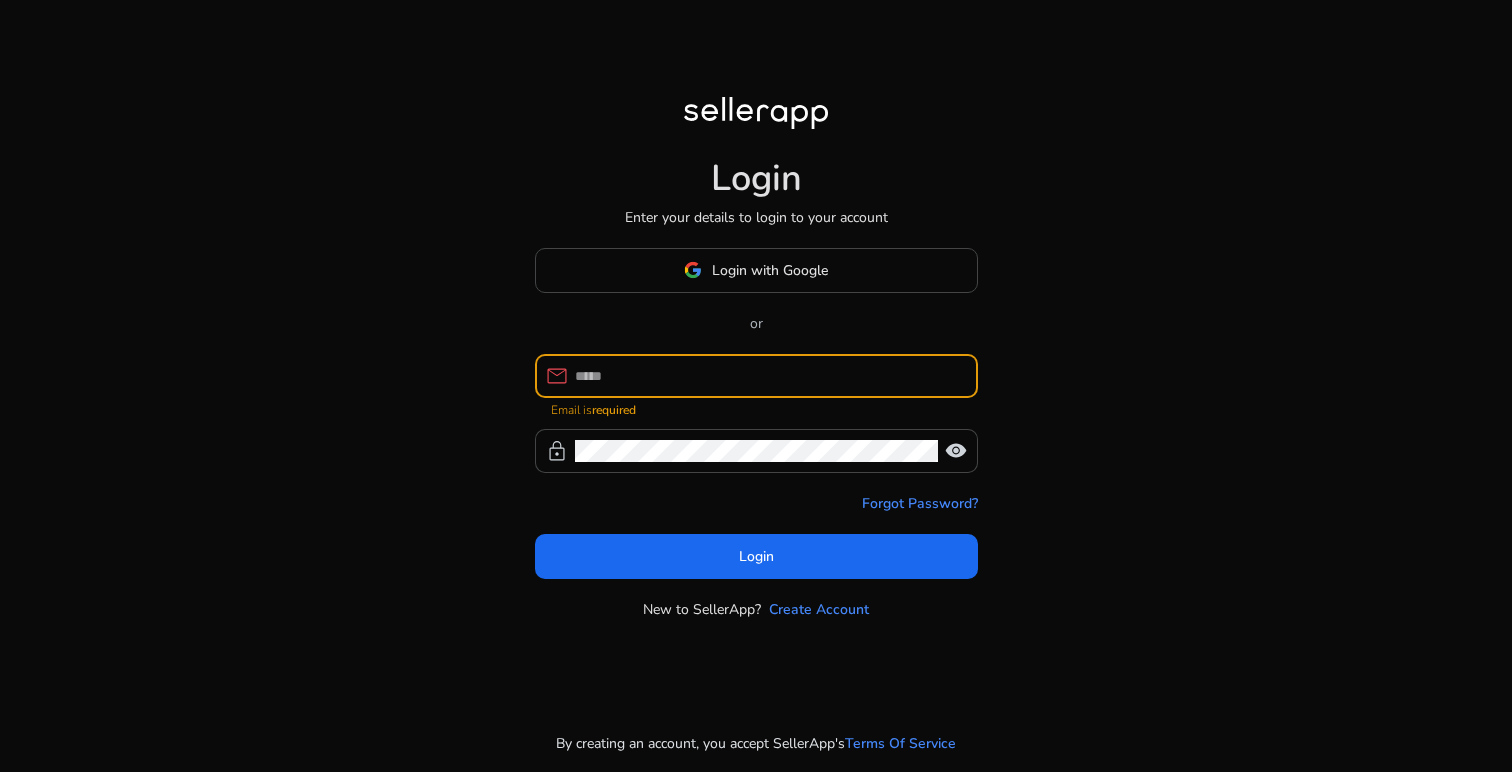 click at bounding box center (768, 376) 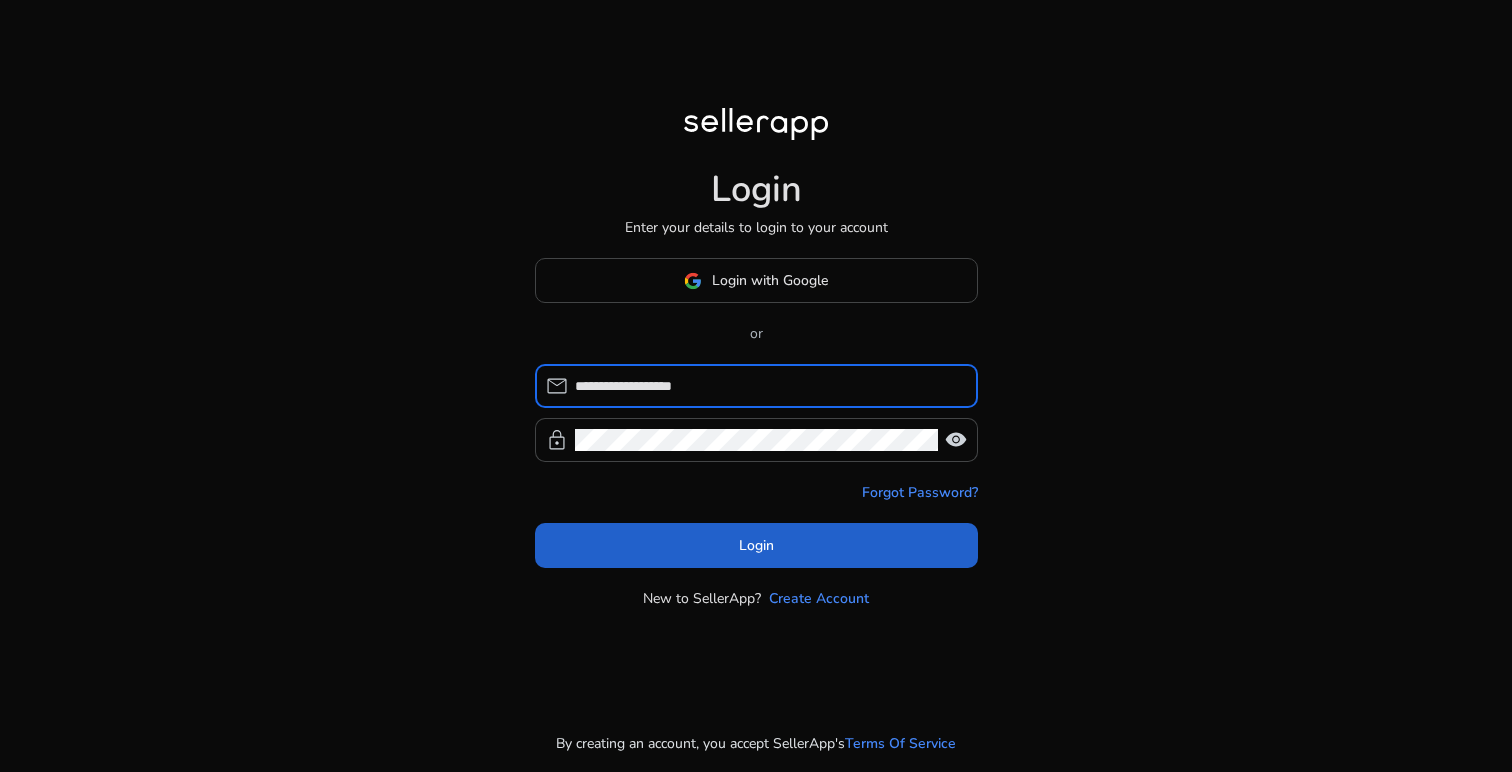 type on "**********" 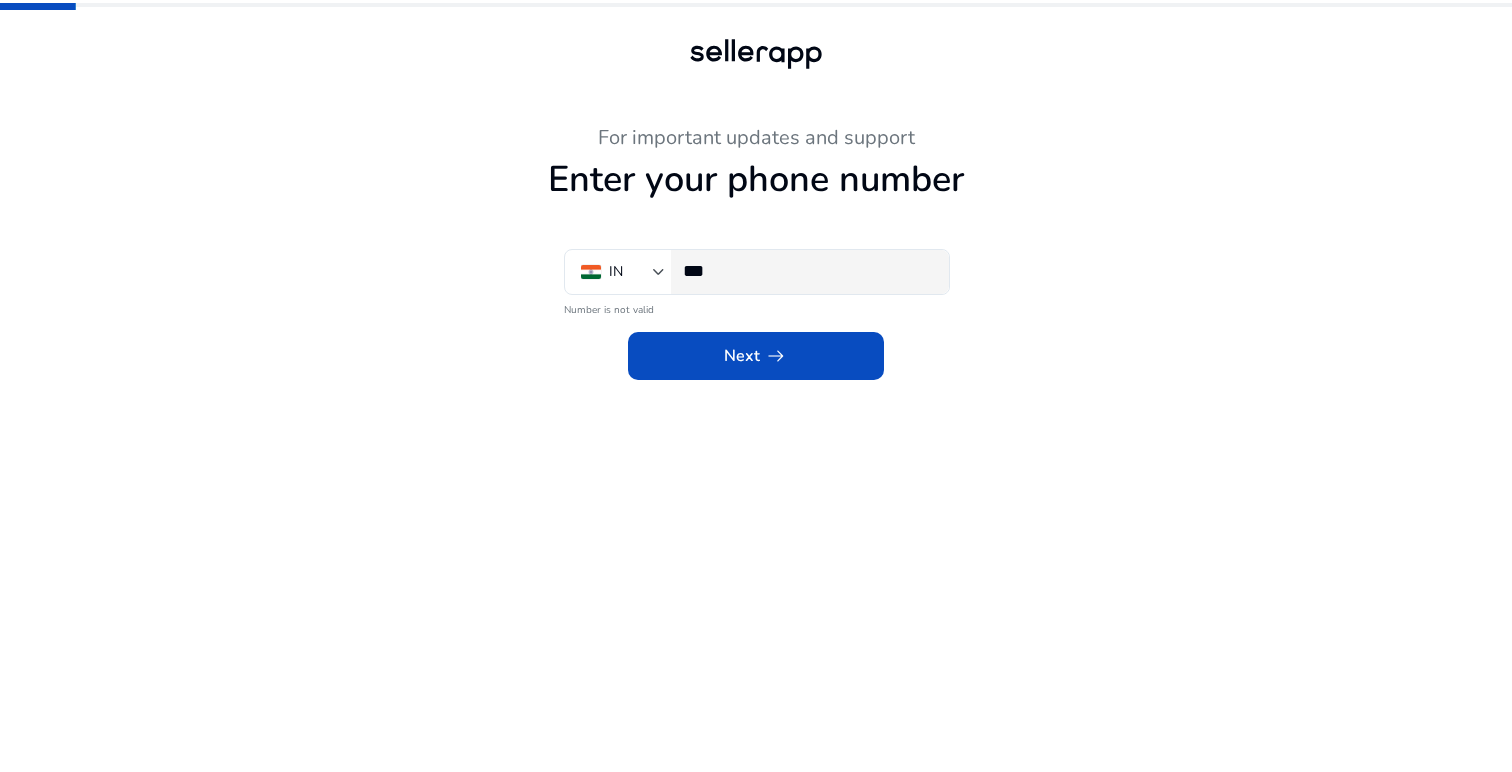 click on "***" 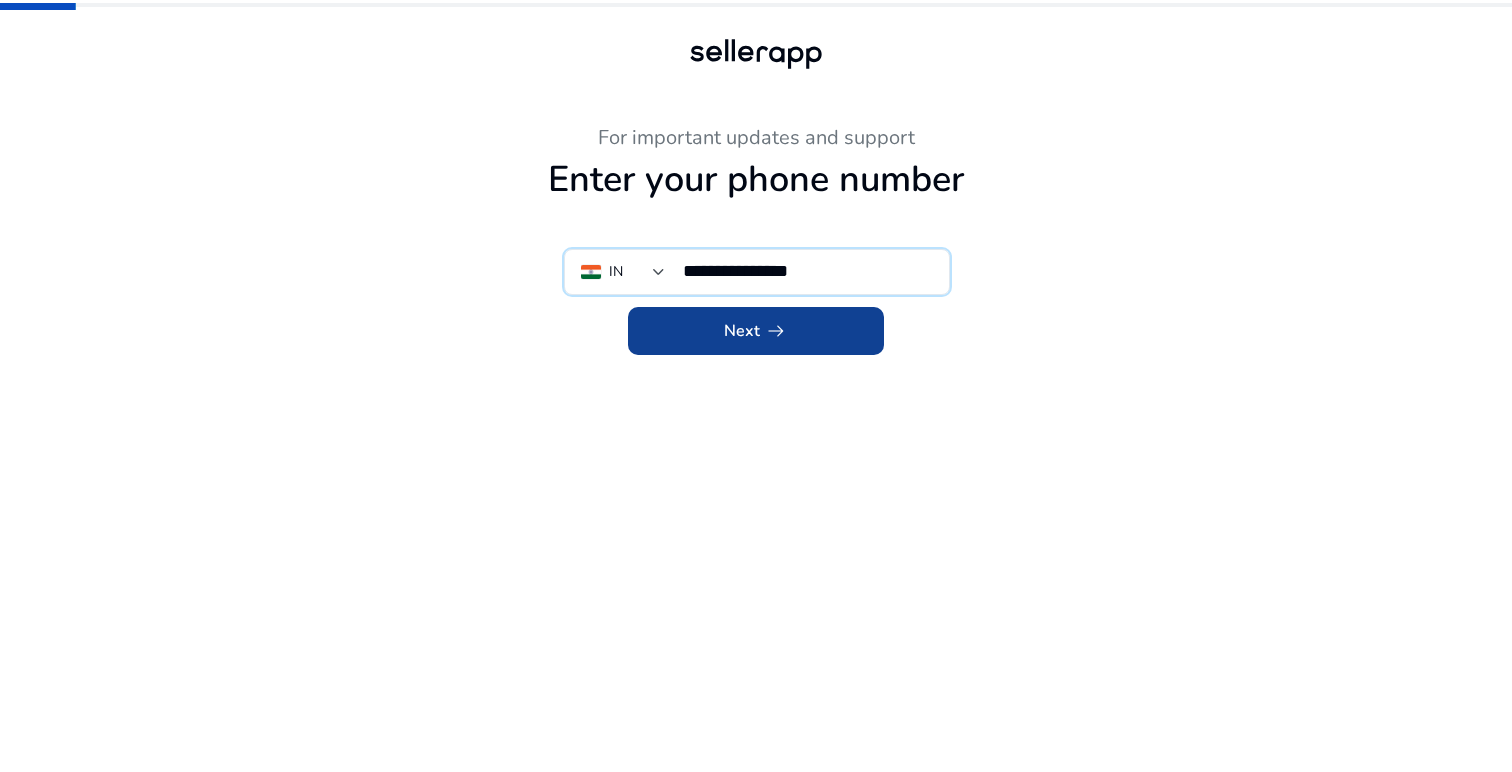 type on "**********" 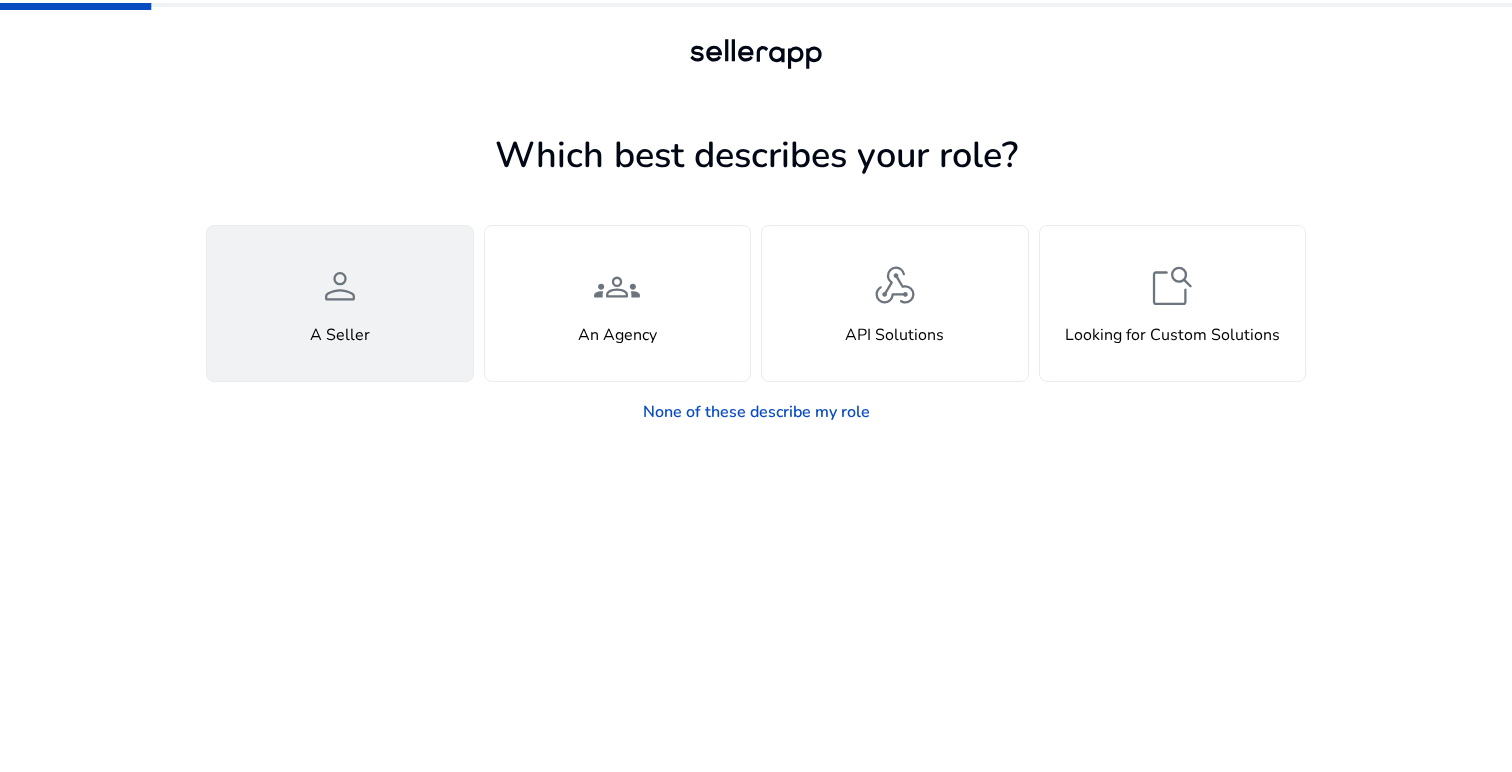 click on "person  A Seller" 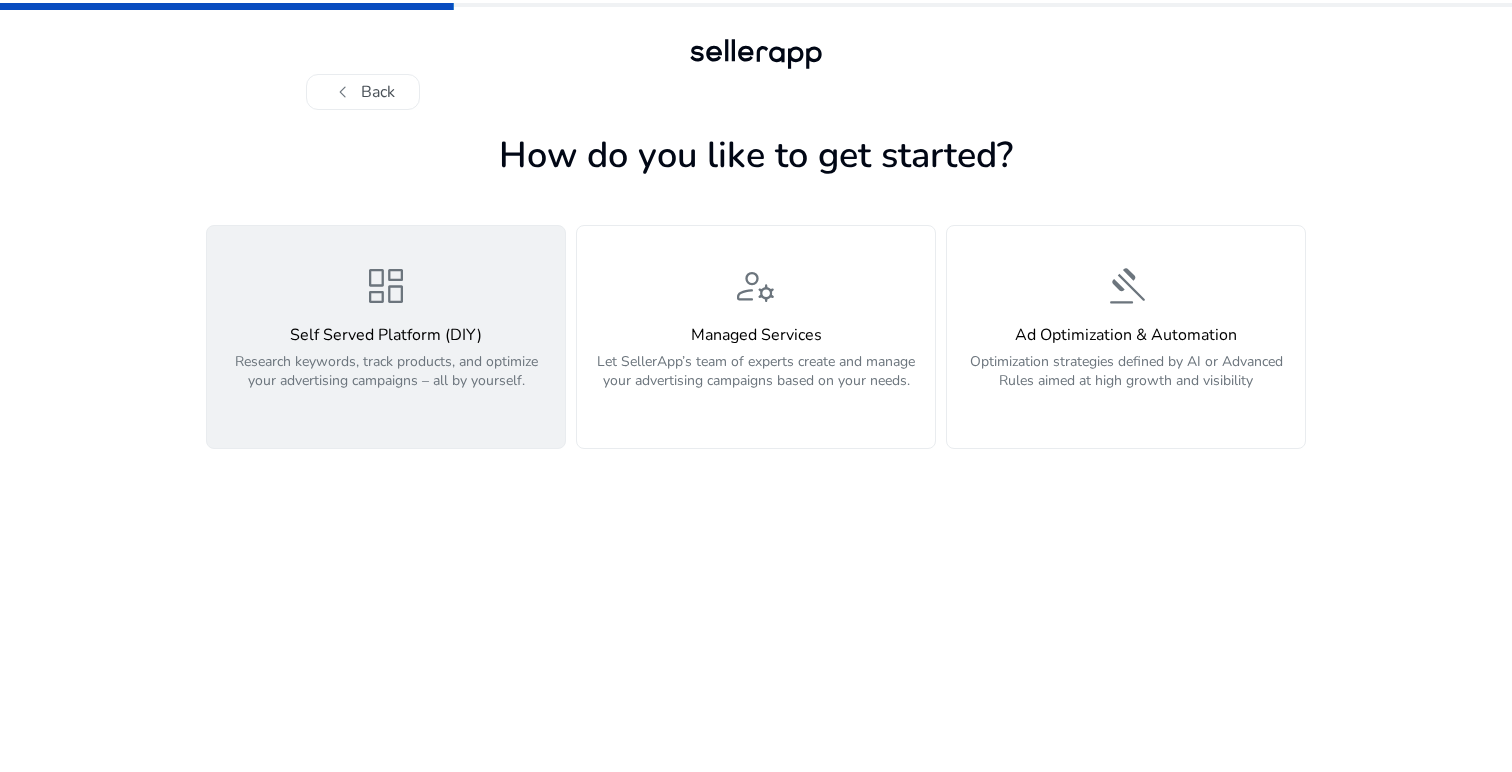 click on "dashboard  Self Served Platform (DIY)  Research keywords, track products, and optimize your advertising campaigns – all by yourself." 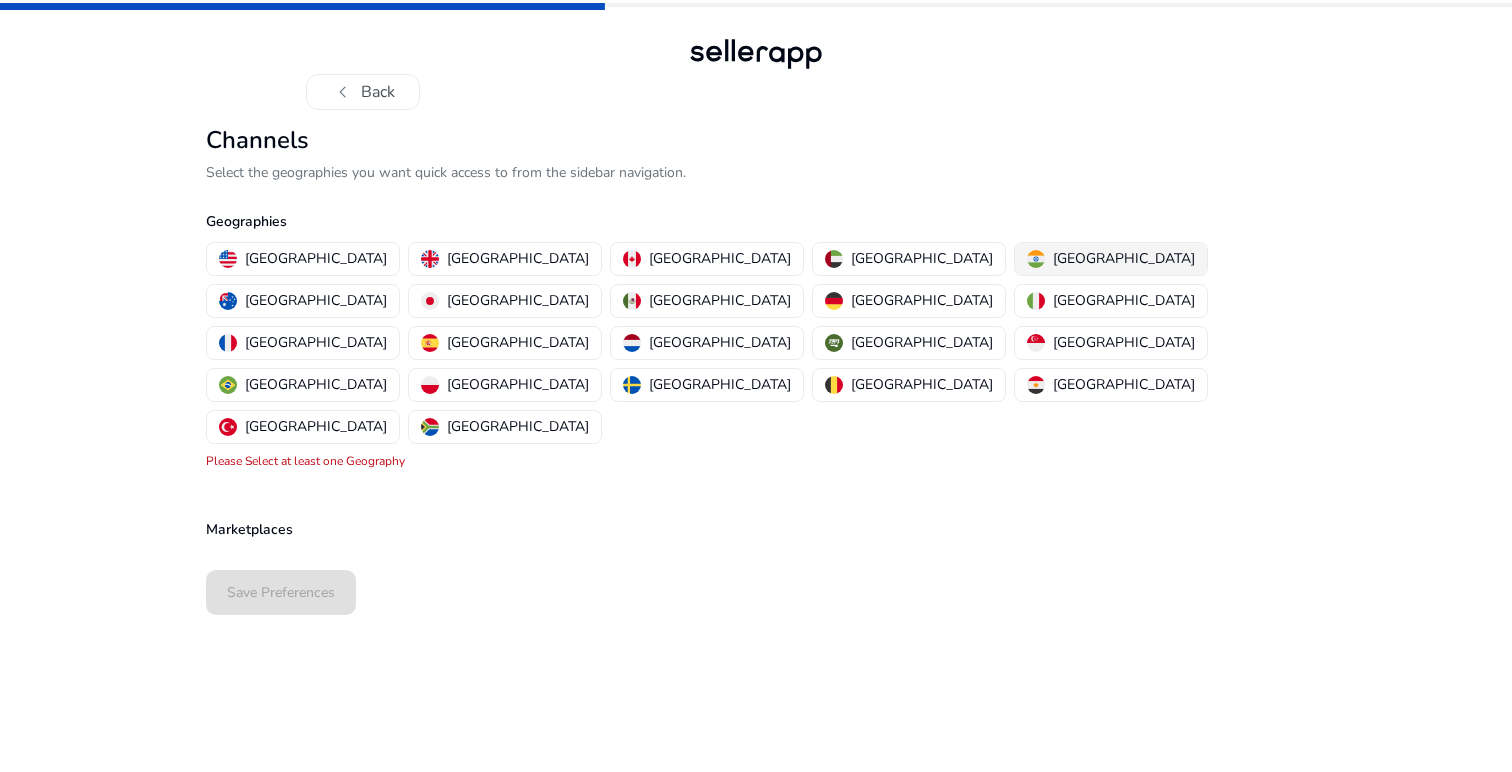 click on "[GEOGRAPHIC_DATA]" at bounding box center (1124, 258) 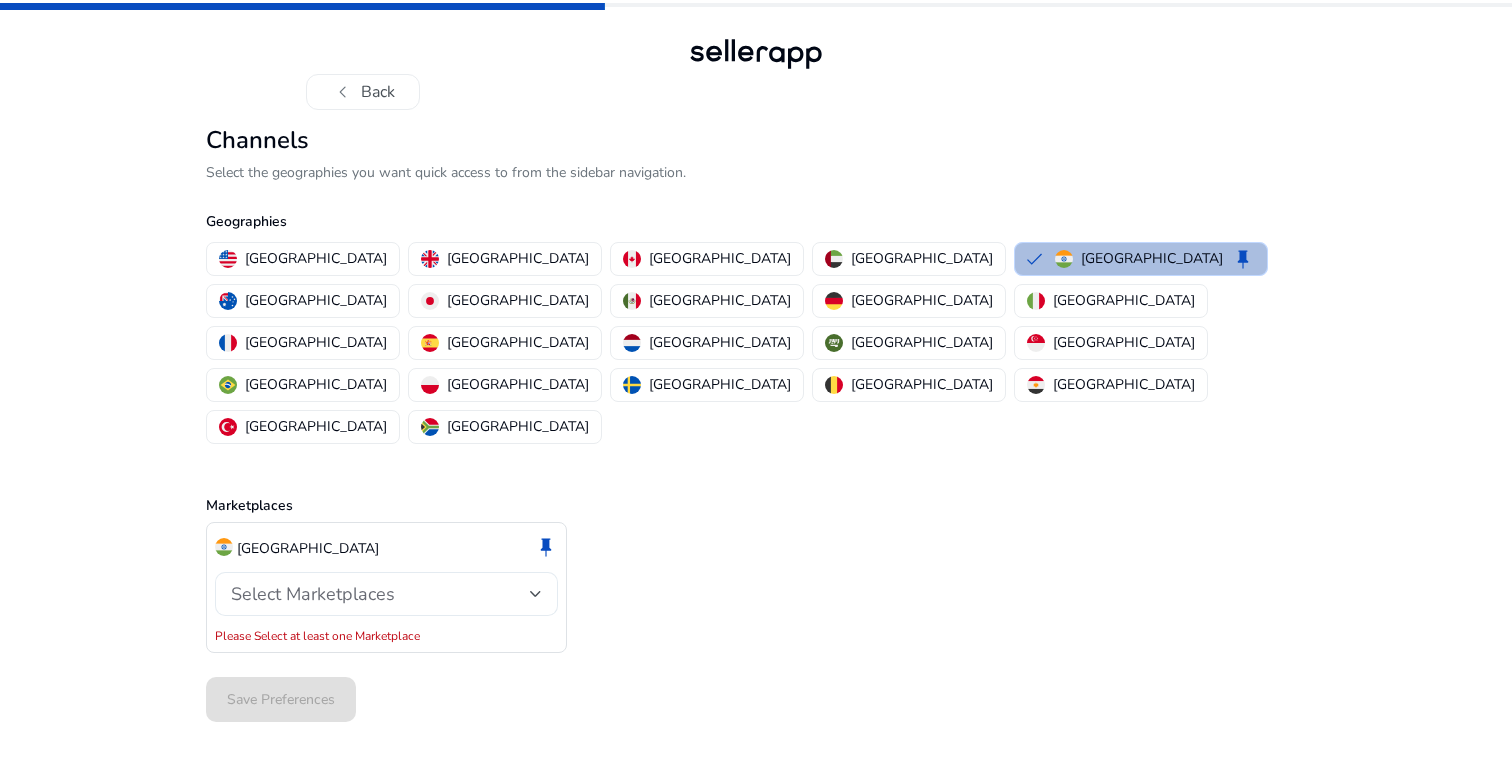click on "Select Marketplaces" at bounding box center [313, 594] 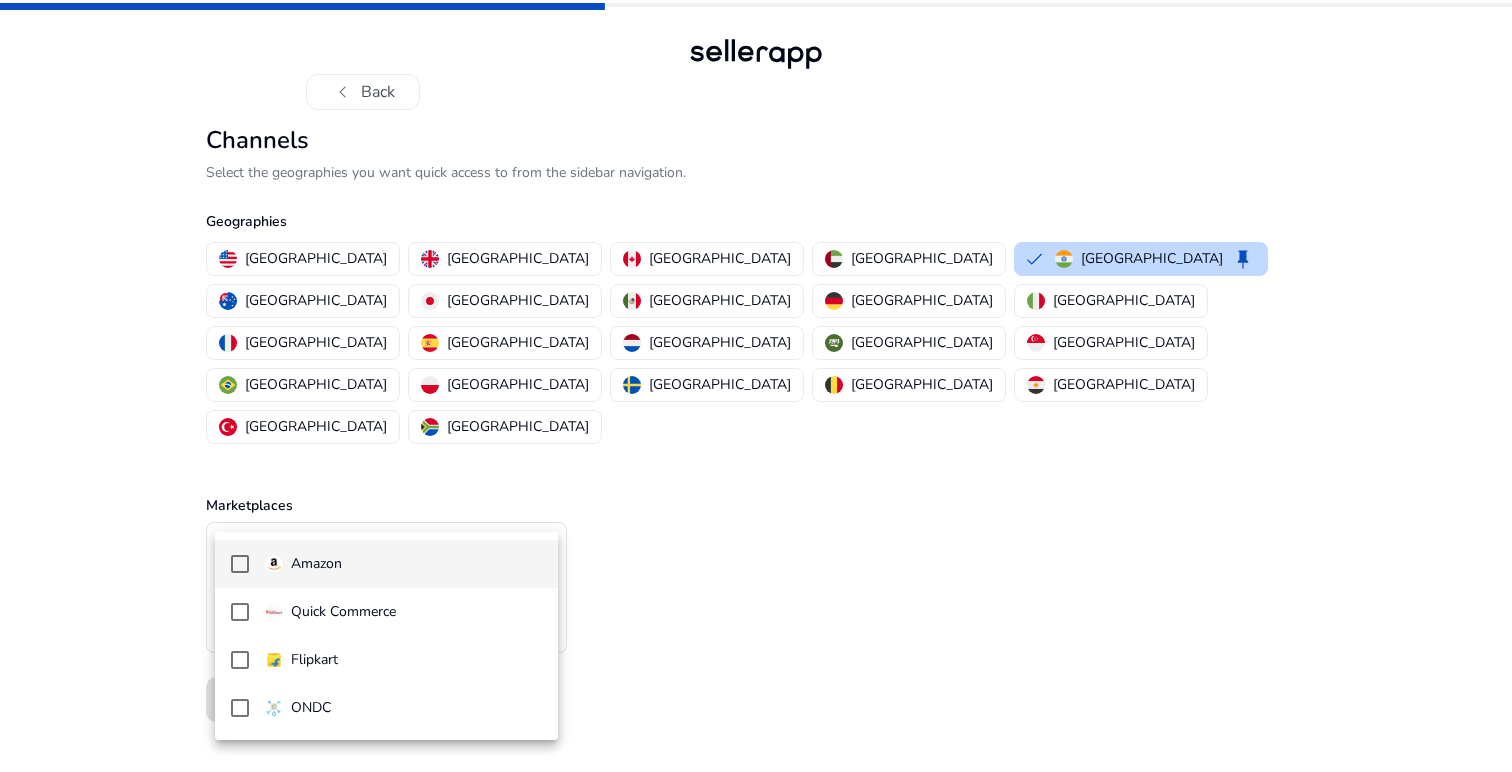 click on "Amazon" at bounding box center (403, 564) 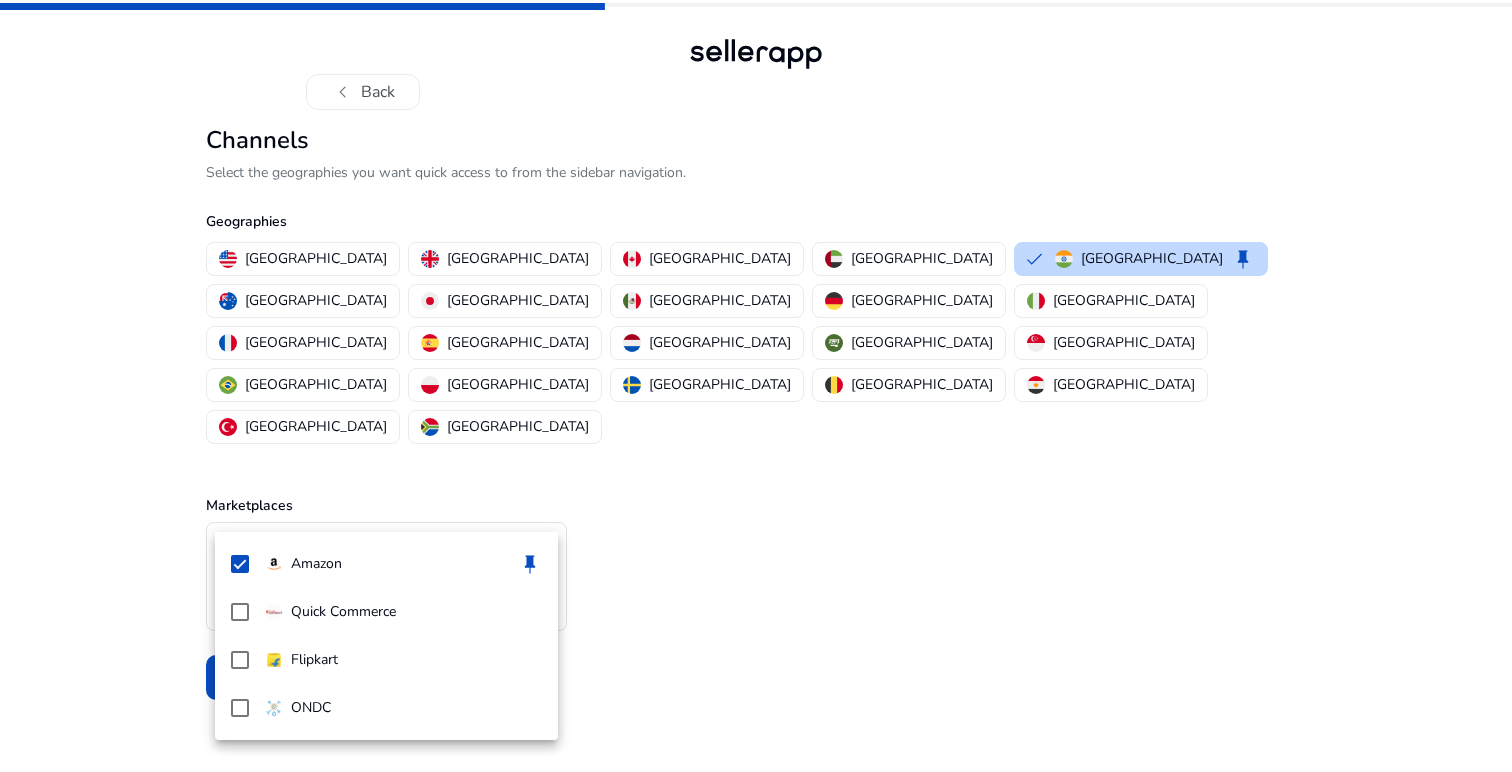 click at bounding box center (756, 386) 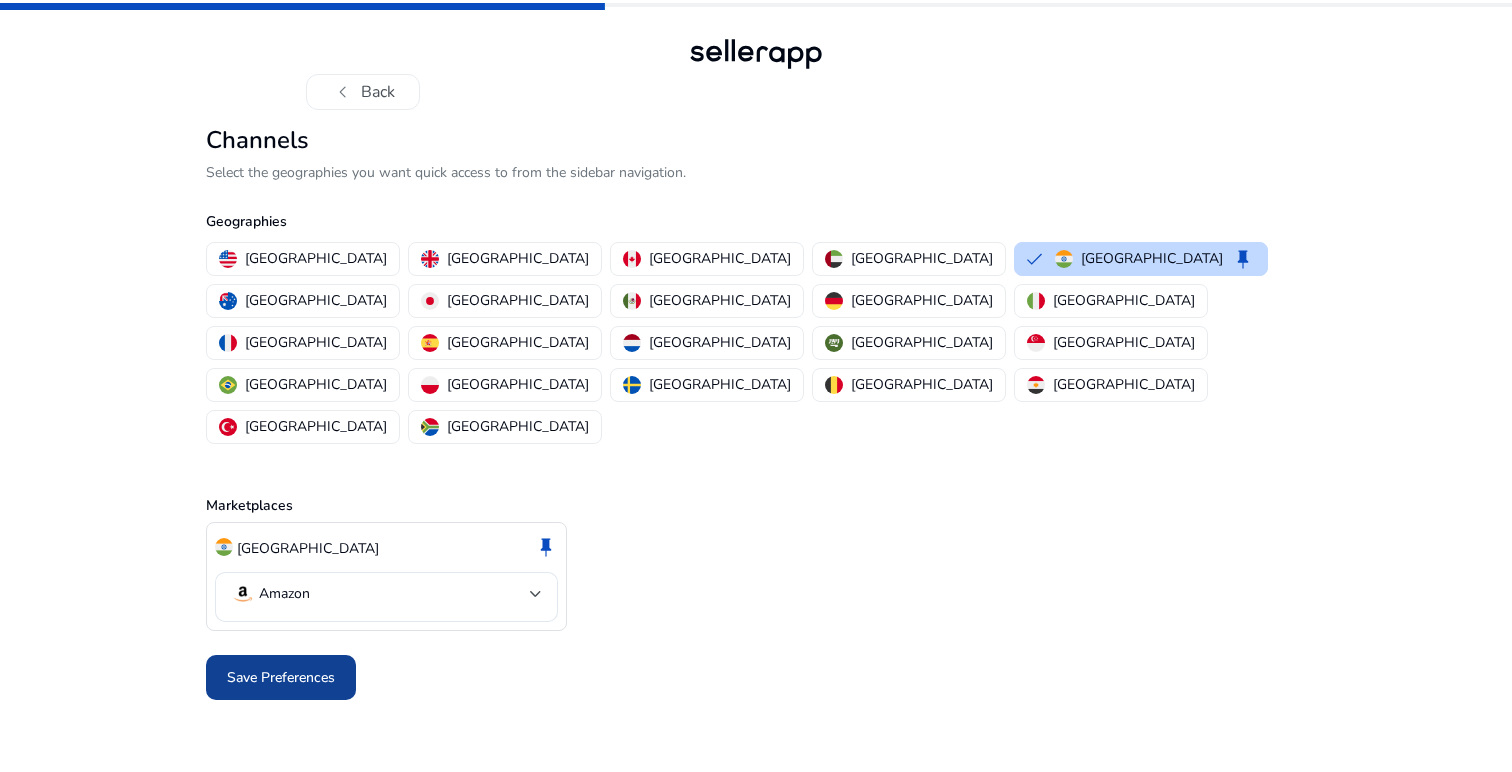 click on "Save Preferences" 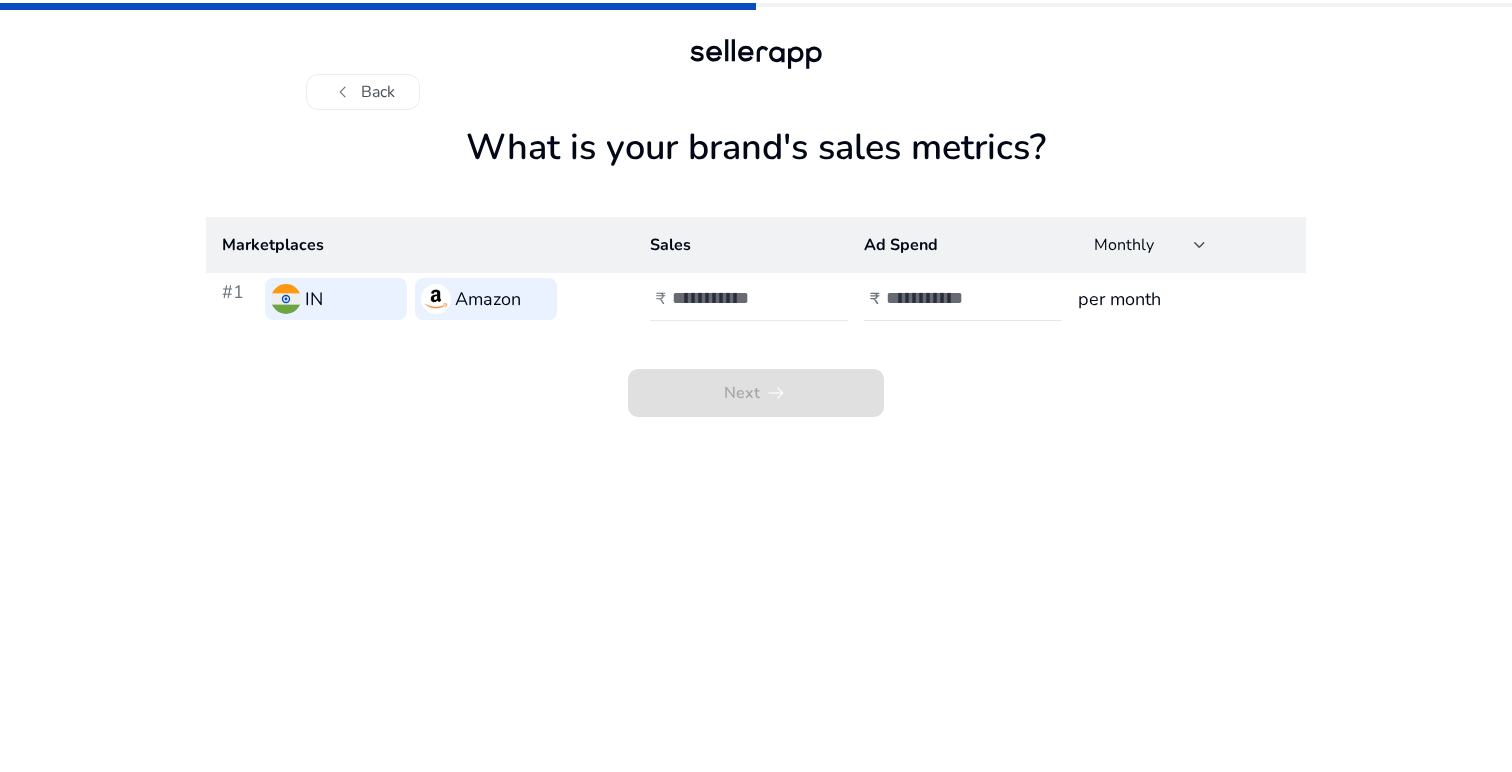 click at bounding box center (739, 298) 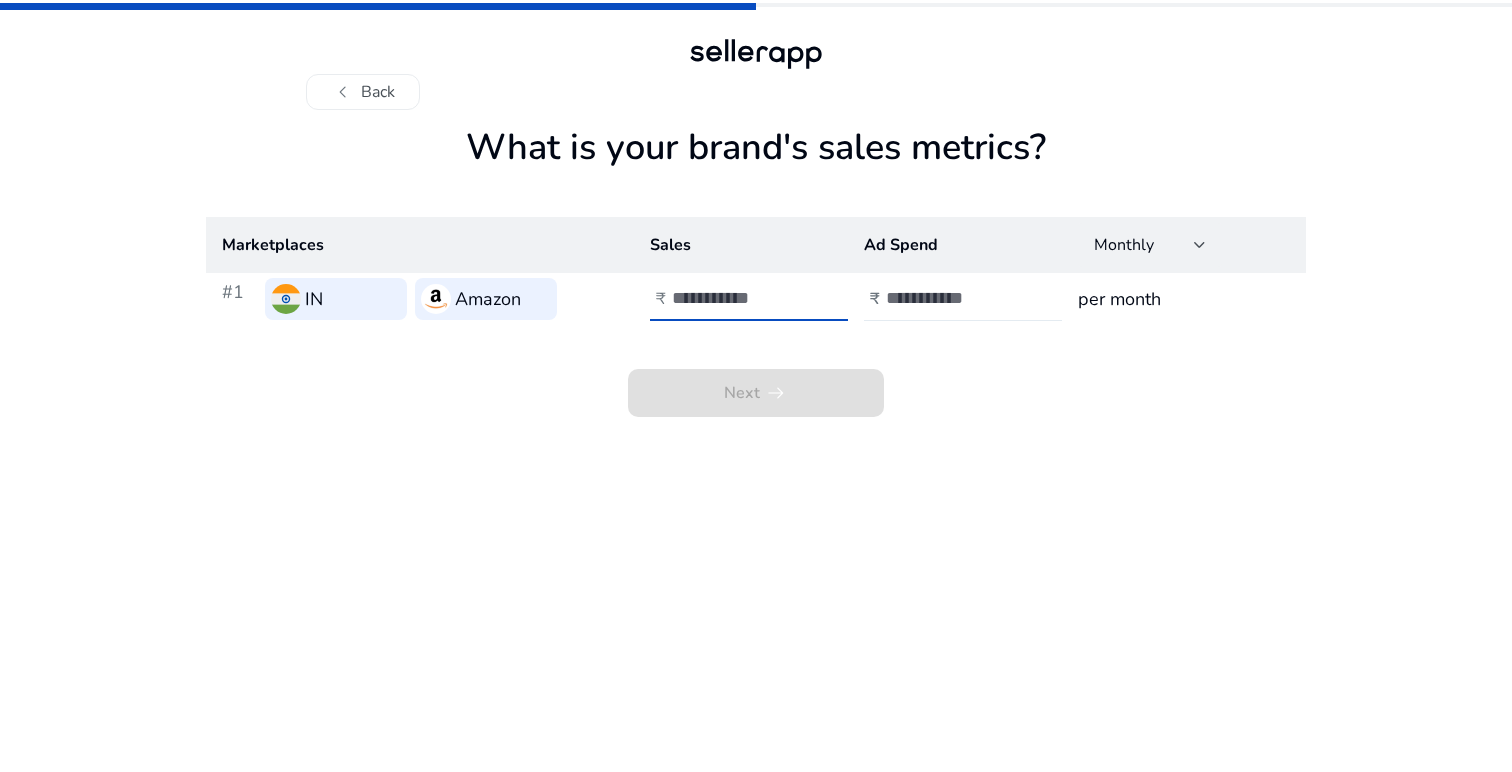 type on "*****" 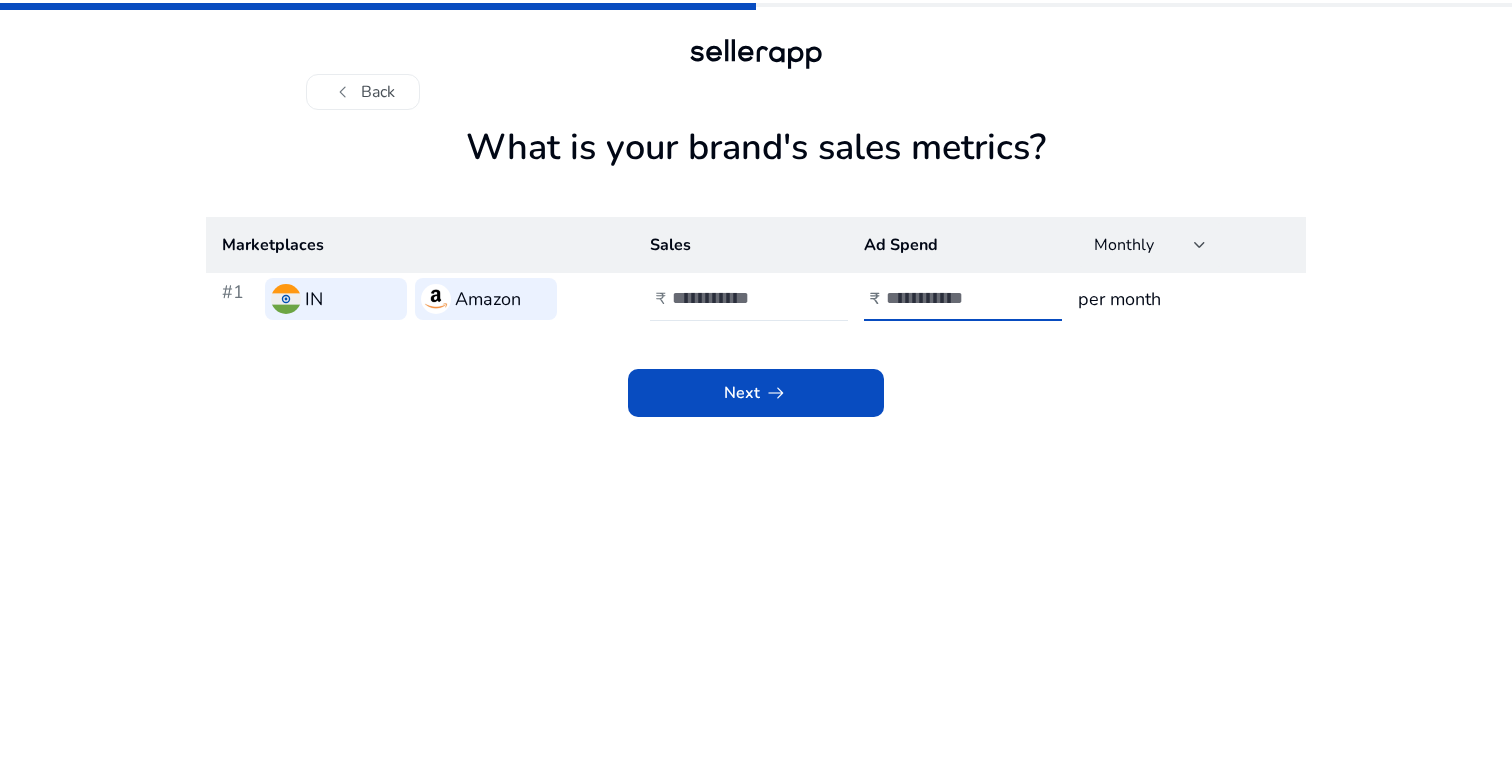type on "****" 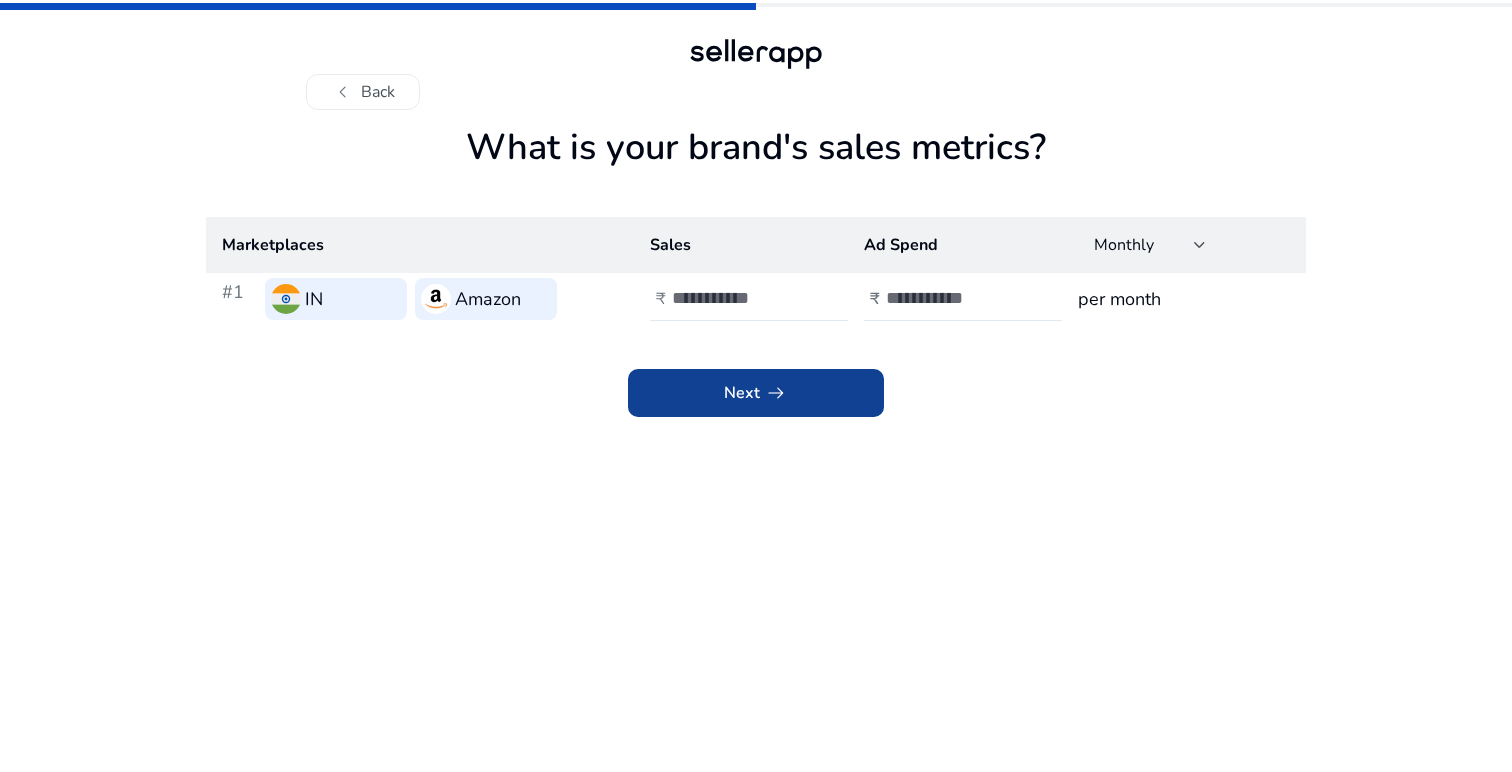 click 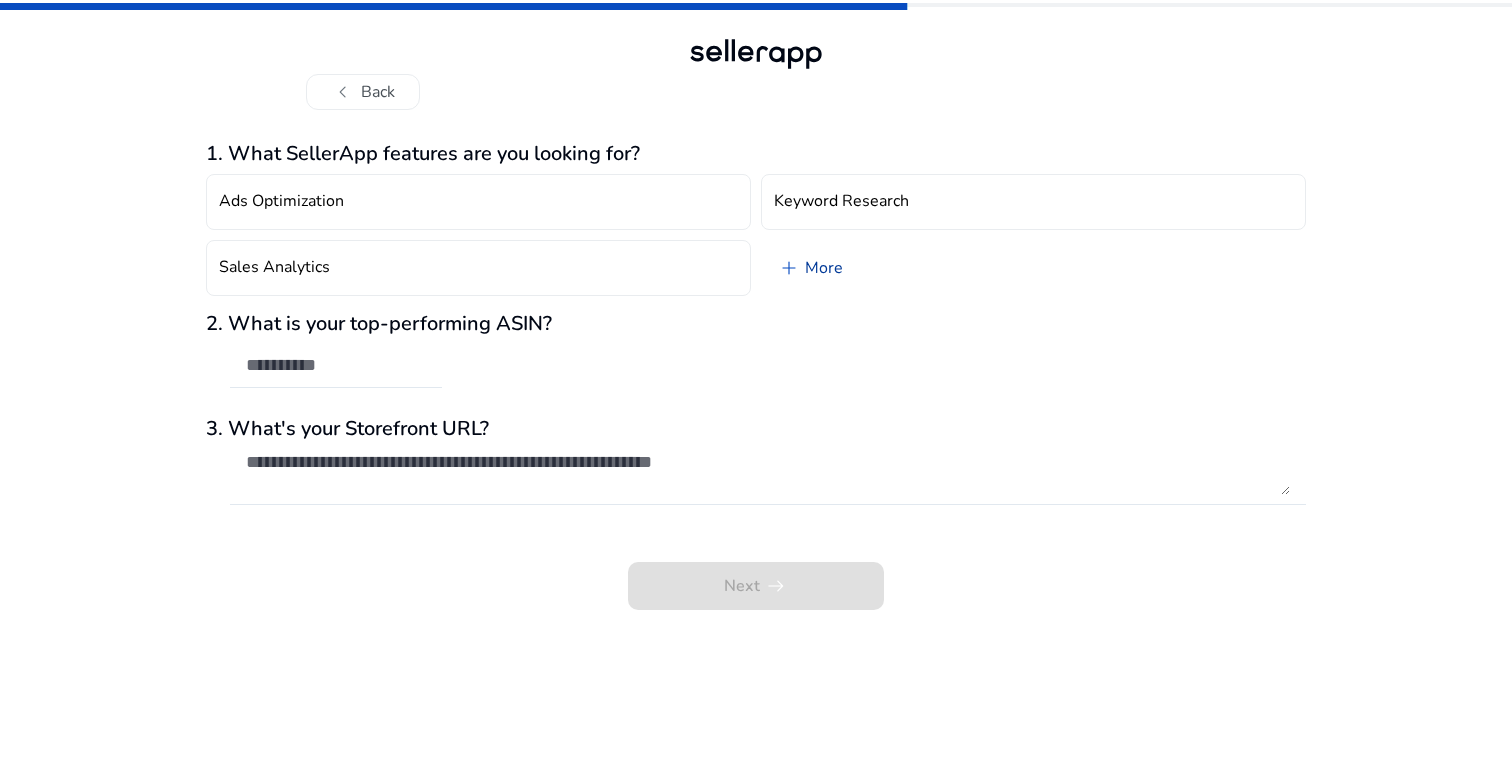 click on "add   More" 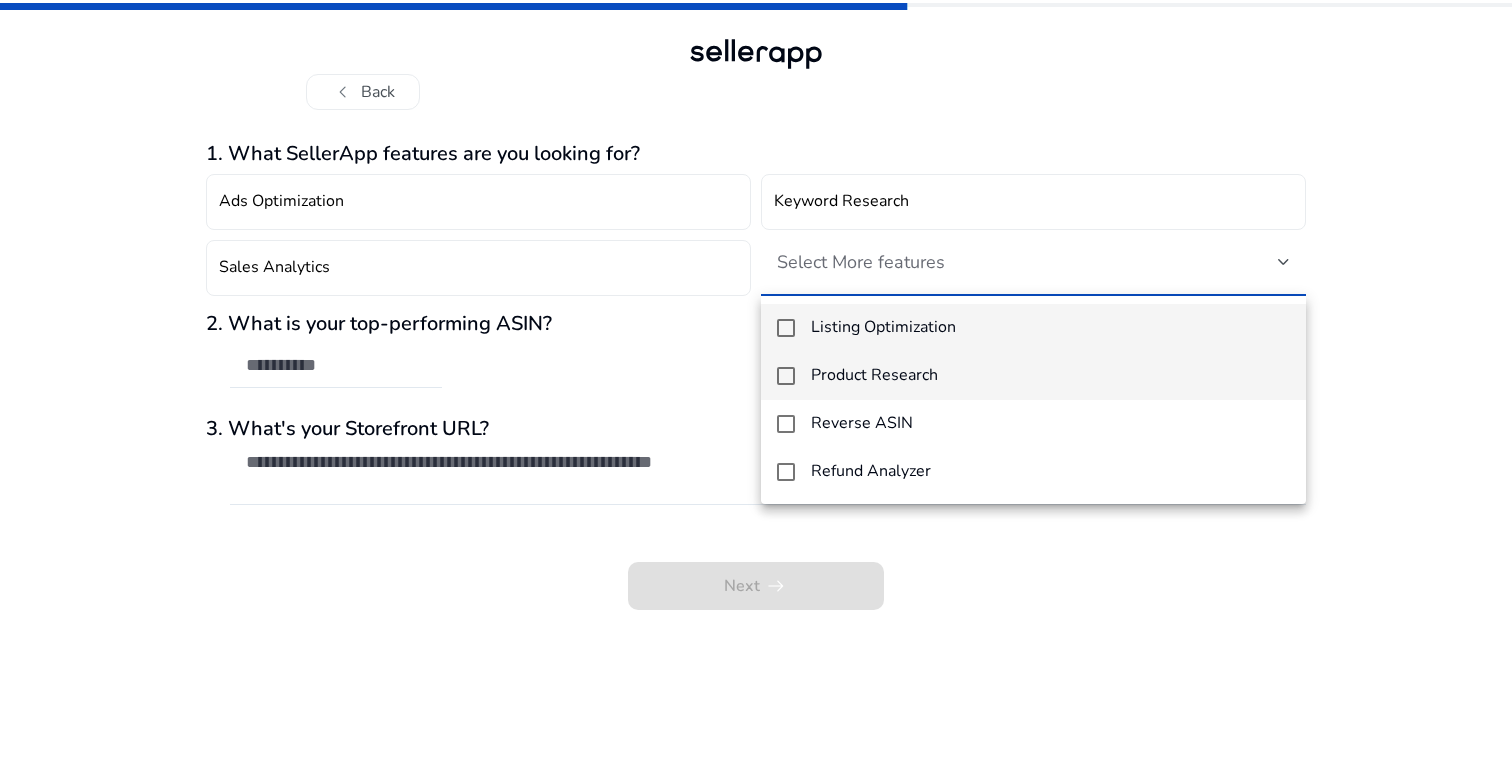 click on "Product Research" at bounding box center (874, 375) 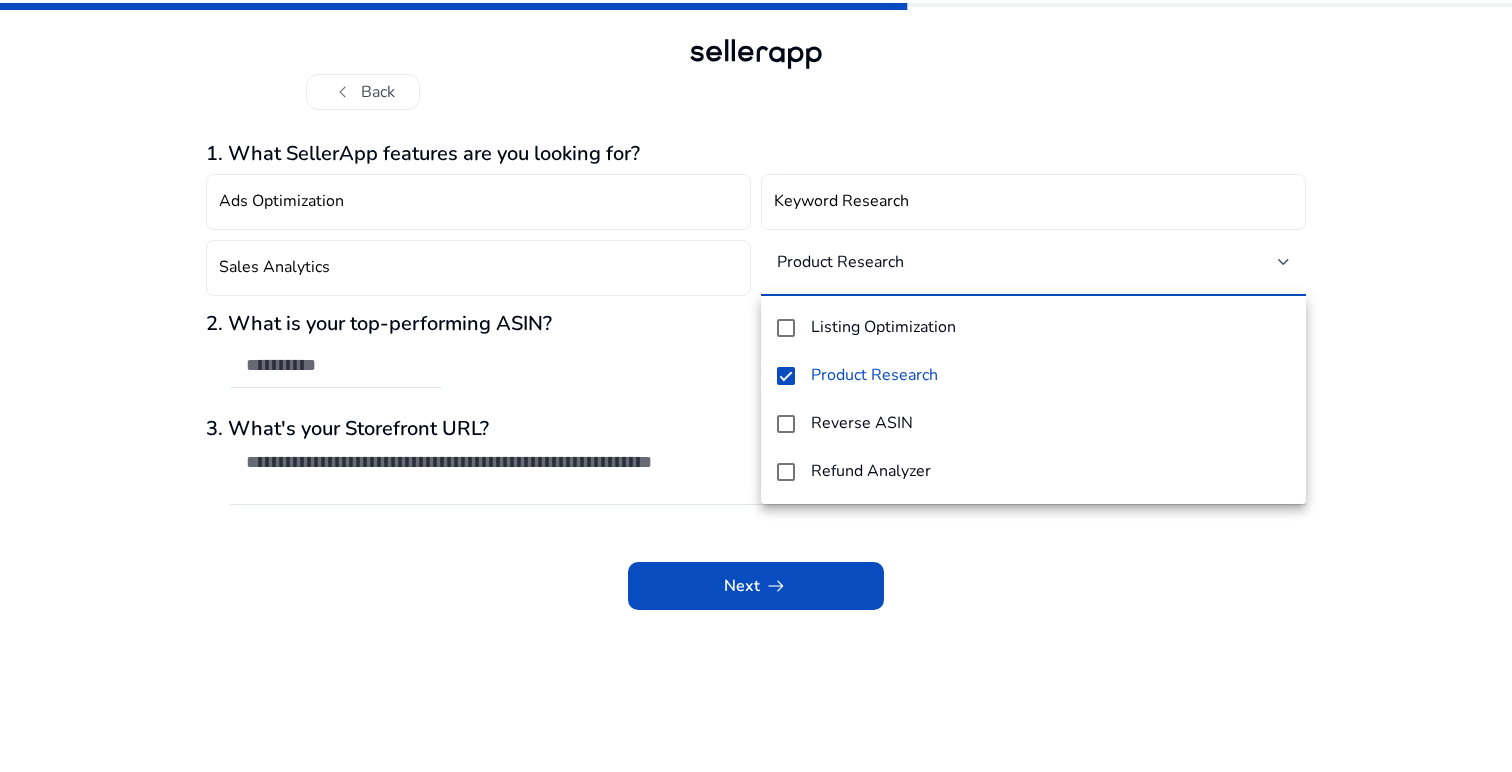 click at bounding box center (756, 386) 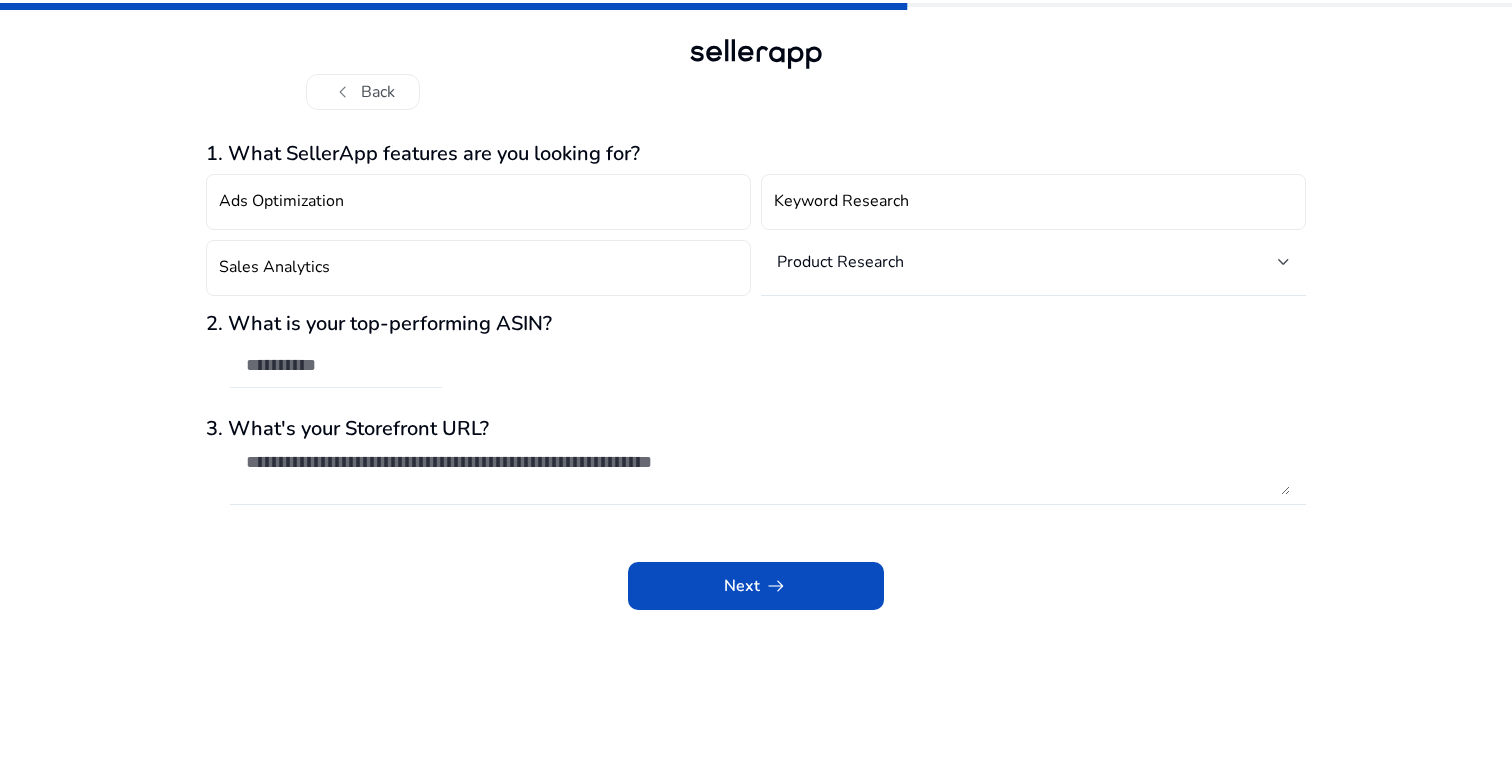 click at bounding box center [336, 365] 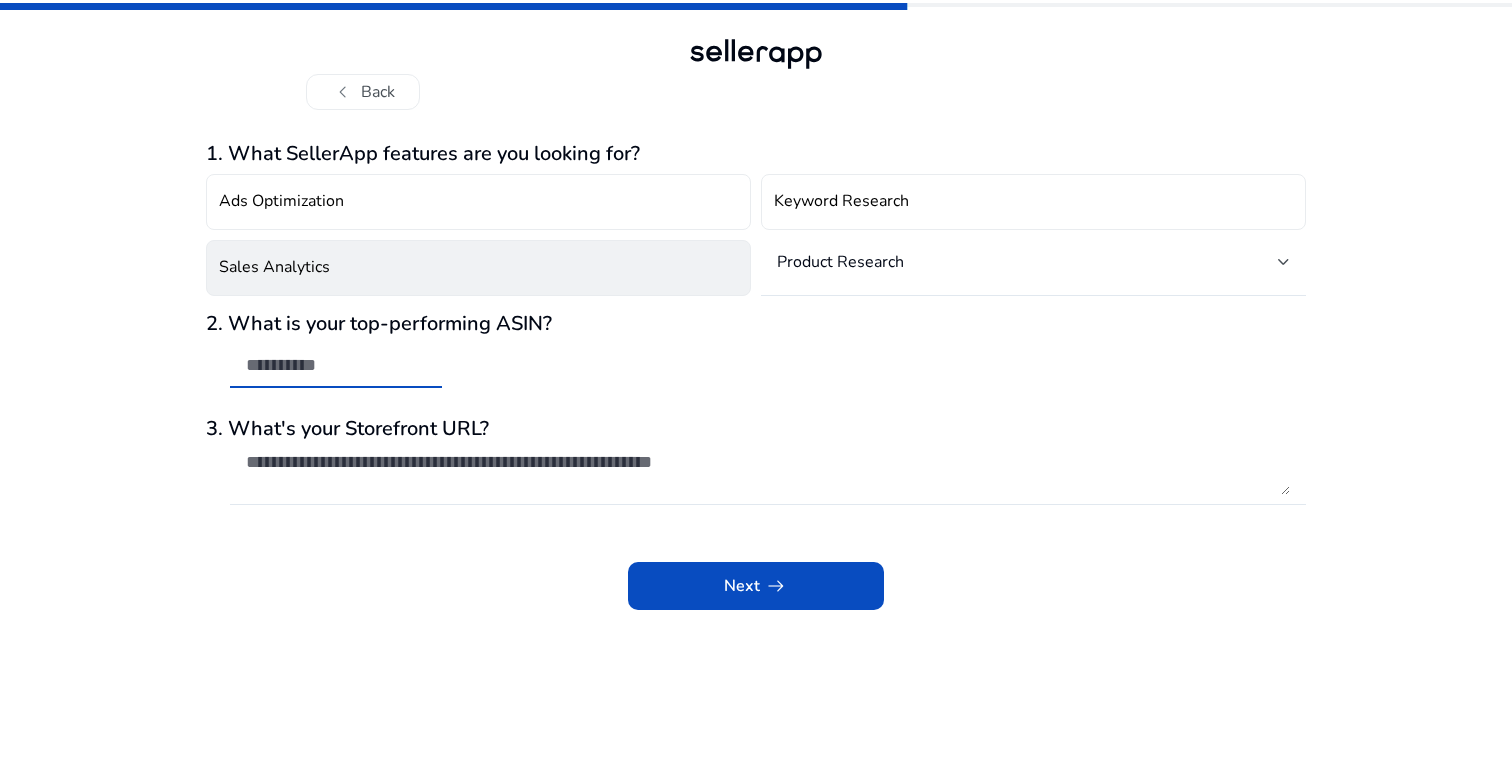 paste on "**********" 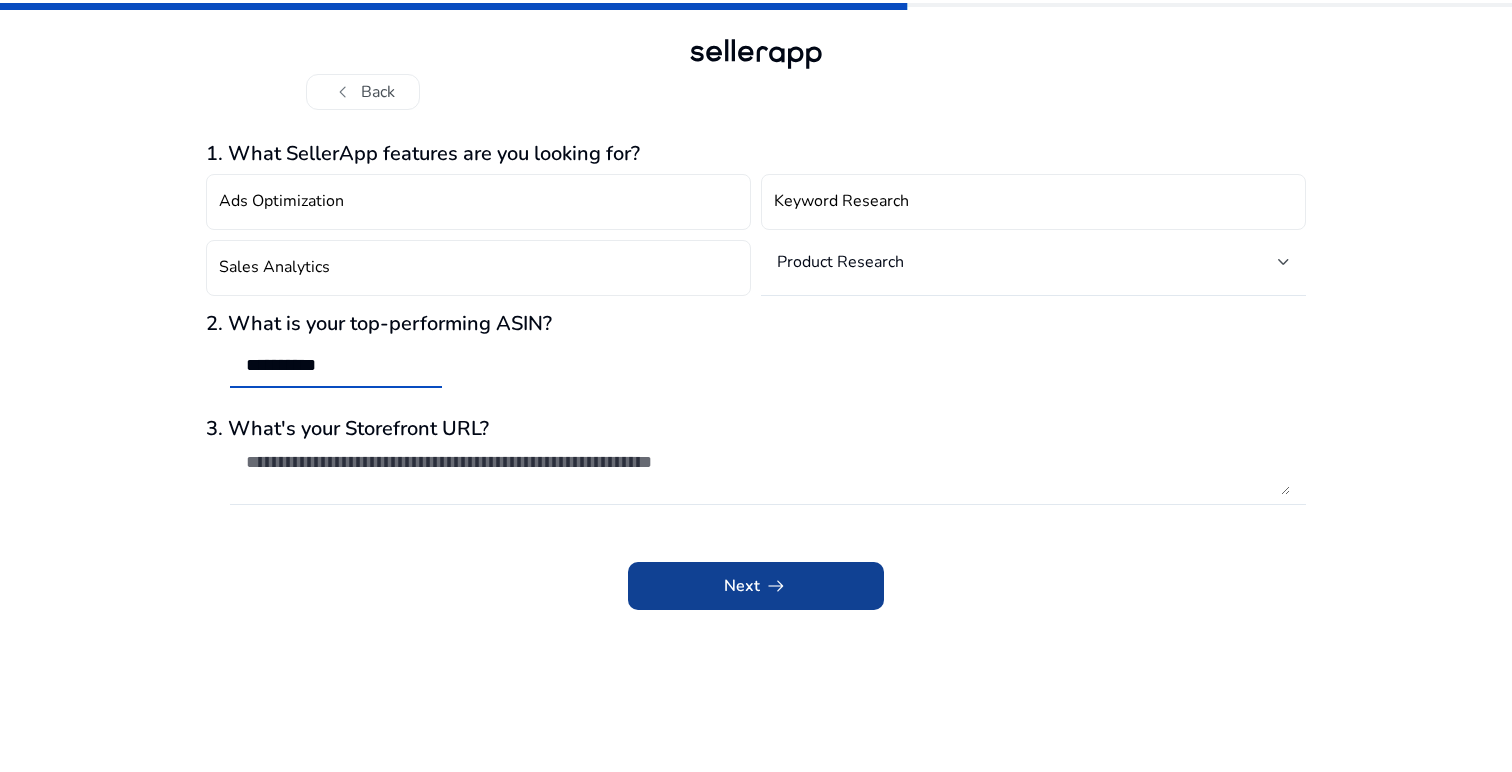 type on "**********" 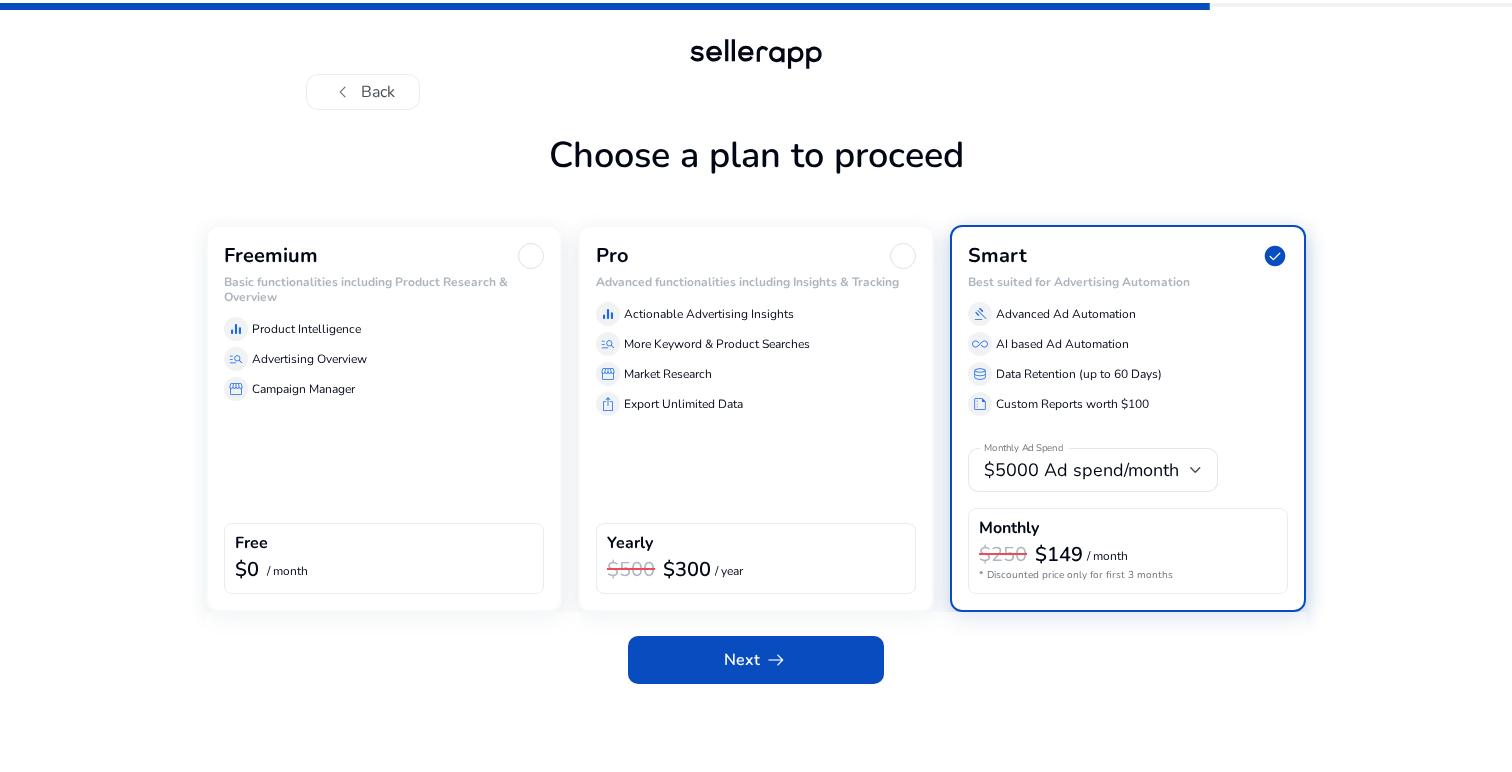 click on "Freemium Basic functionalities including Product Research & Overview  equalizer  Product Intelligence  manage_search  Advertising Overview  storefront  Campaign Manager  Free  $0  / month" 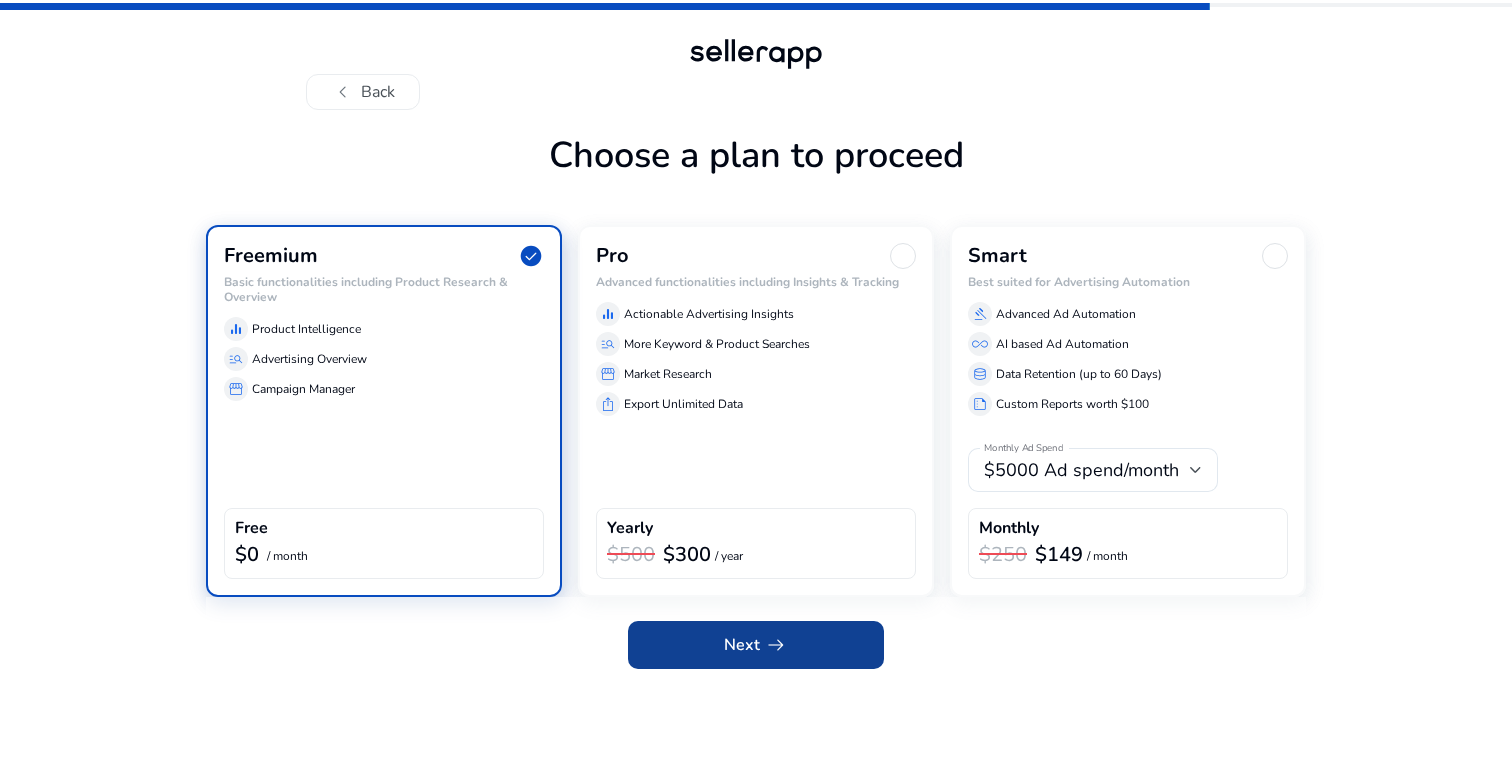 click on "arrow_right_alt" 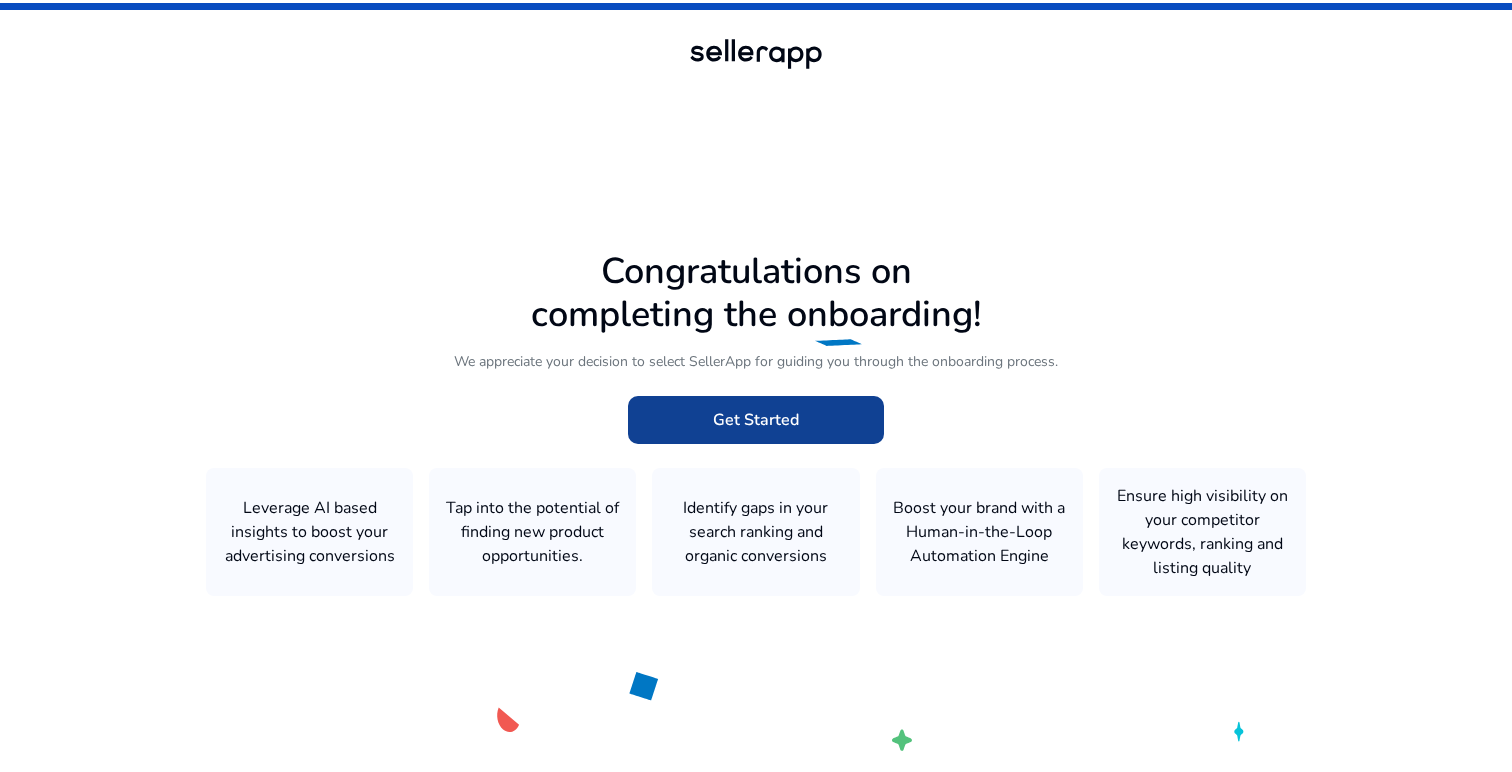 click 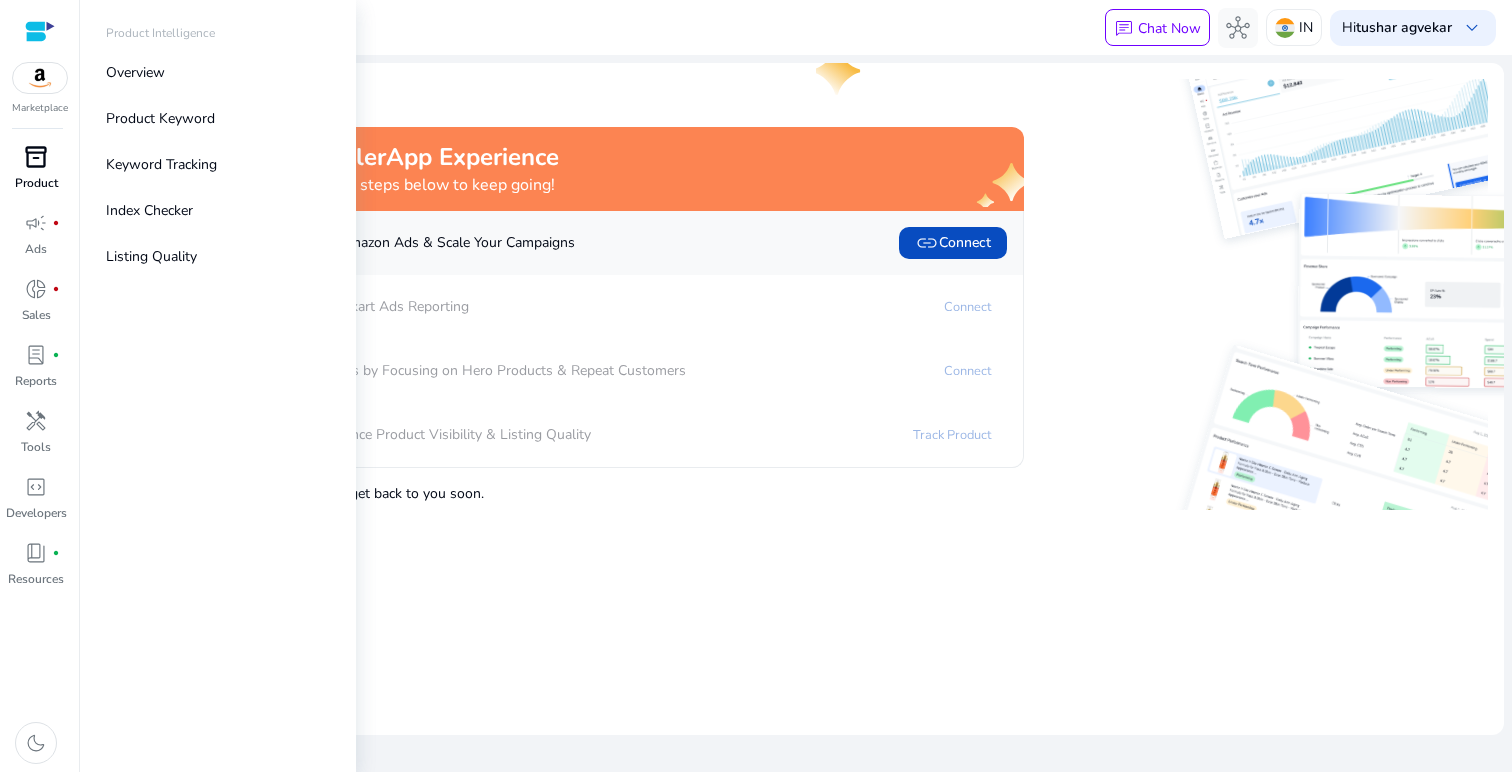 click on "inventory_2" at bounding box center (36, 157) 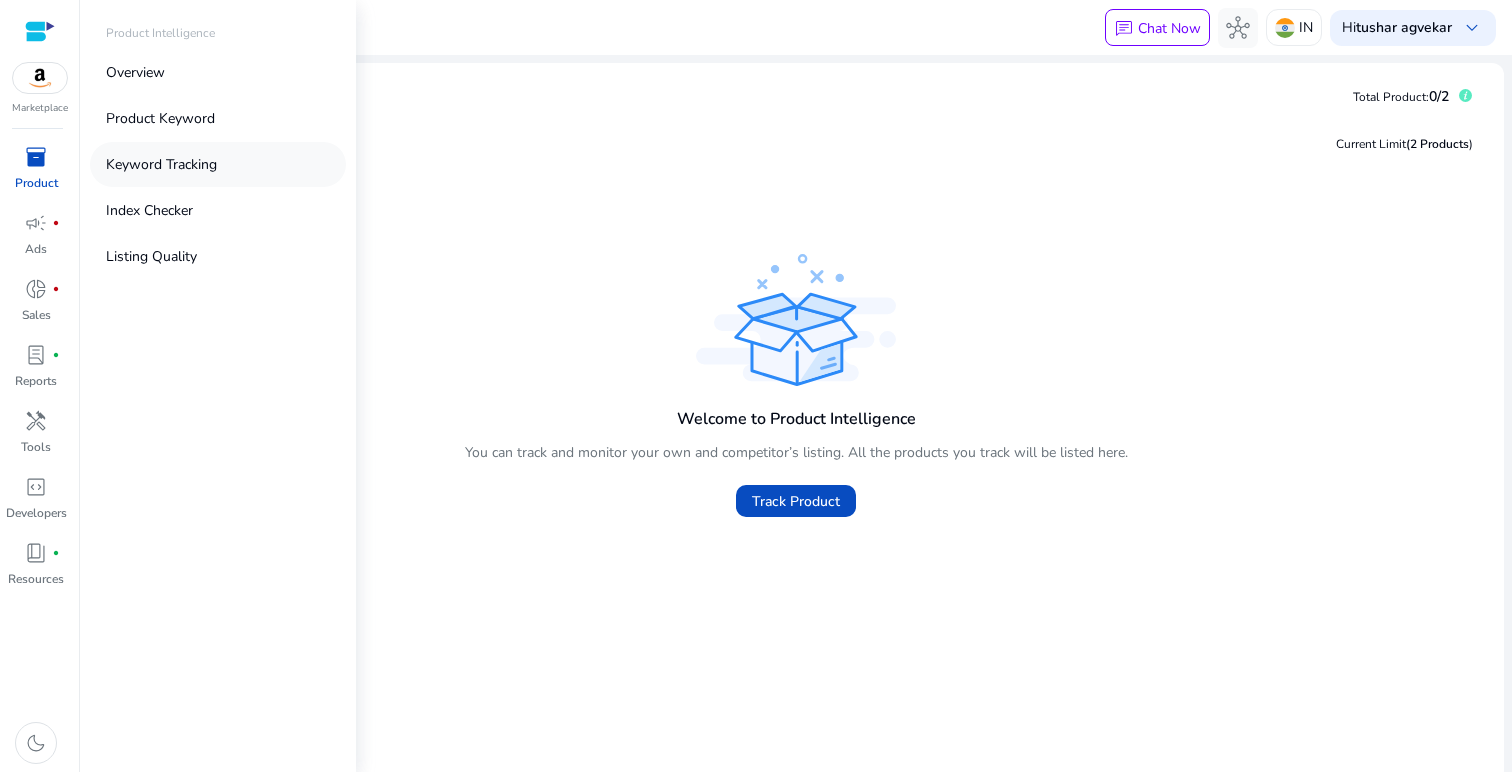 click on "Keyword Tracking" at bounding box center [161, 164] 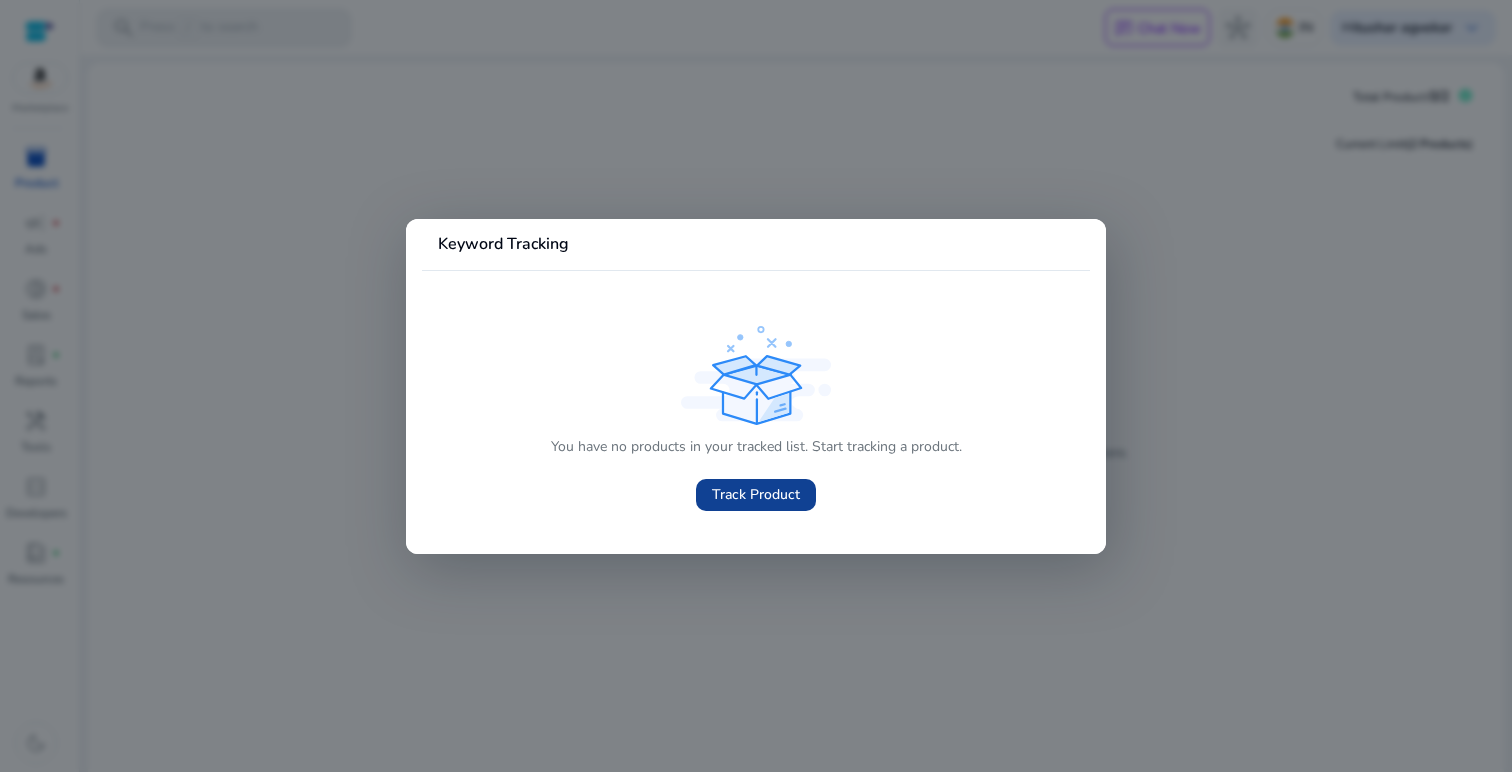 click on "Track Product" 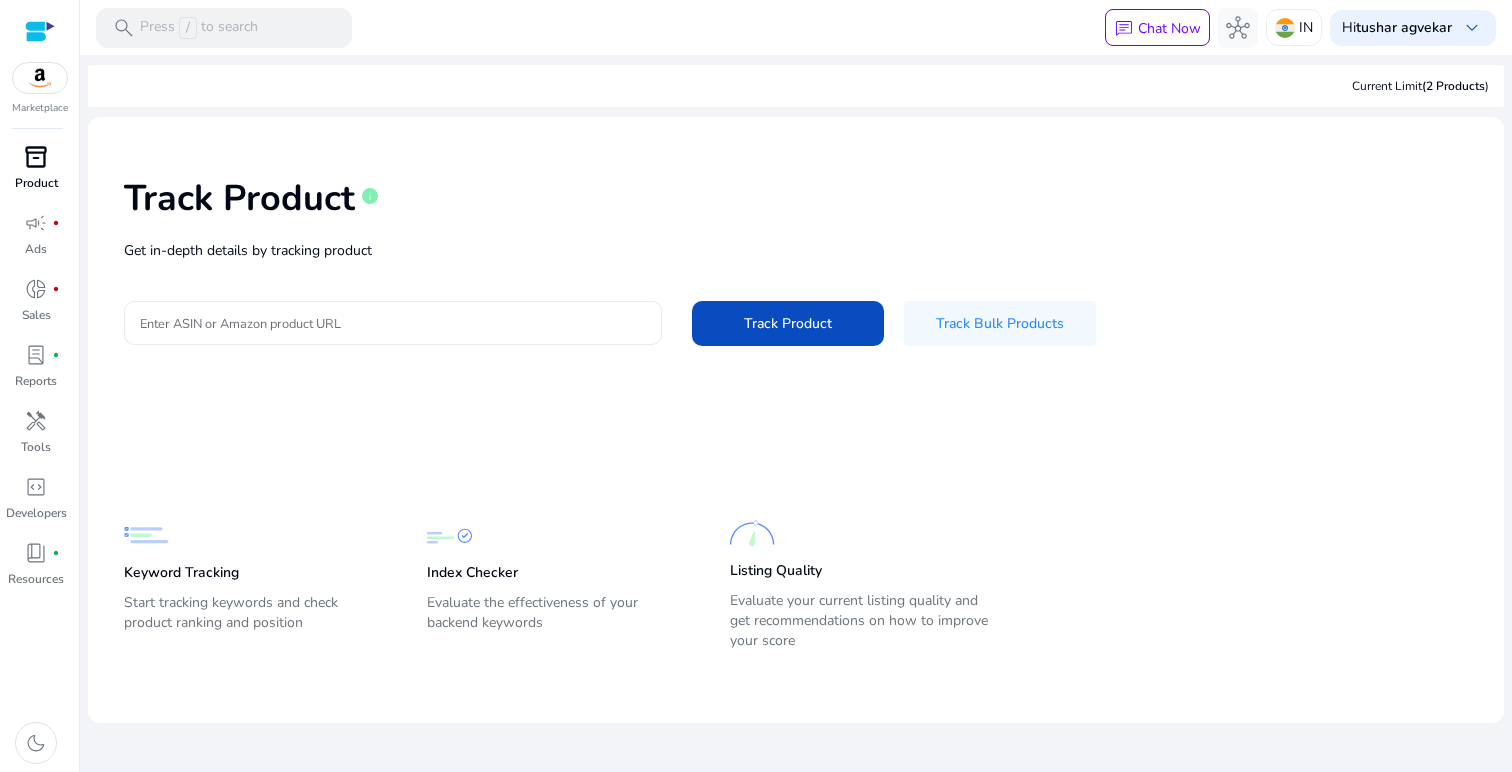 click on "Enter ASIN or Amazon product URL" at bounding box center (393, 323) 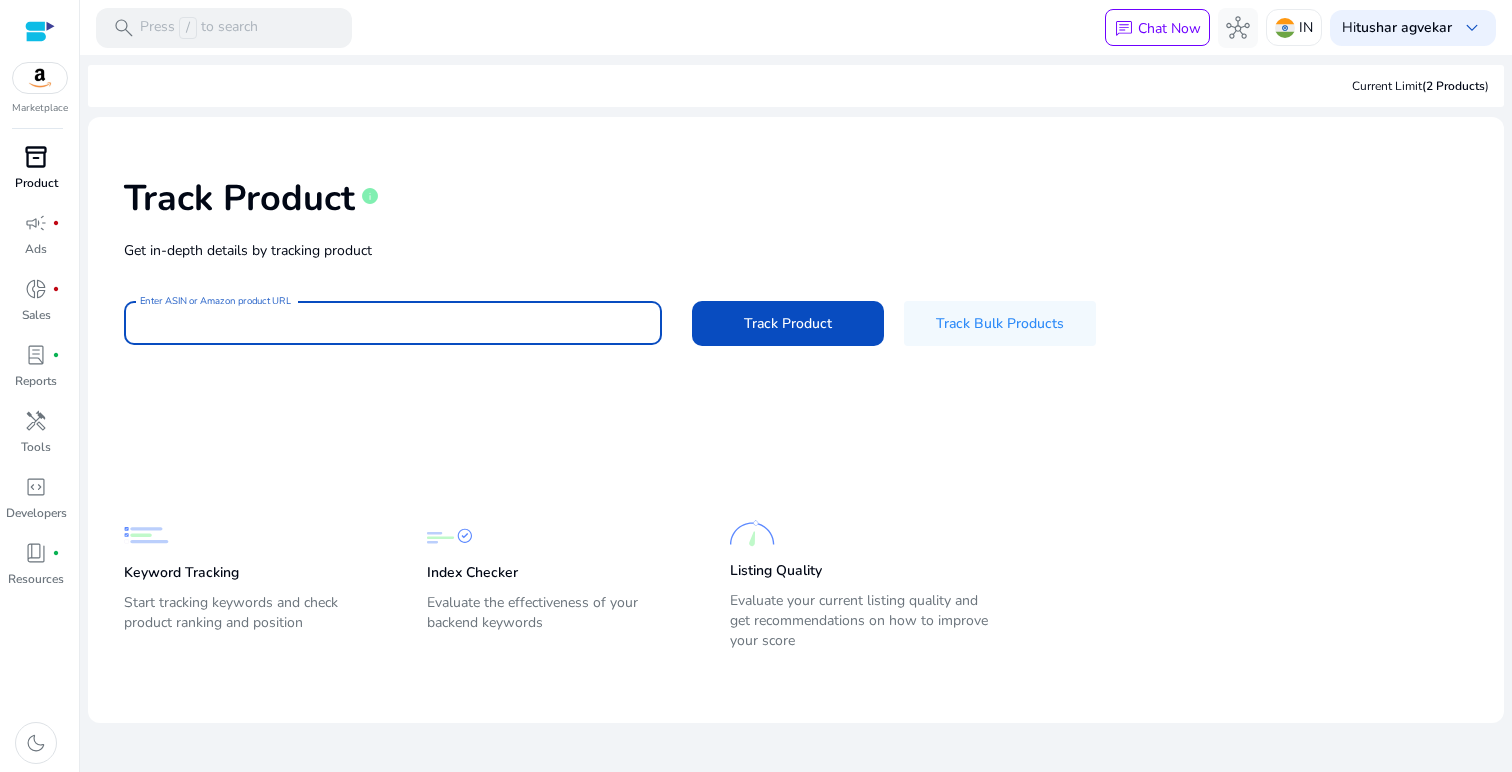 paste on "**********" 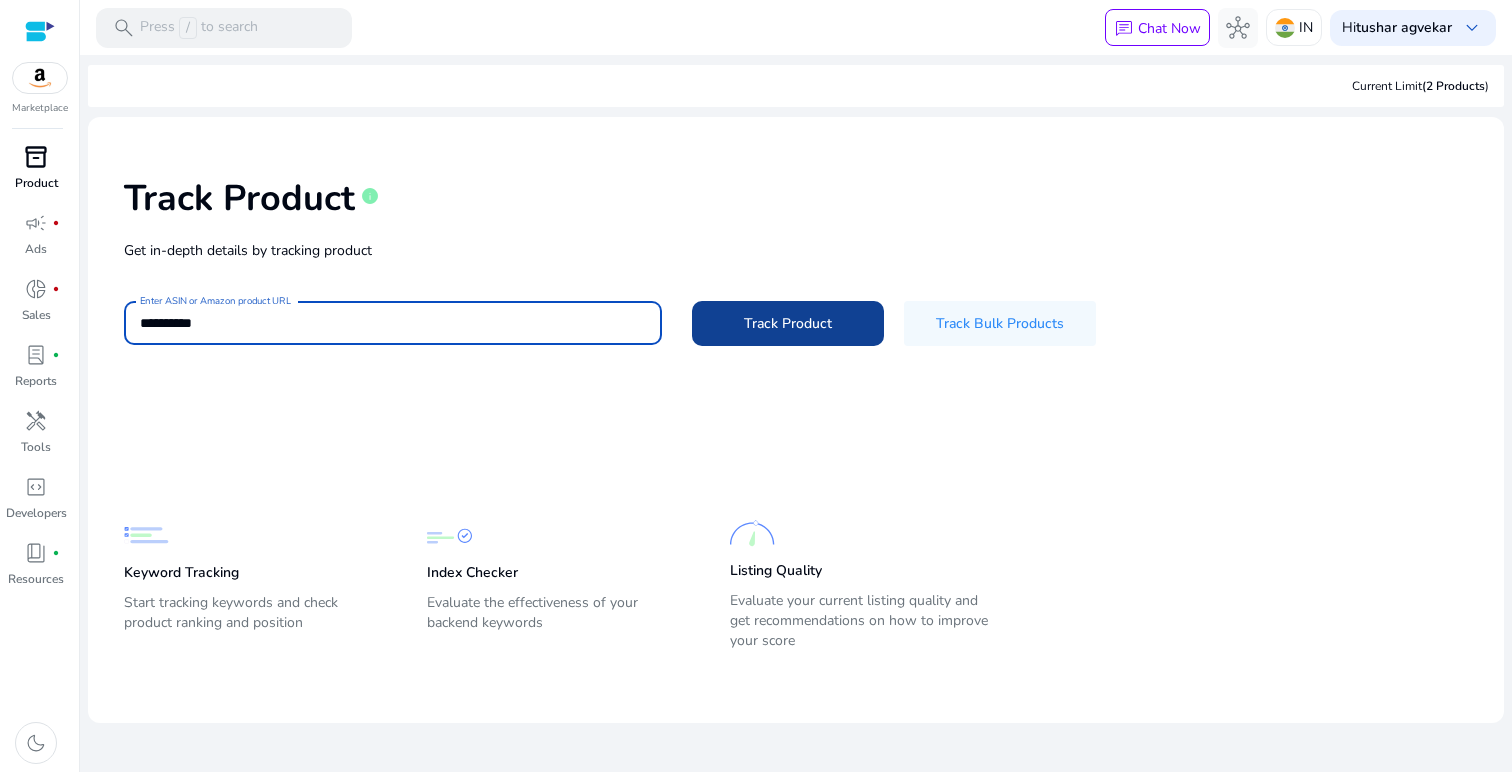 type on "**********" 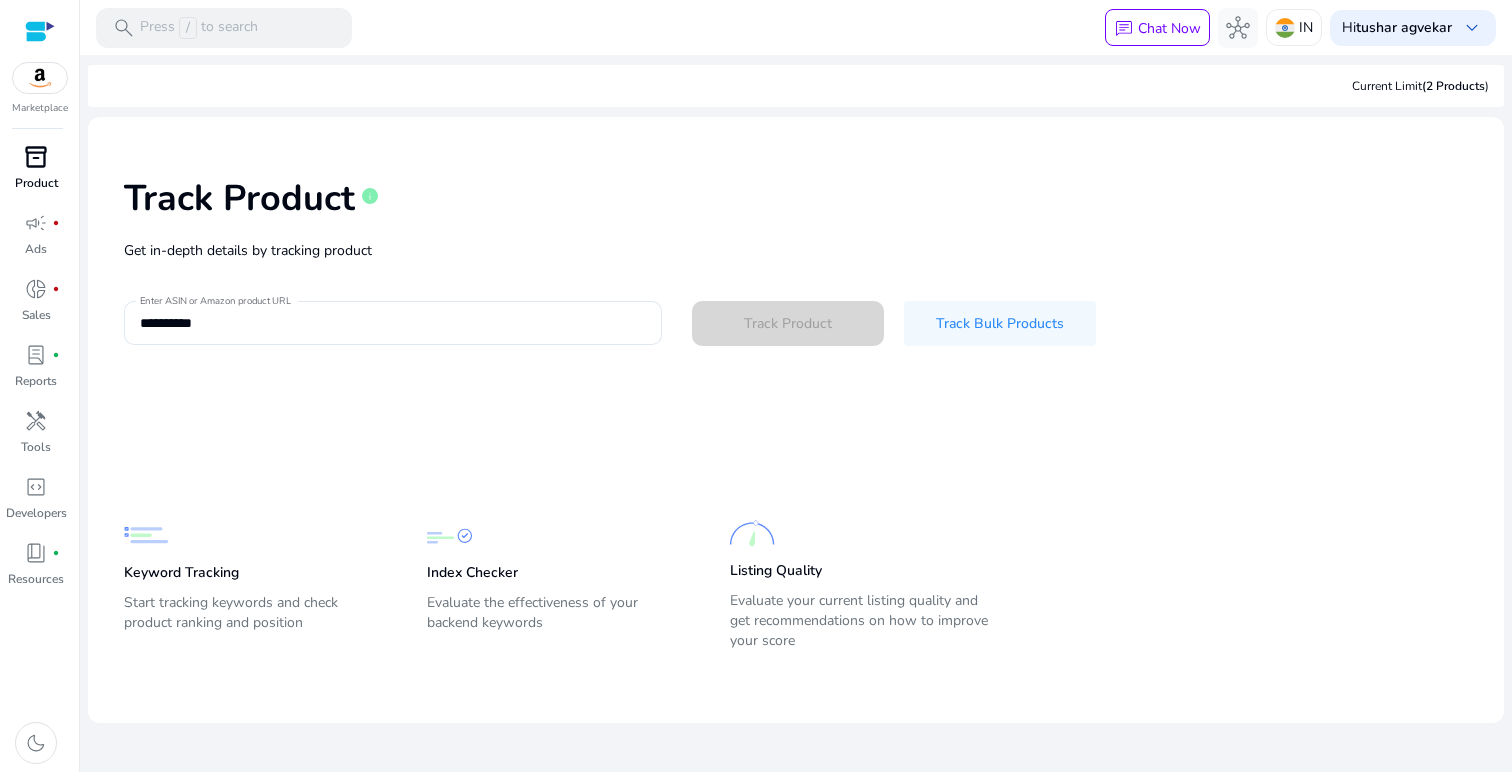 type 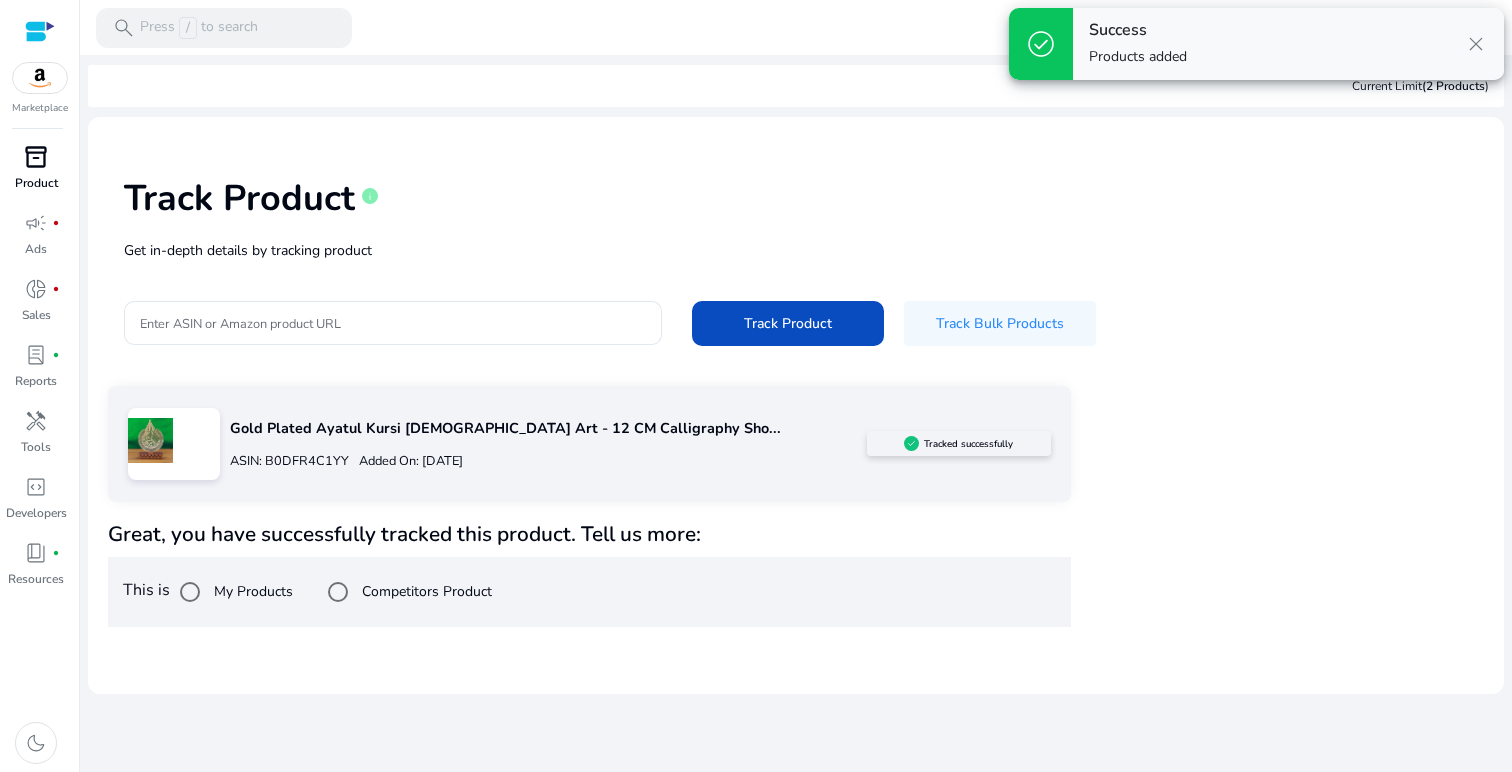 click on "Gold Plated Ayatul Kursi [DEMOGRAPHIC_DATA] Art - 12 CM Calligraphy Sho..." 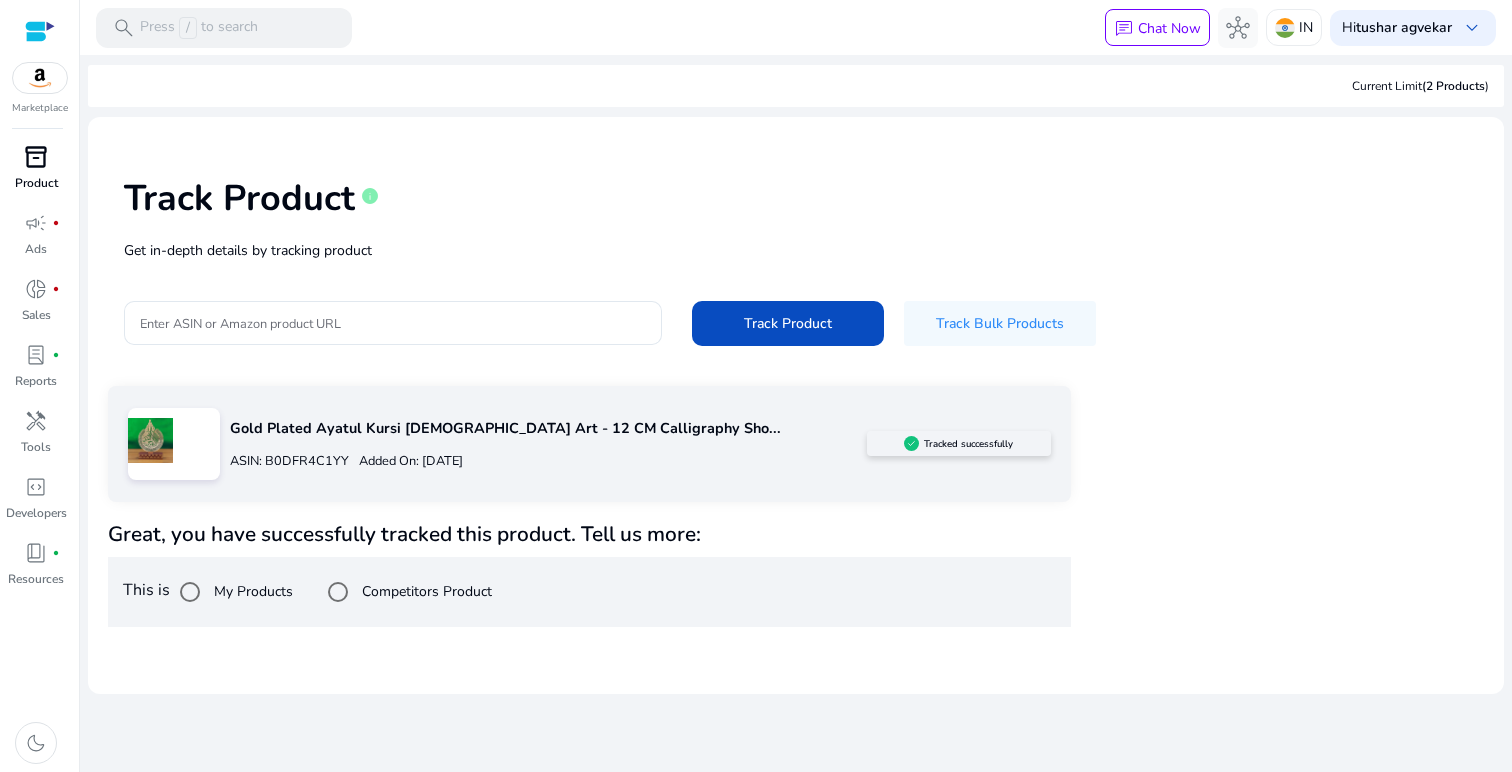 click on "Gold Plated Ayatul Kursi [DEMOGRAPHIC_DATA] Art - 12 CM Calligraphy Sho..." 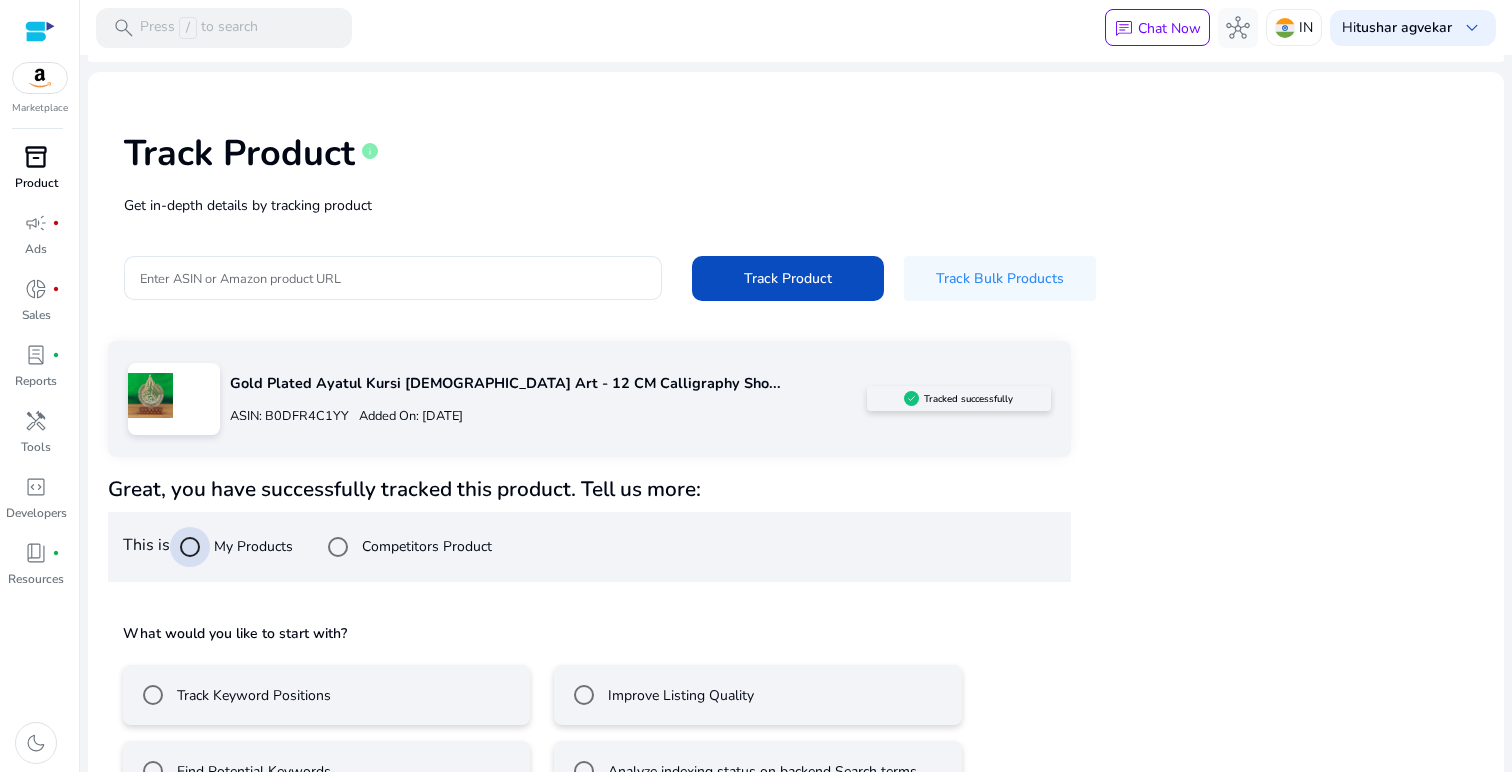 scroll, scrollTop: 104, scrollLeft: 0, axis: vertical 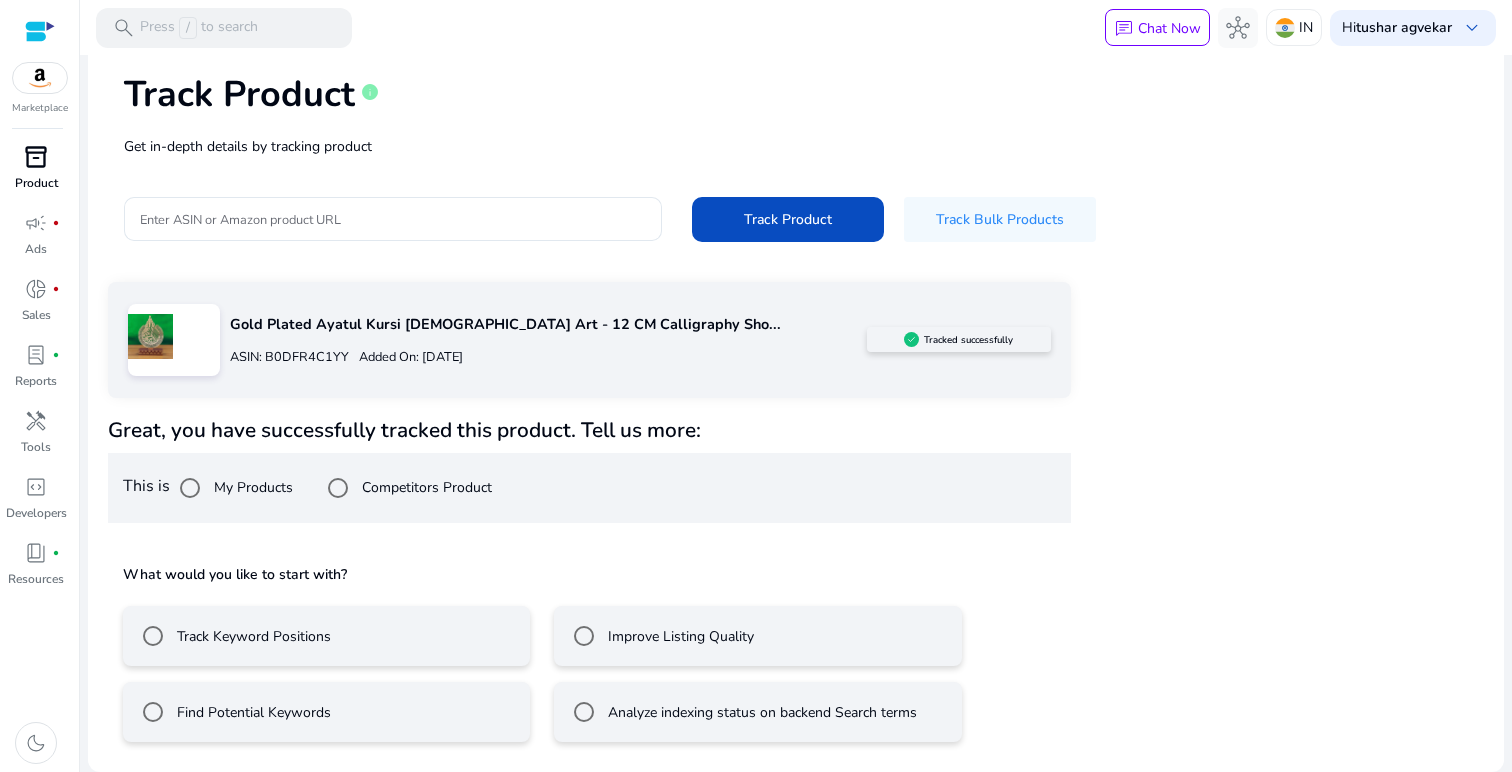 click on "Find Potential Keywords" at bounding box center [252, 712] 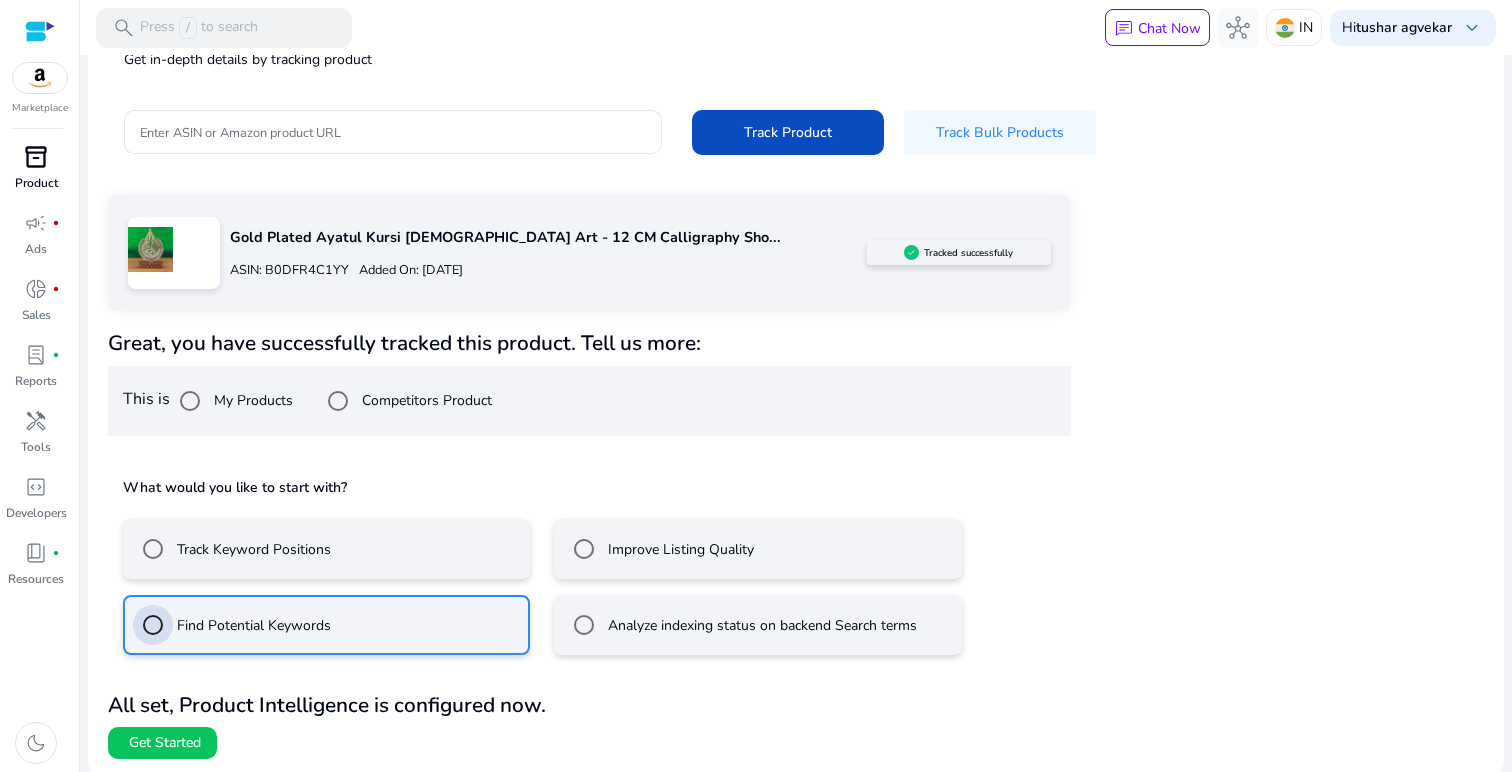 scroll, scrollTop: 193, scrollLeft: 0, axis: vertical 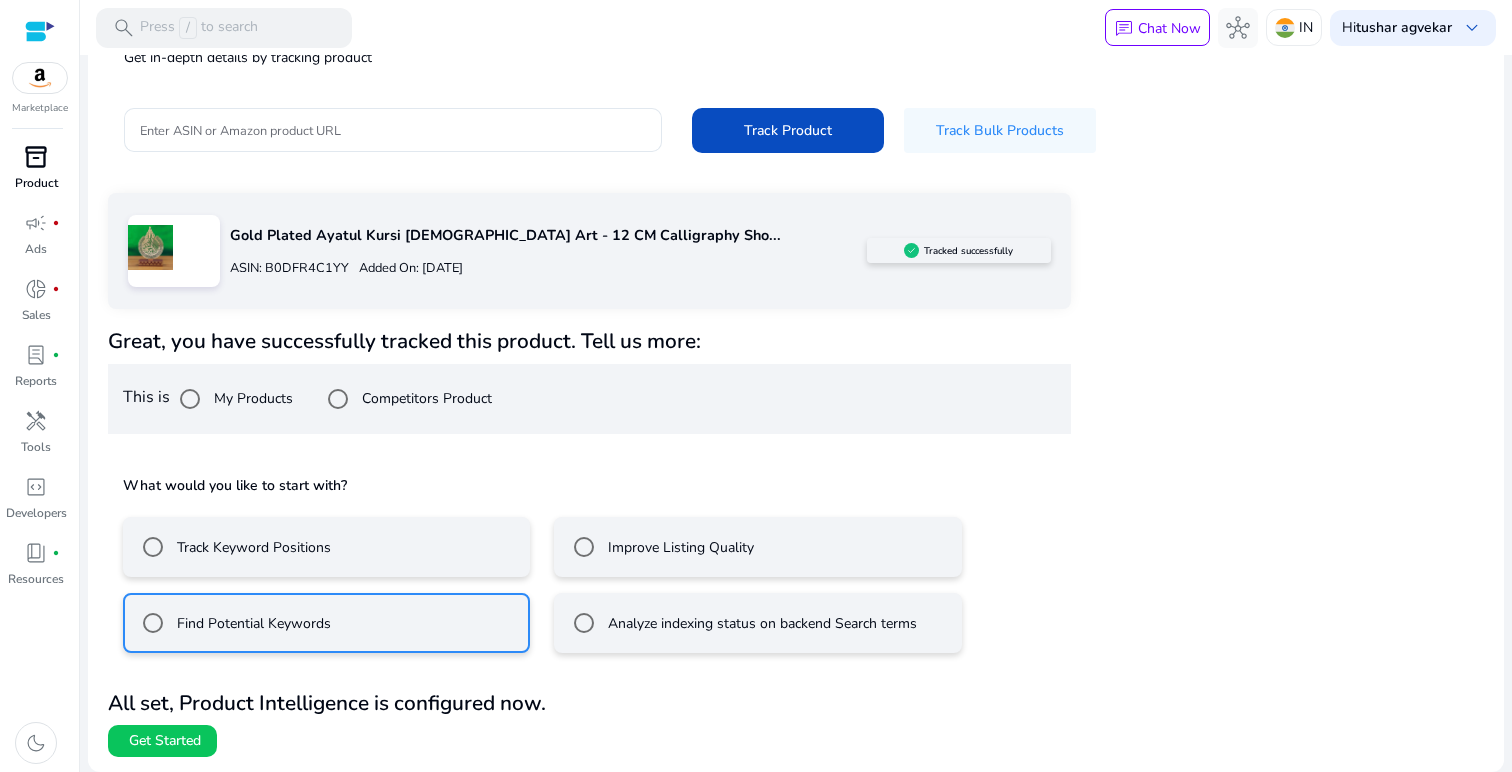 click on "Improve Listing Quality" at bounding box center (679, 547) 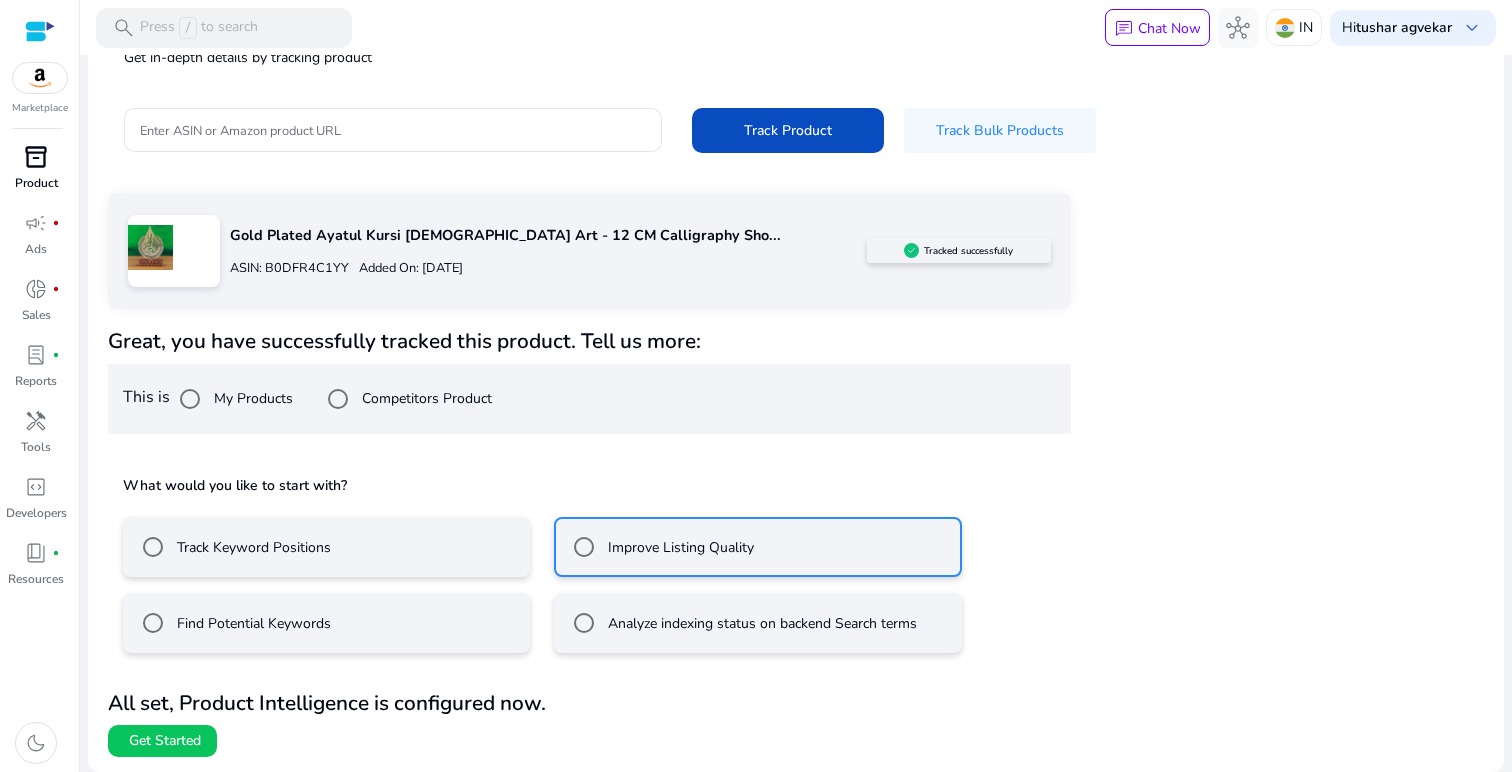 click on "Find Potential Keywords" at bounding box center (326, 623) 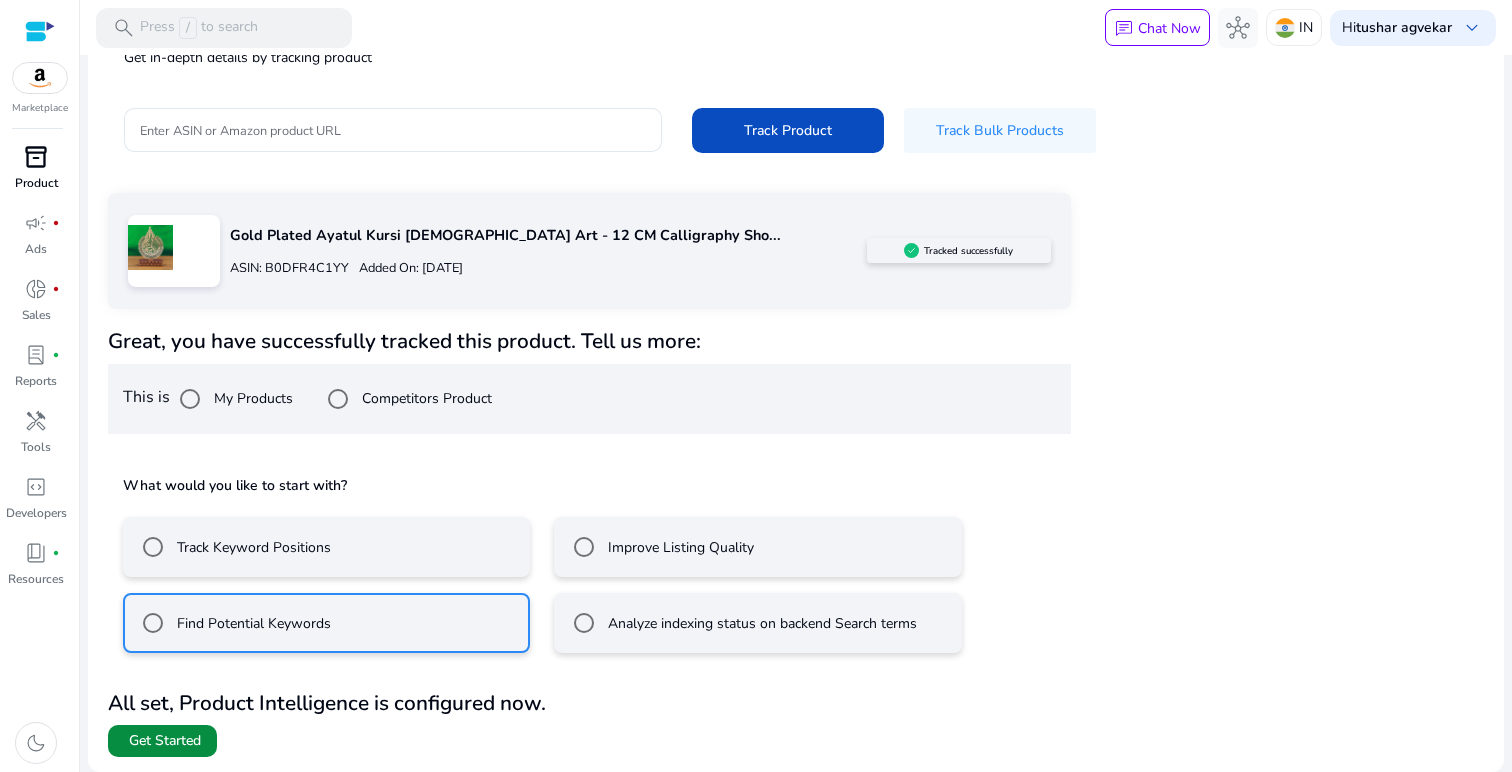 click on "Get Started" at bounding box center [165, 741] 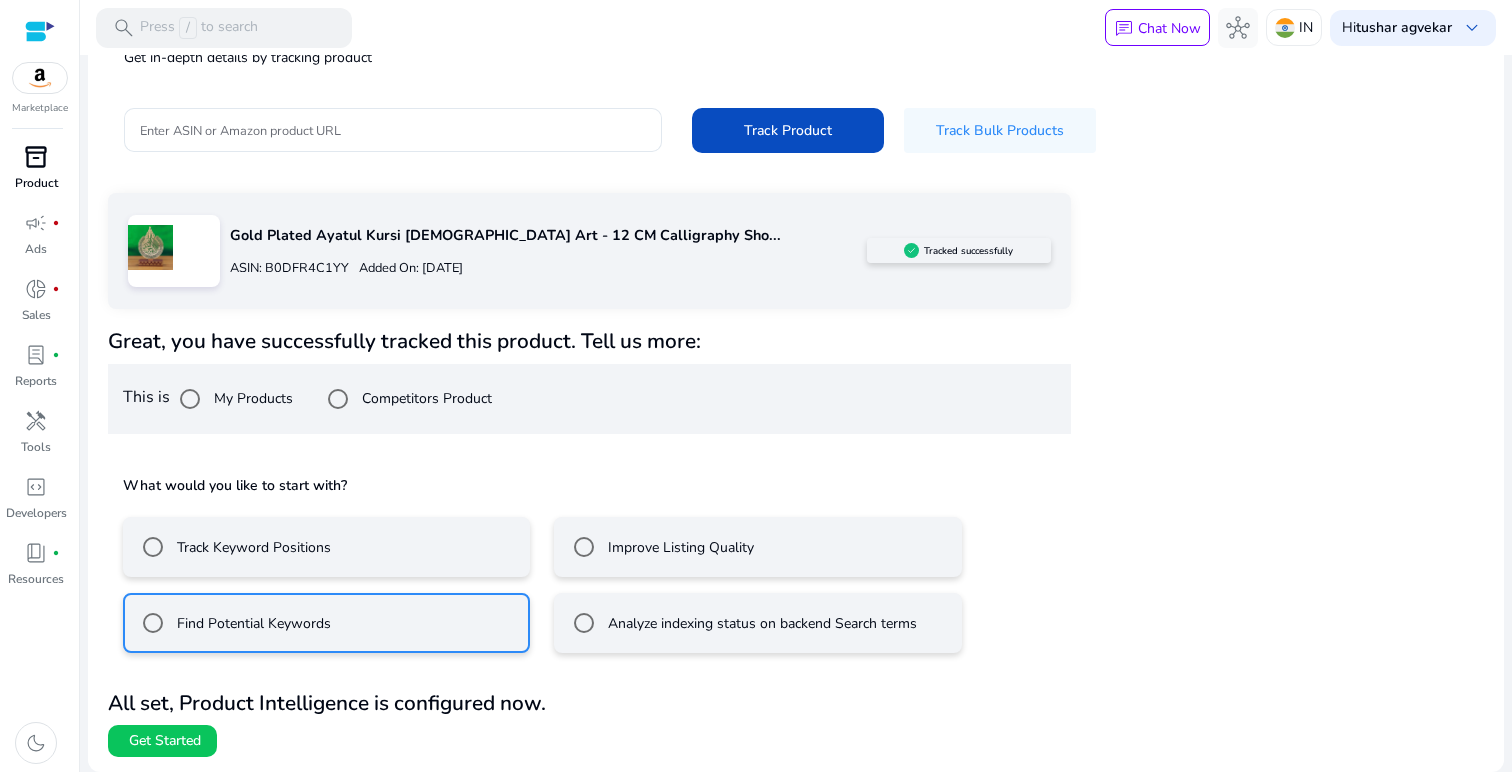 scroll, scrollTop: 0, scrollLeft: 0, axis: both 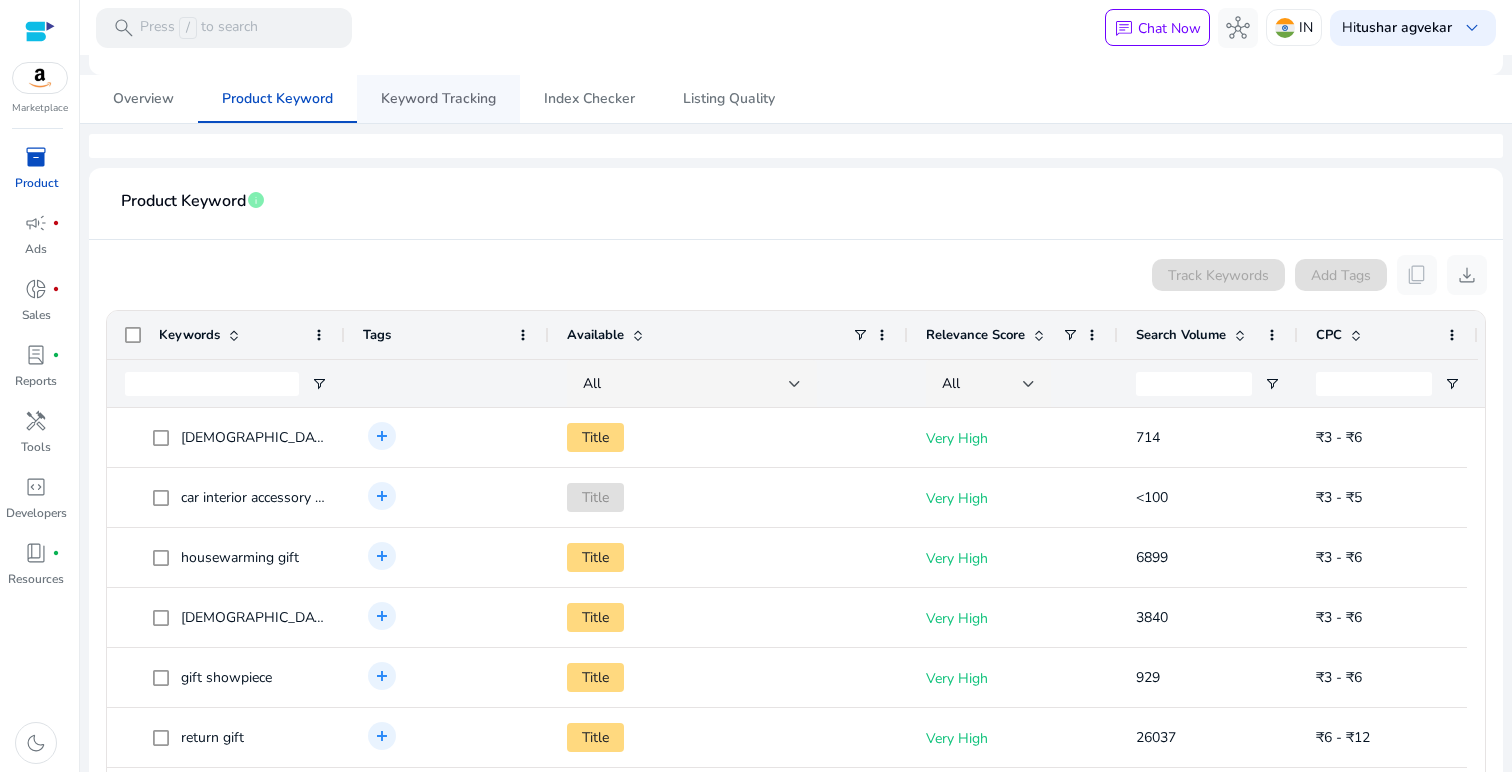 click on "Keyword Tracking" at bounding box center (438, 99) 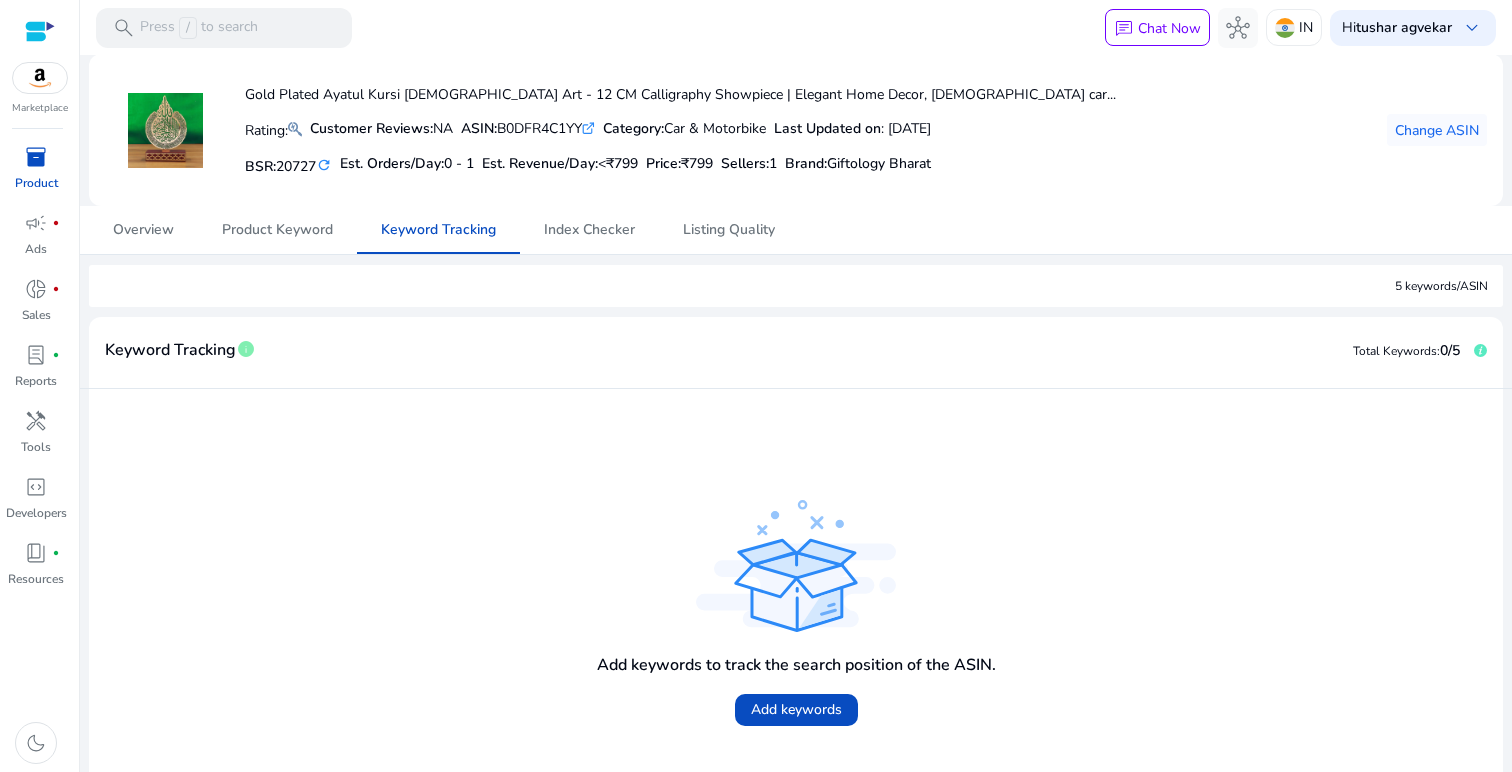 scroll, scrollTop: 154, scrollLeft: 0, axis: vertical 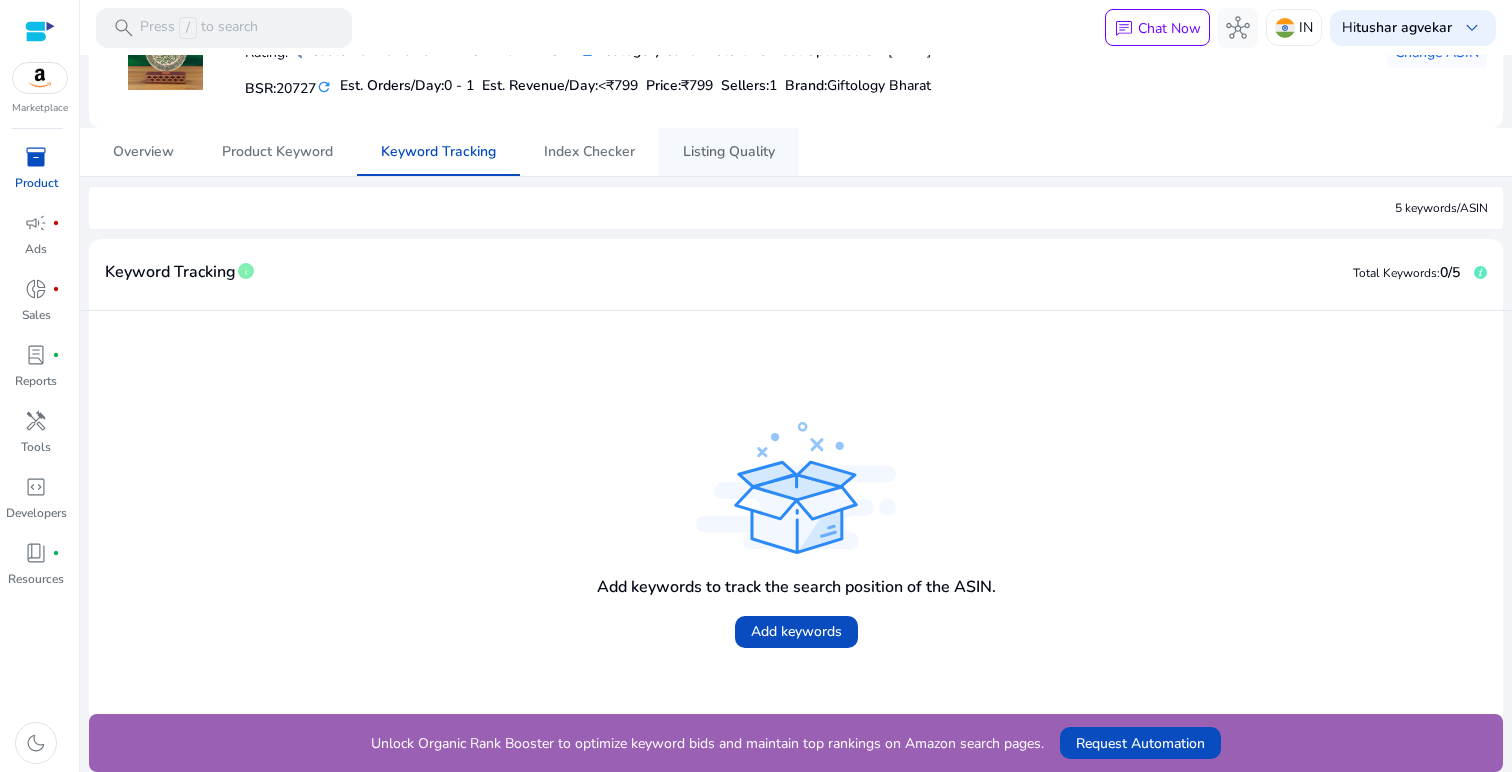 click on "Listing Quality" at bounding box center [729, 152] 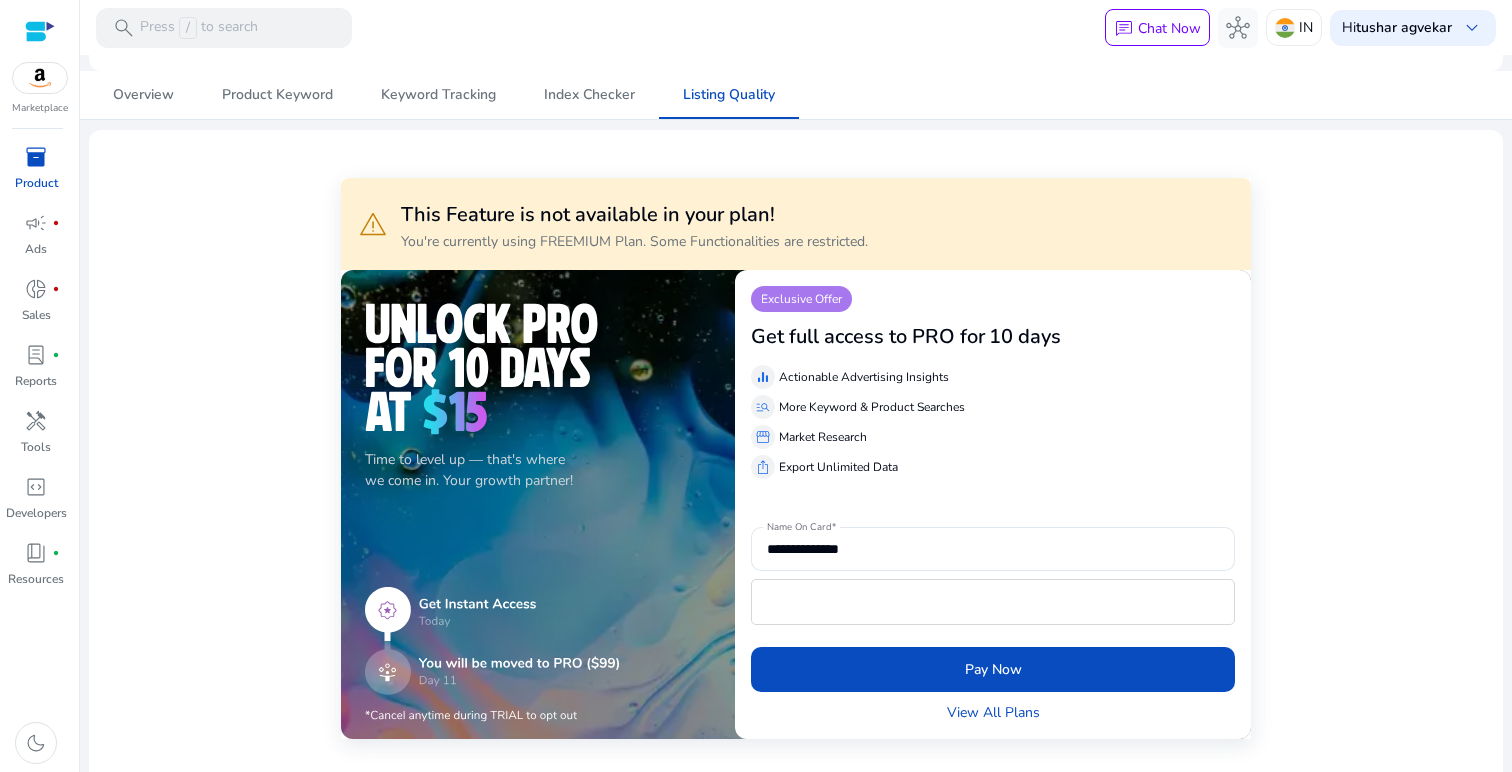 scroll, scrollTop: 0, scrollLeft: 0, axis: both 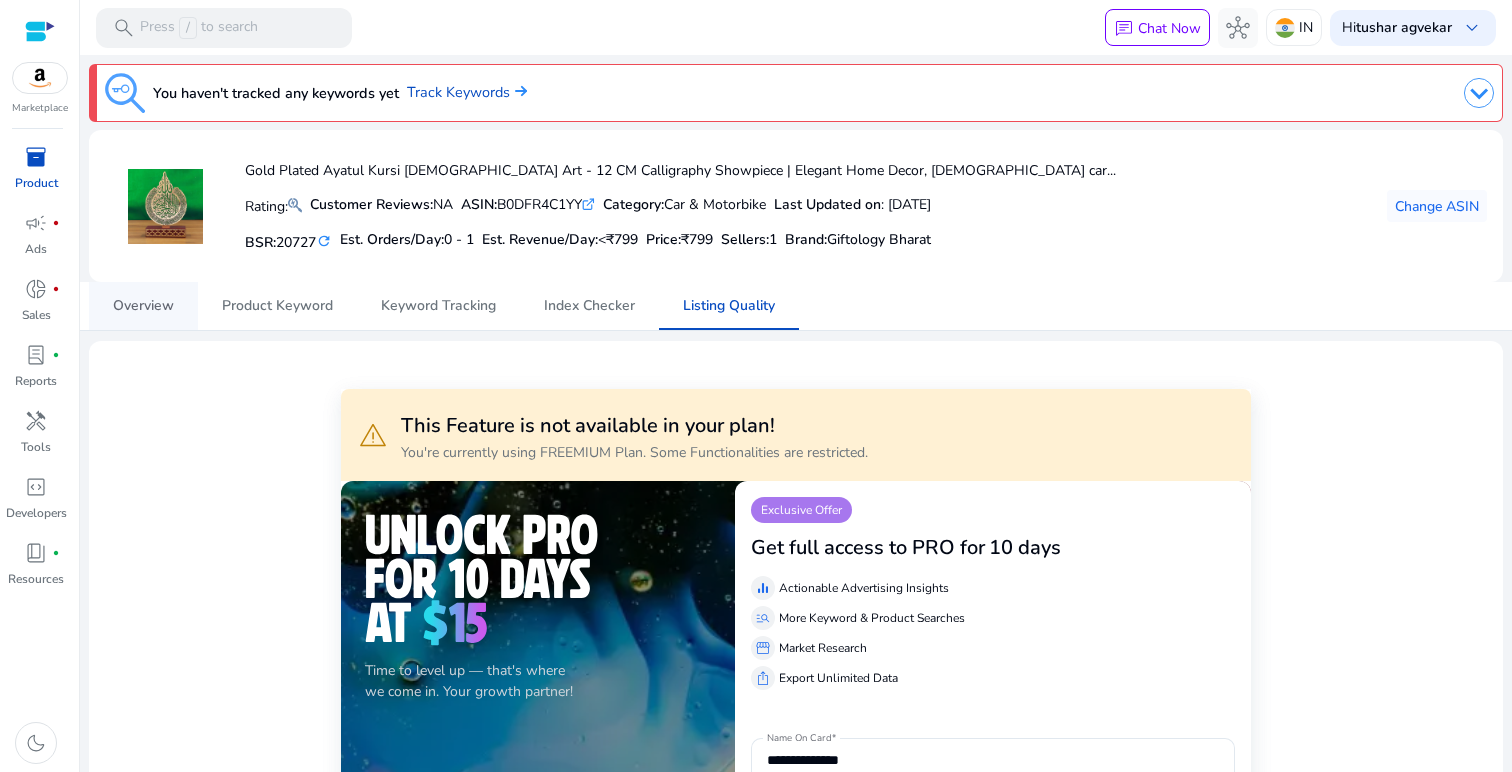 click on "Overview" at bounding box center [143, 306] 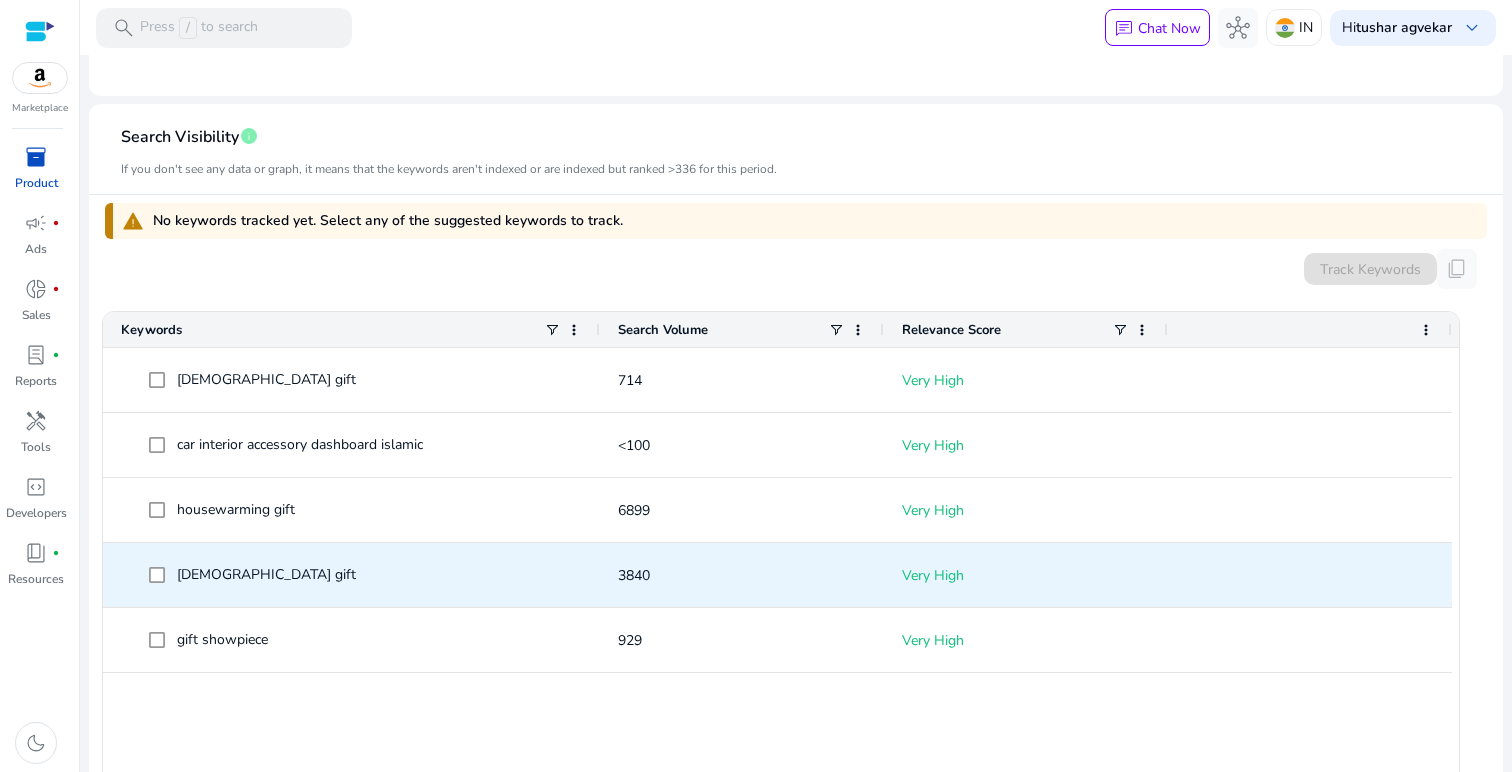 scroll, scrollTop: 524, scrollLeft: 0, axis: vertical 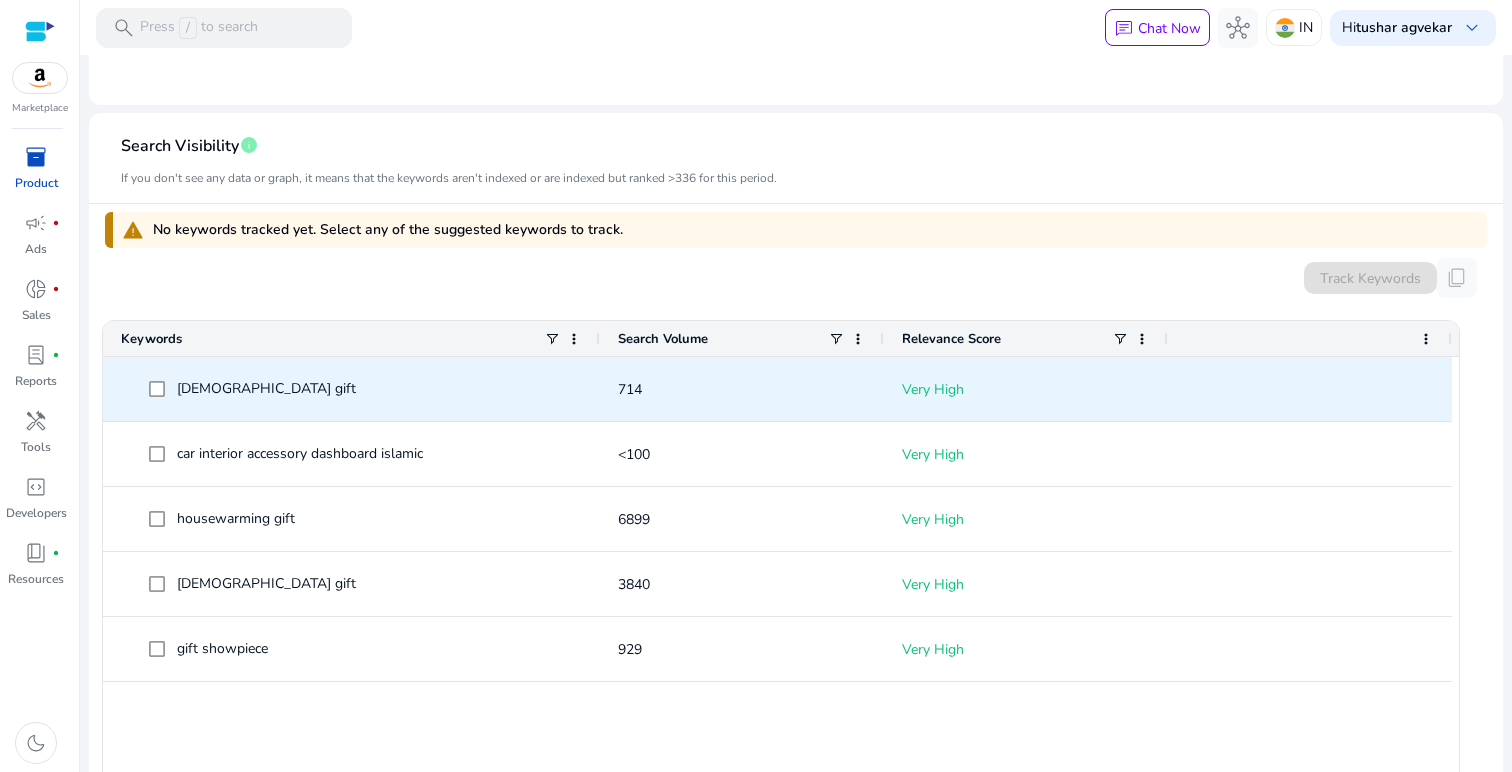 click on "714" 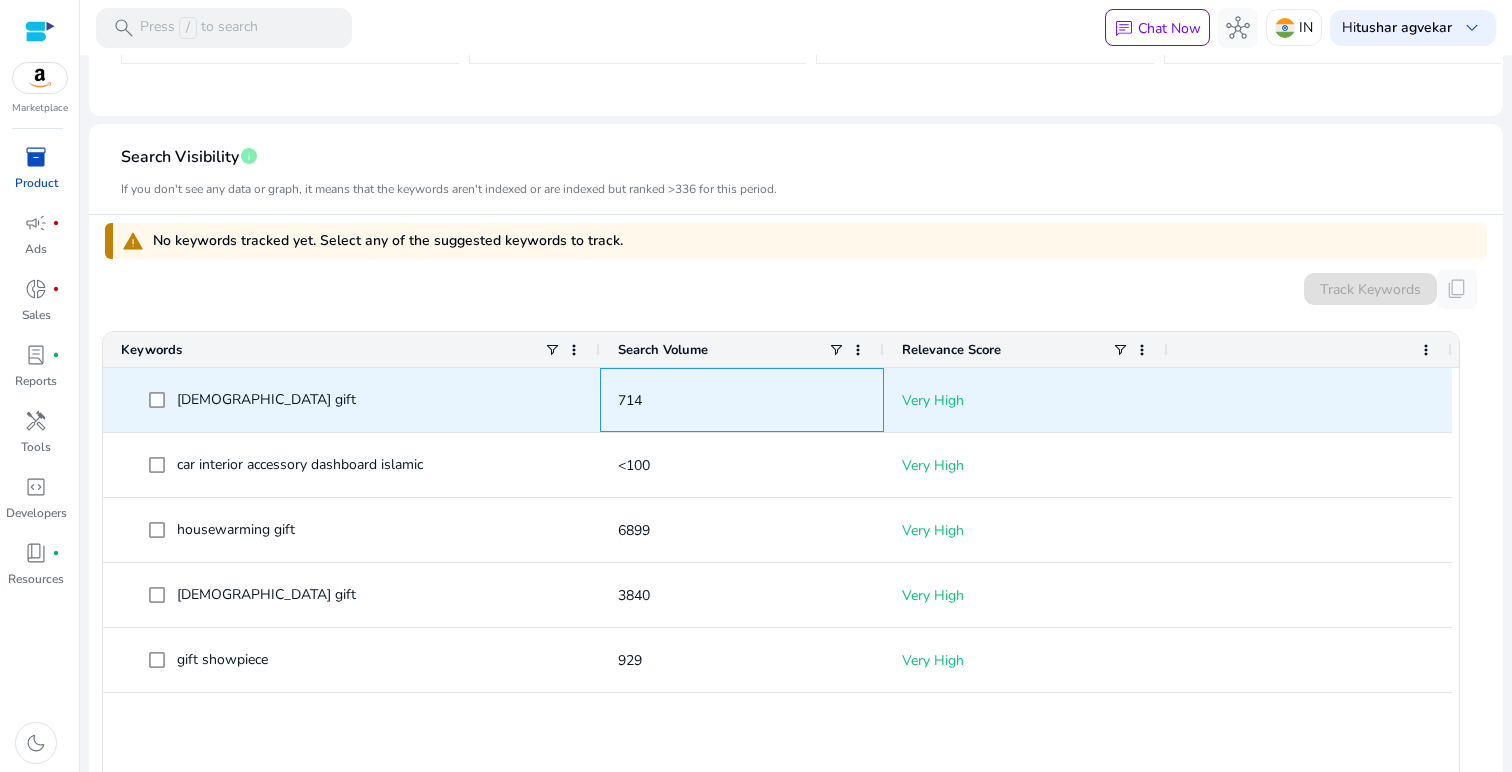 scroll, scrollTop: 512, scrollLeft: 0, axis: vertical 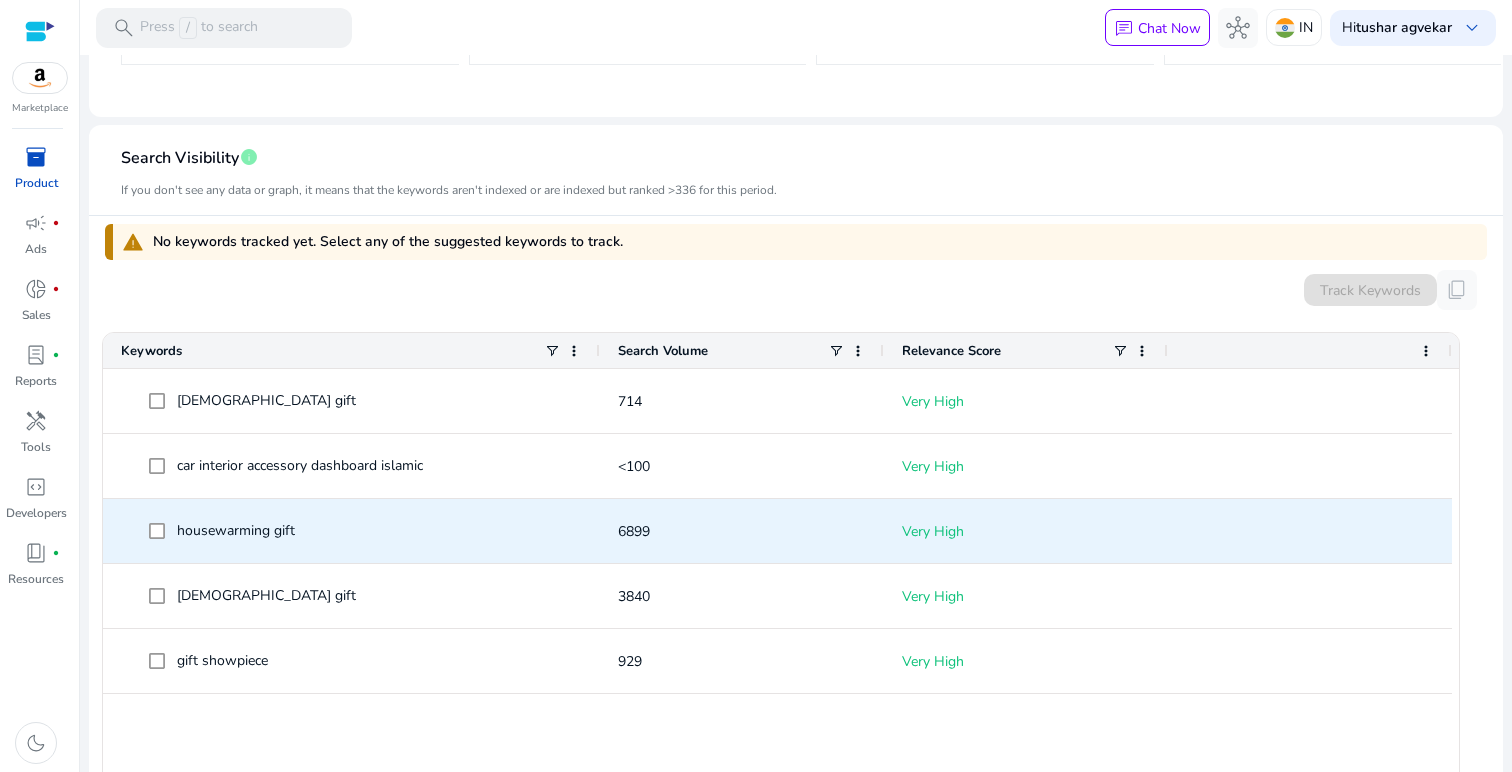 click on "6899" 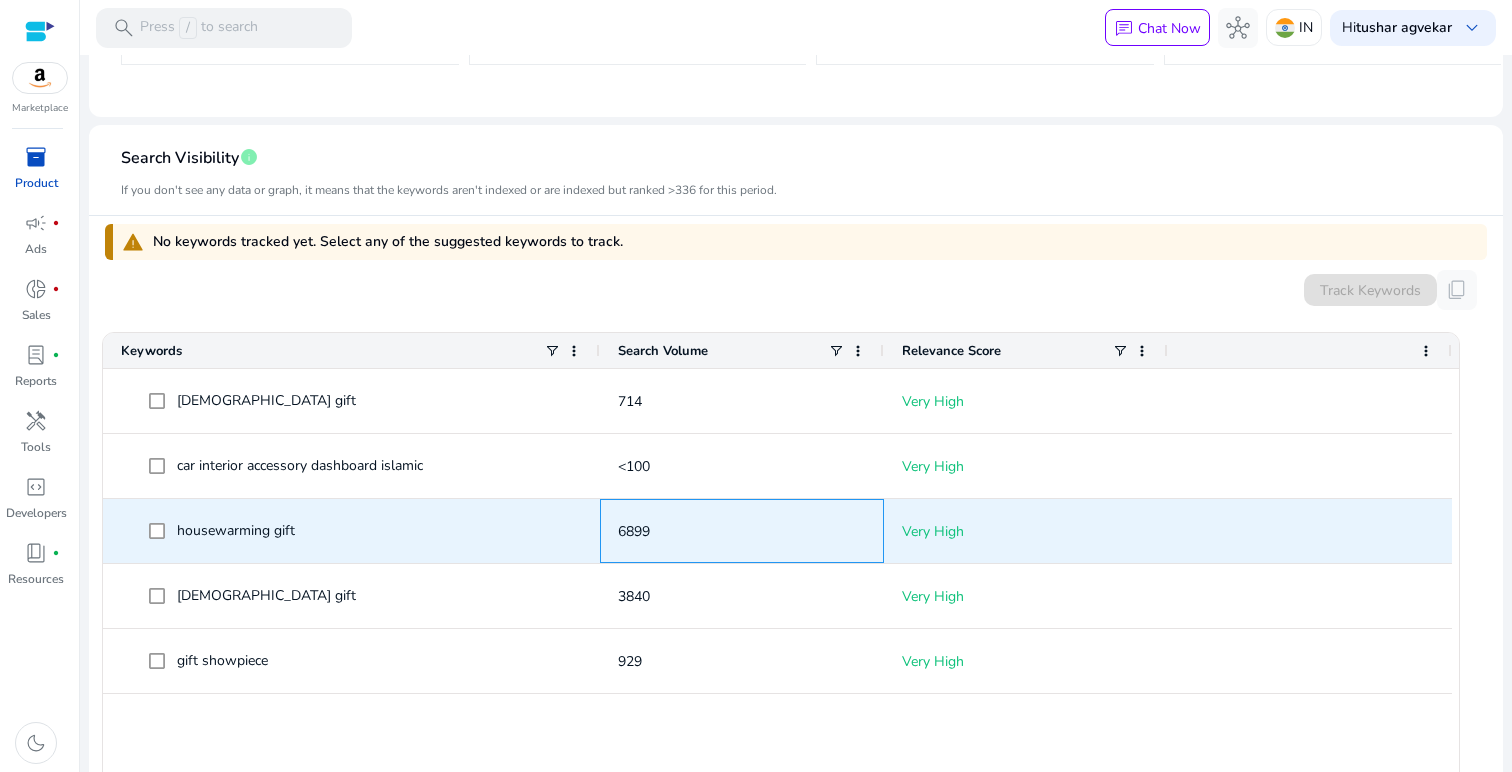 click on "6899" 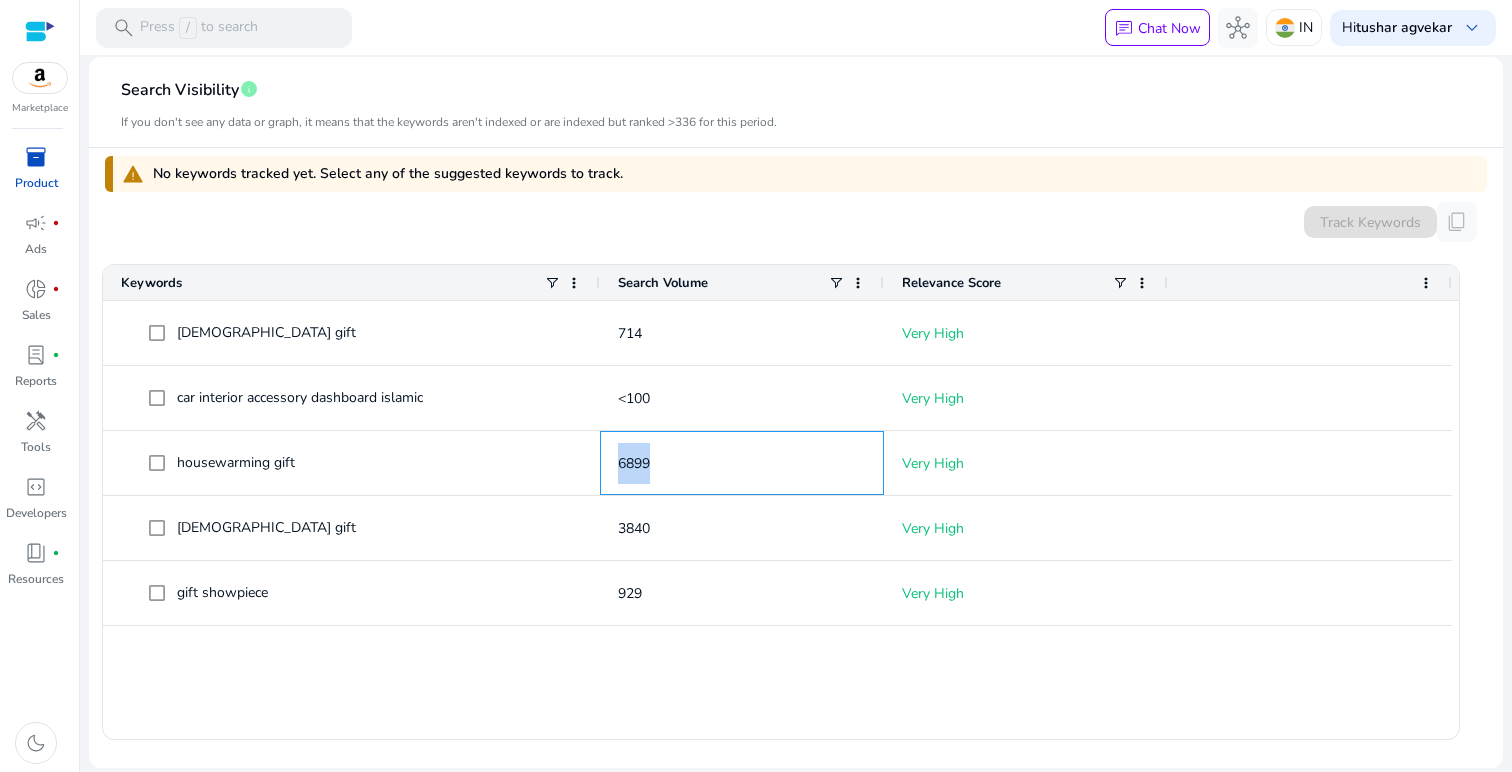 scroll, scrollTop: 583, scrollLeft: 0, axis: vertical 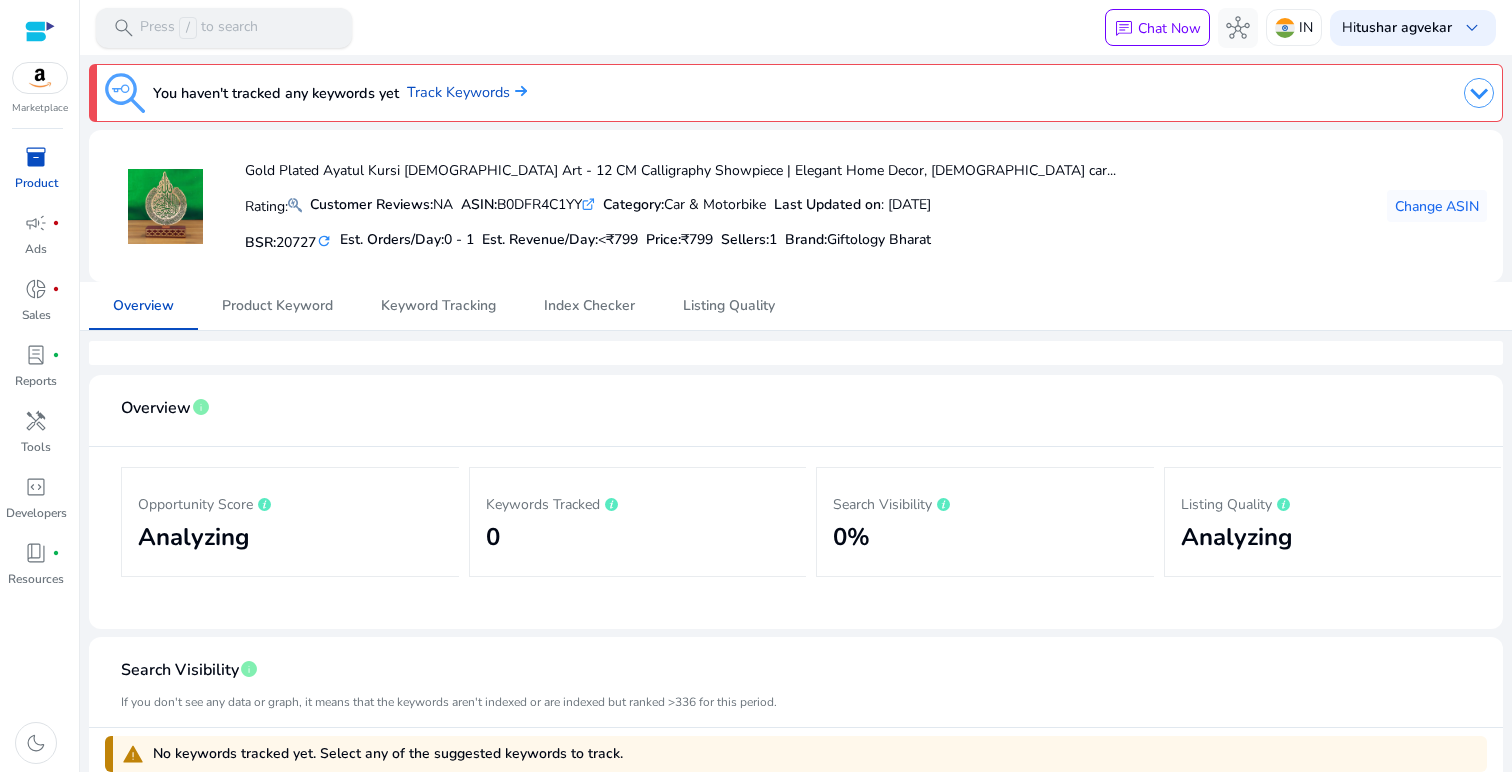 click on "search   Press  /  to search" at bounding box center [224, 28] 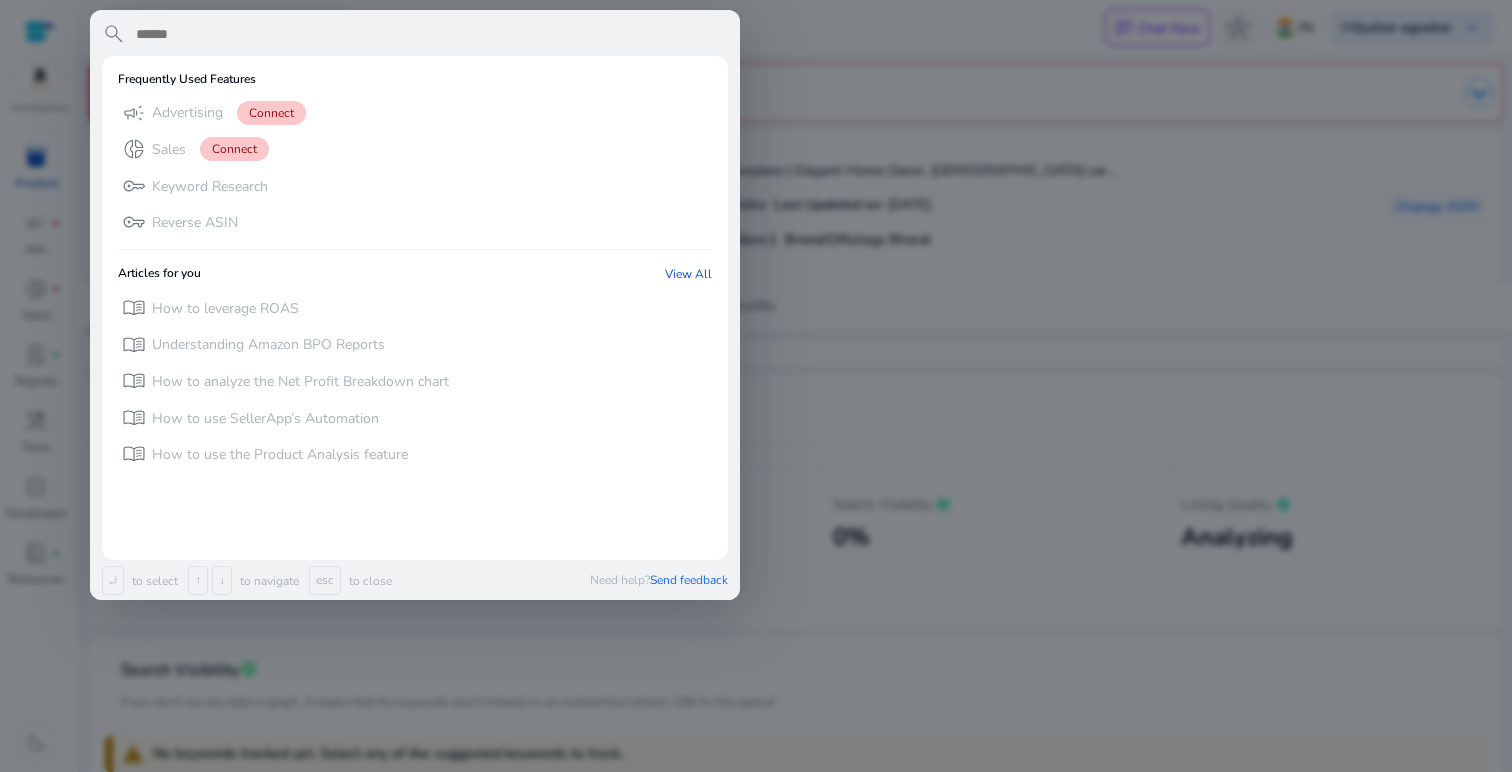 click at bounding box center [756, 386] 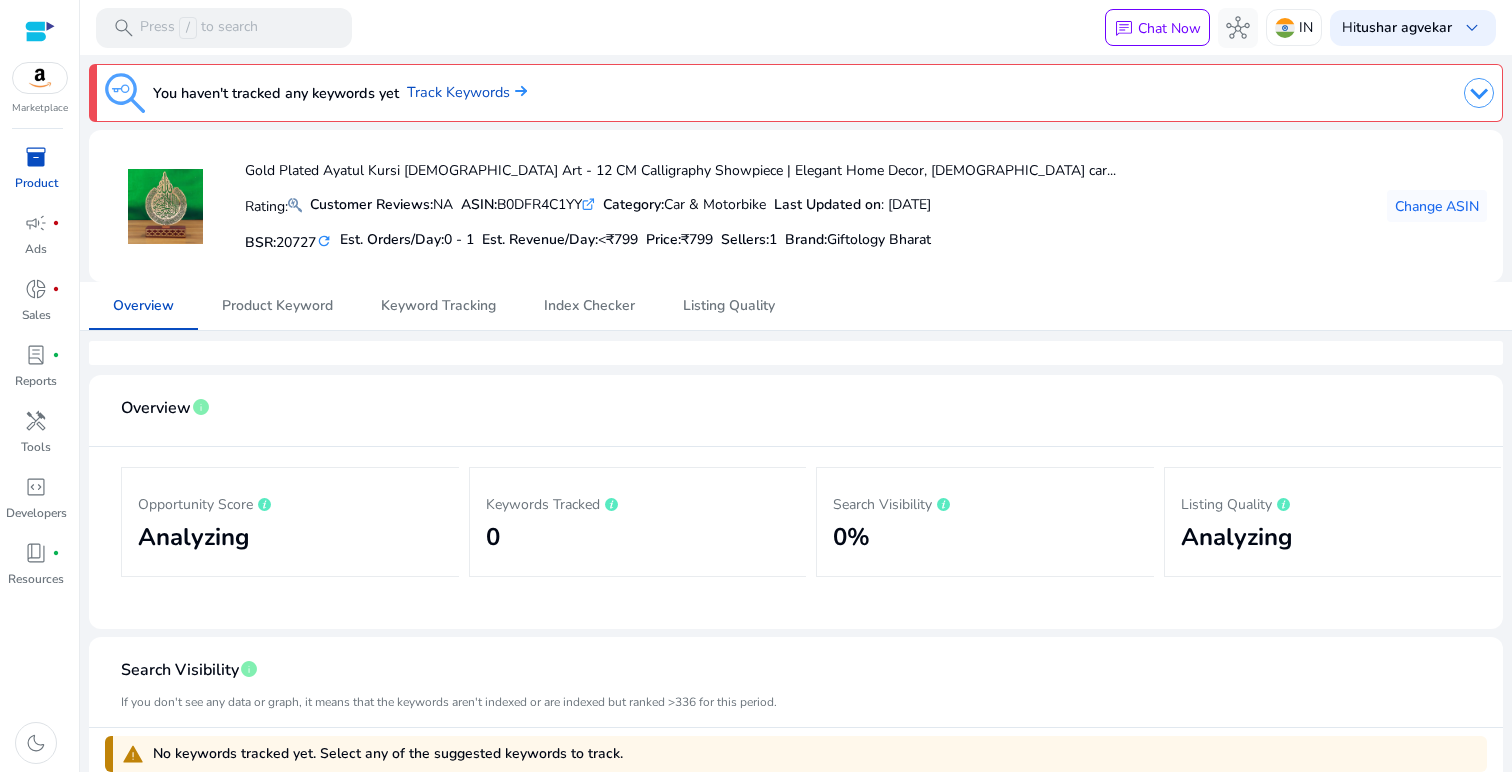 click at bounding box center (40, 78) 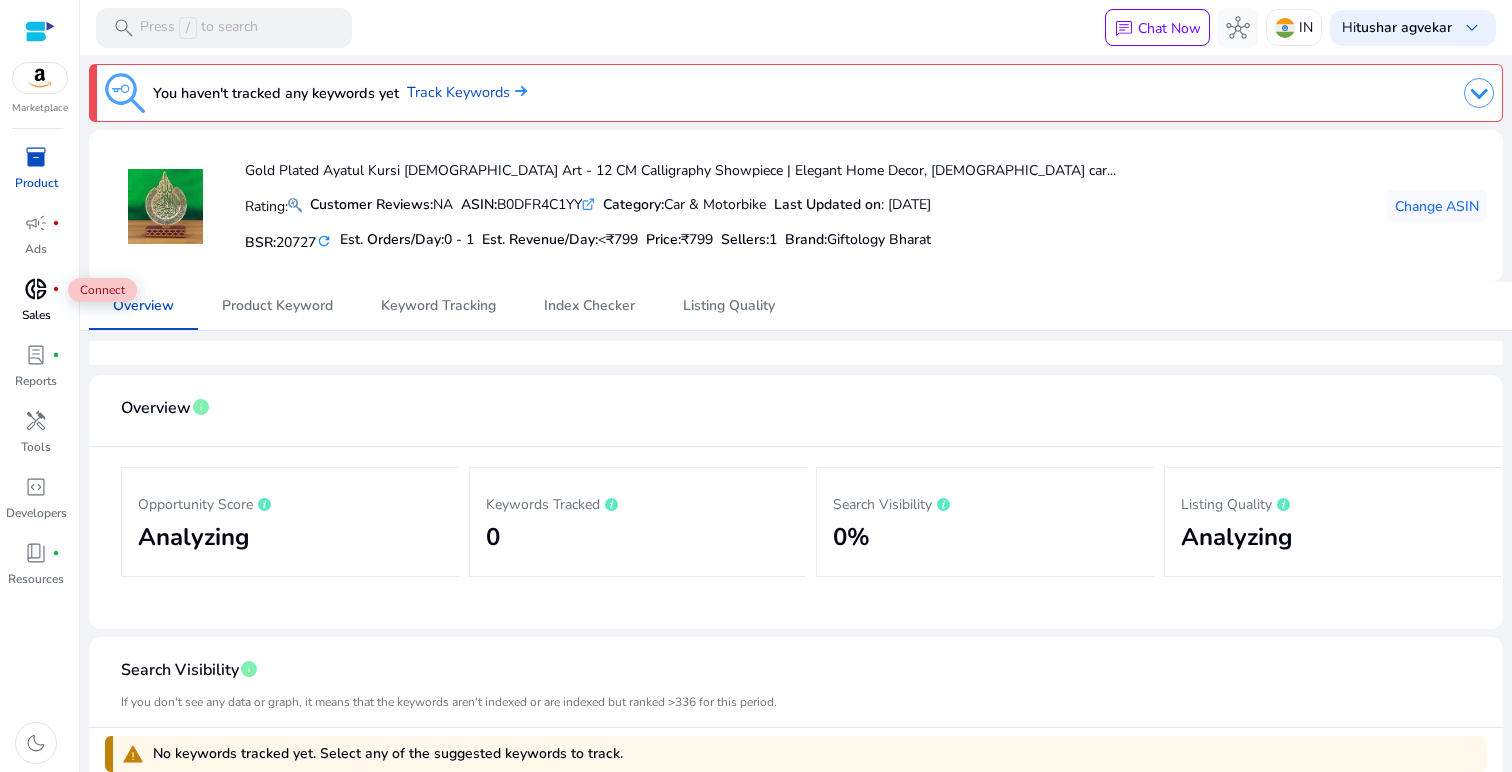 click on "donut_small" at bounding box center [36, 289] 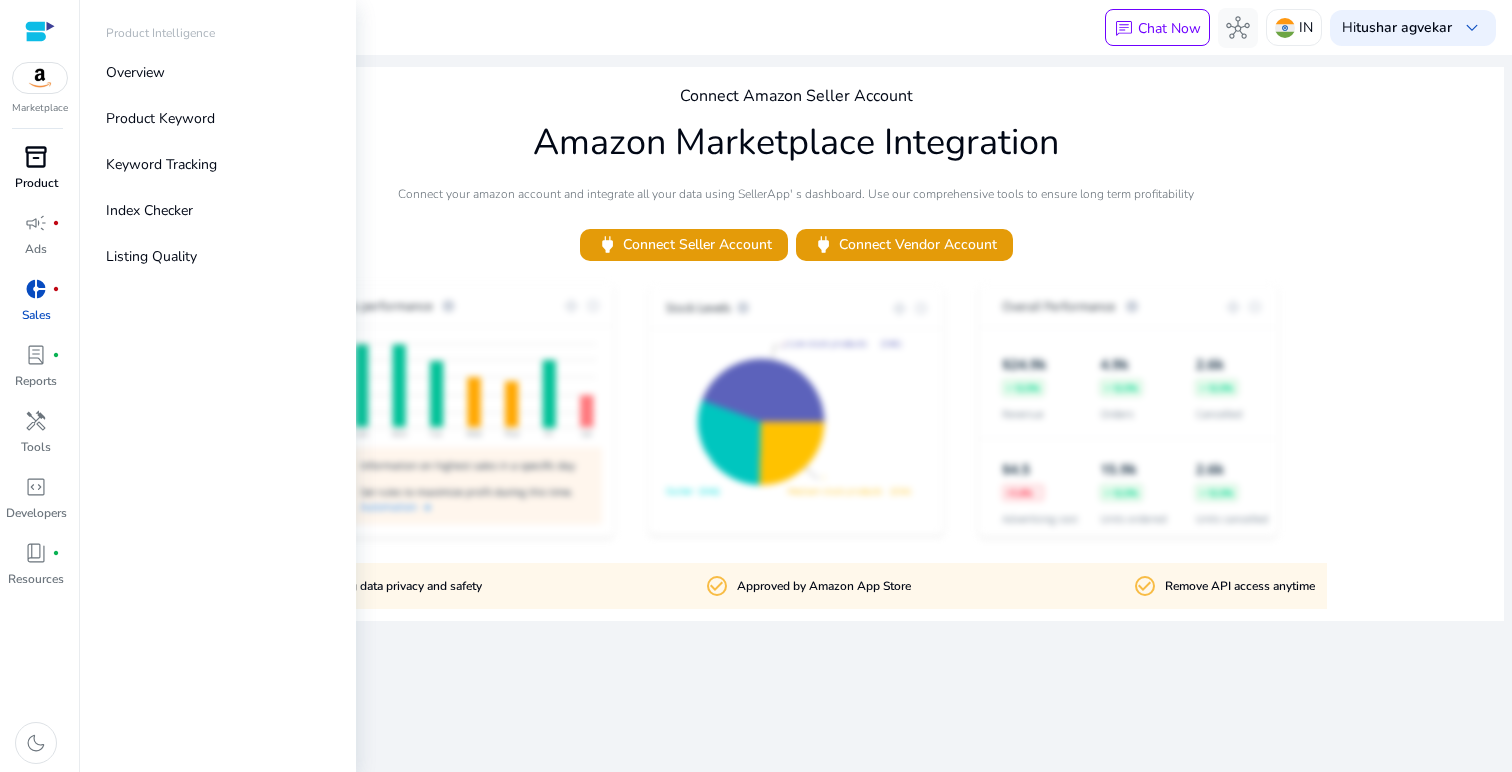 click on "inventory_2" at bounding box center [36, 157] 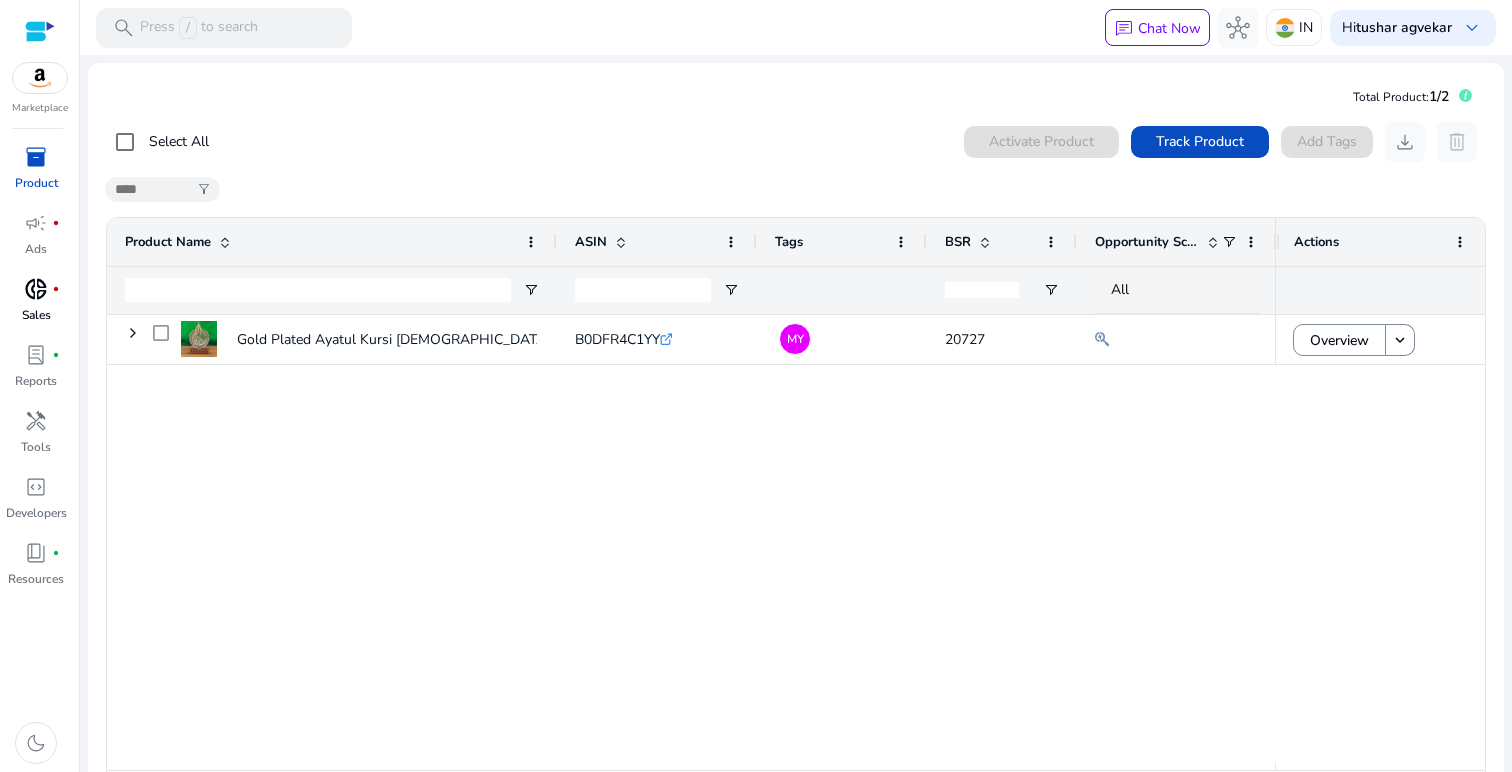 click on "Gold Plated Ayatul Kursi [DEMOGRAPHIC_DATA] Art - 12 CM Calligraphy Showpiece...
B0DFR4C1YY  .st0{fill:#2c8af8}  MY 20727 <₹799" 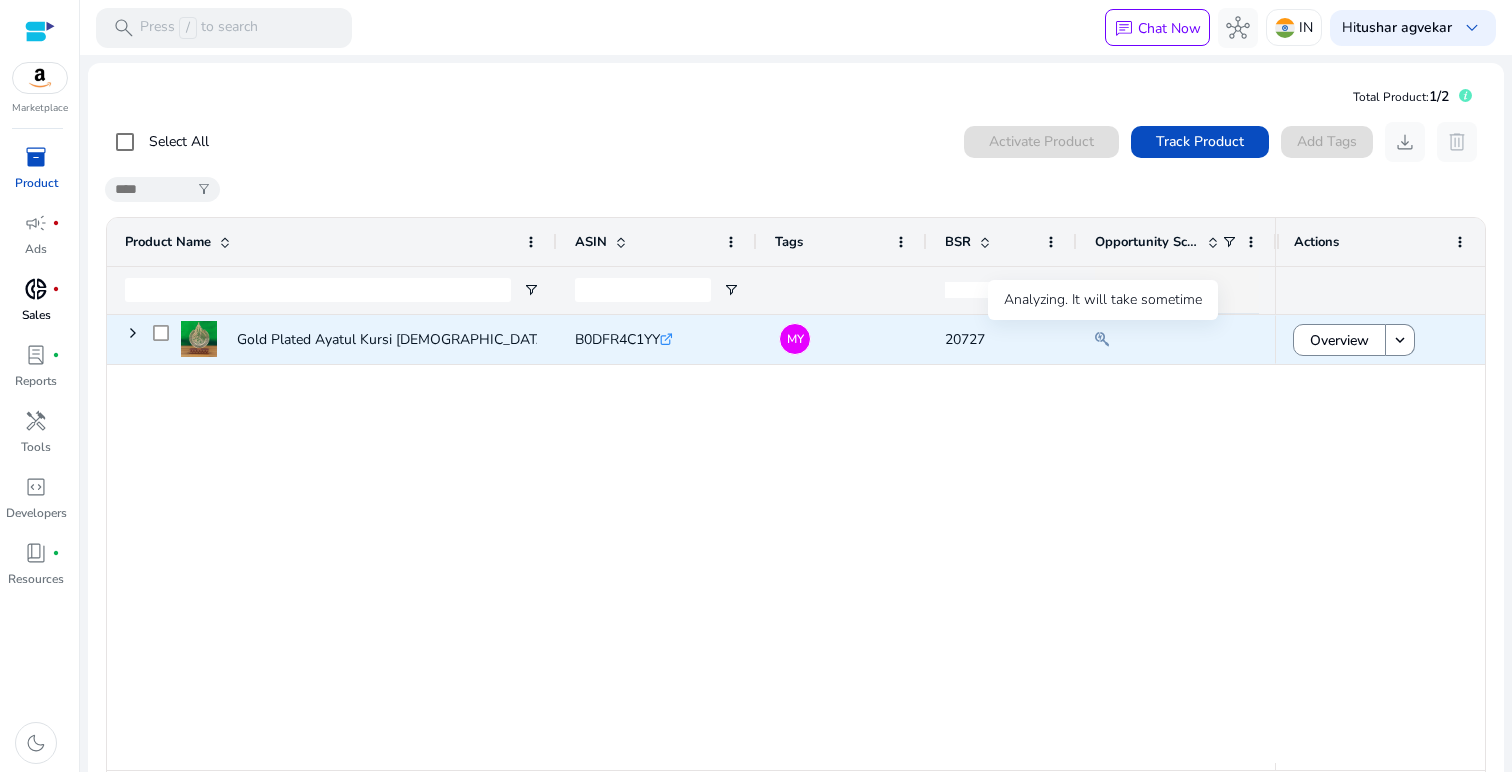 click 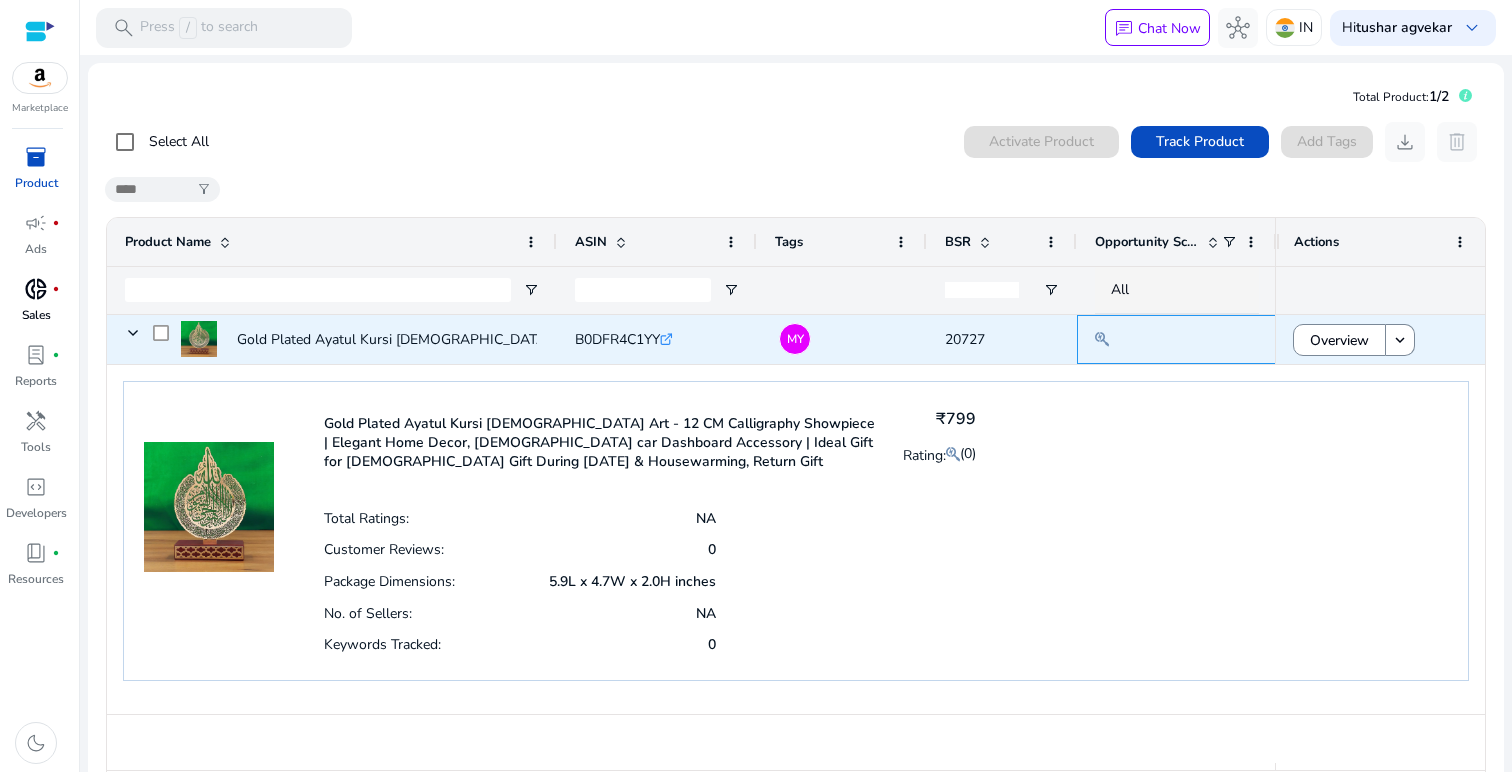 click 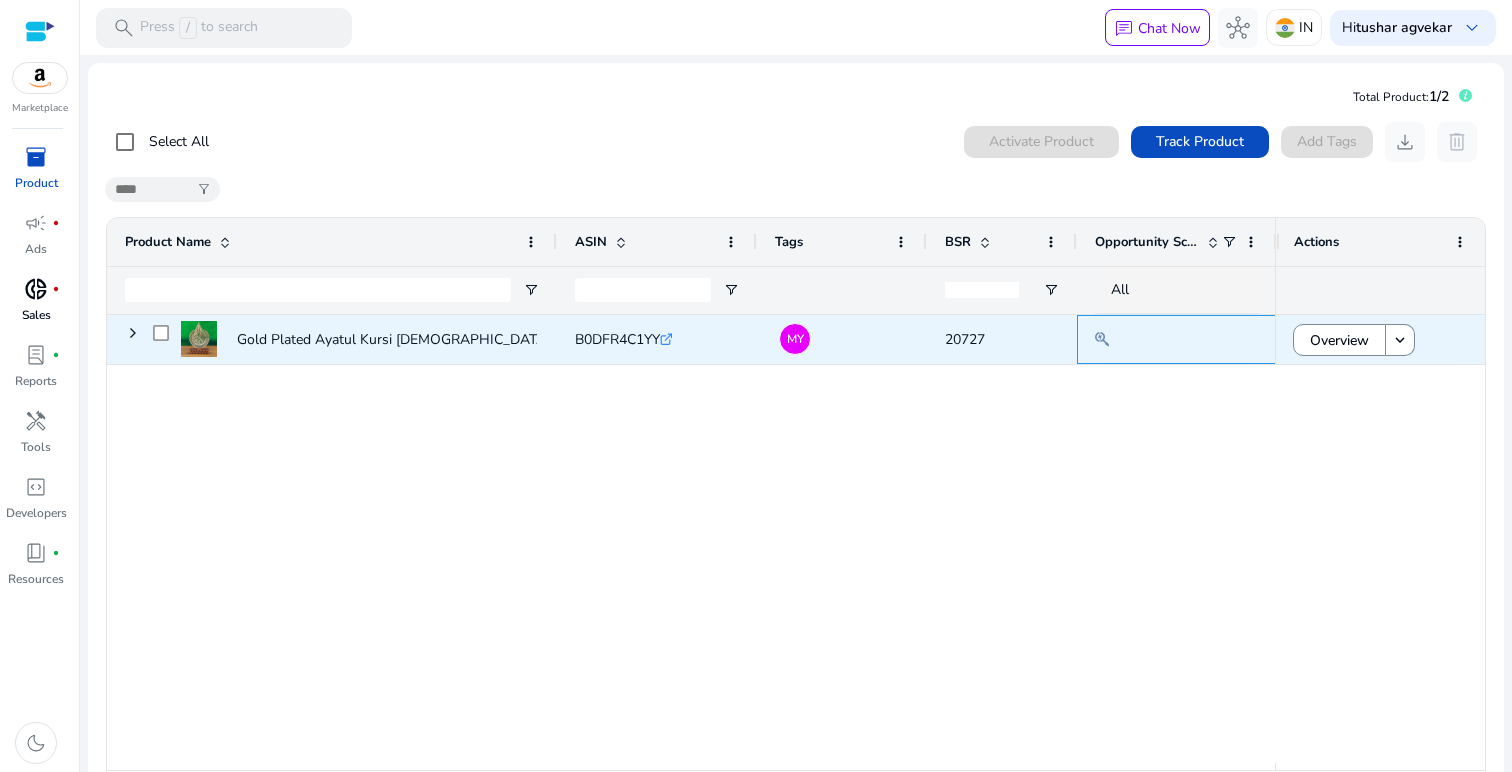 click 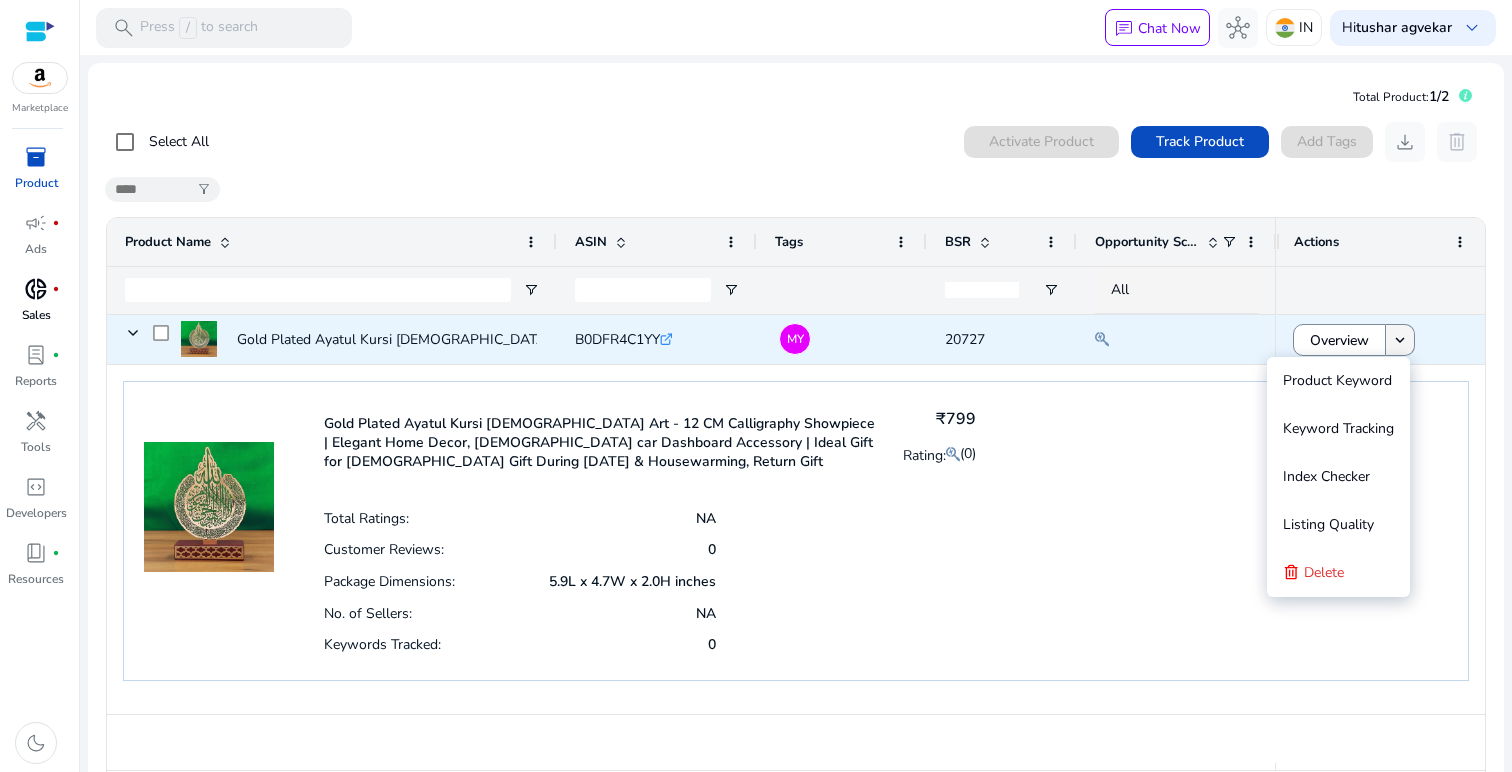 click on "keyboard_arrow_down" 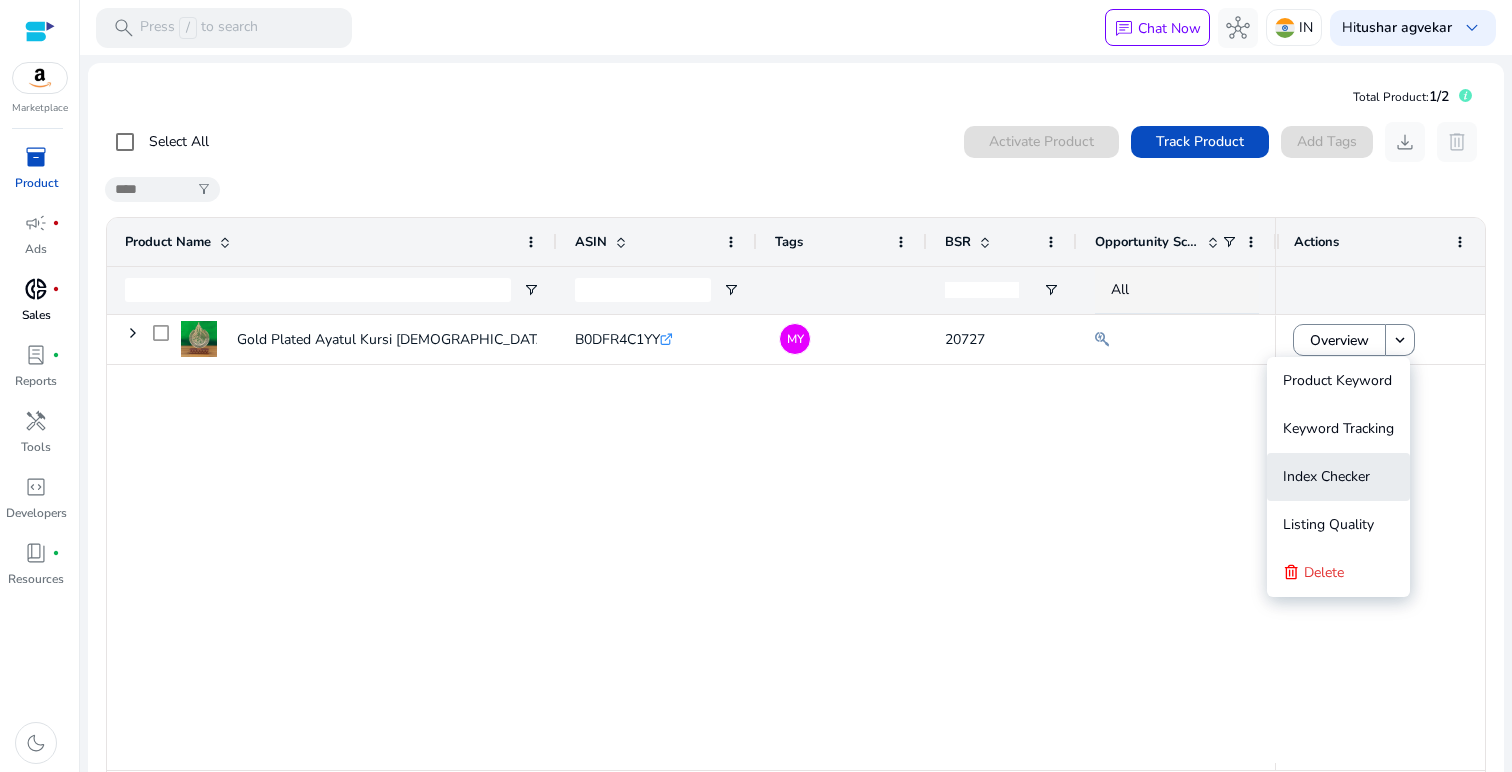 click on "Index Checker" at bounding box center [1326, 476] 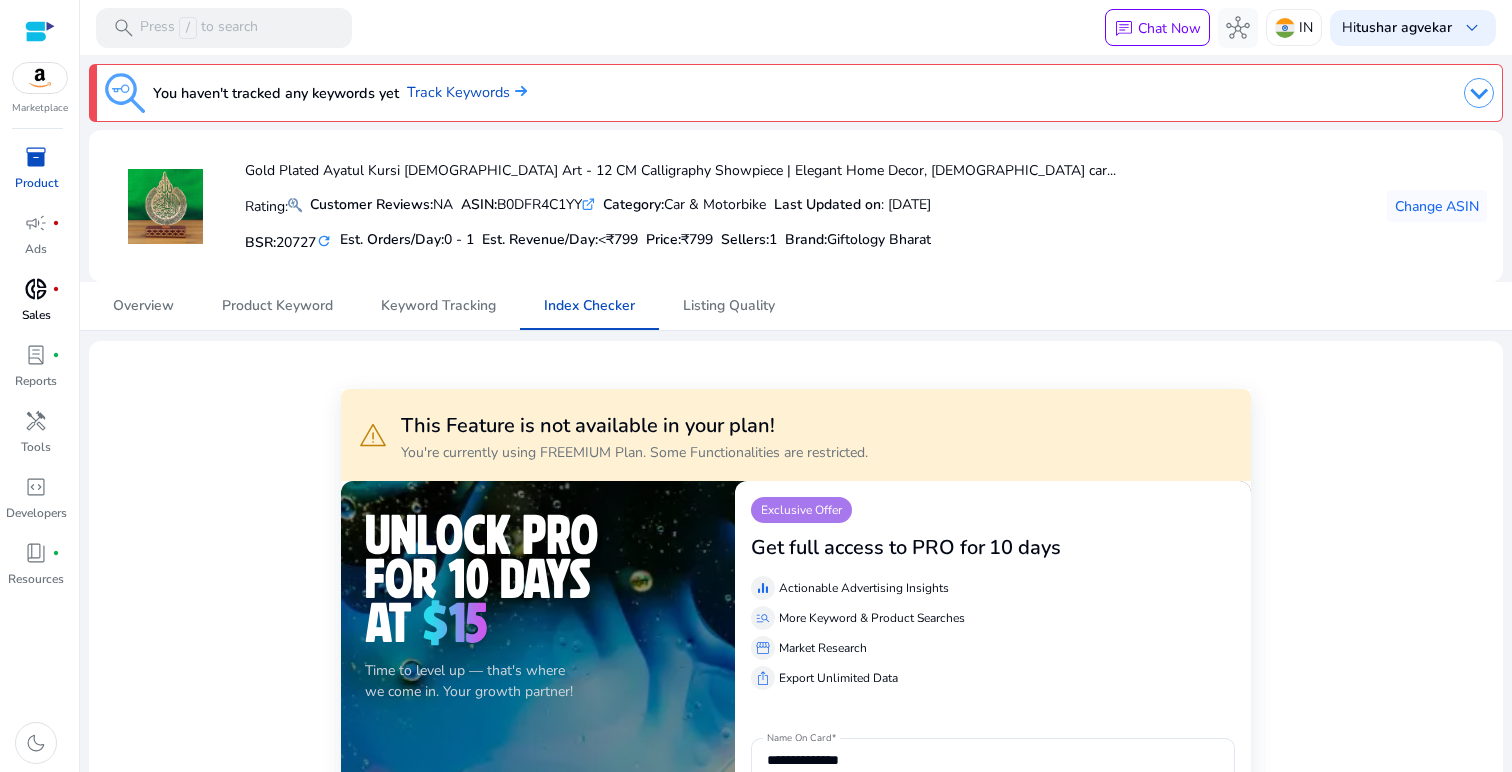 scroll, scrollTop: 13, scrollLeft: 0, axis: vertical 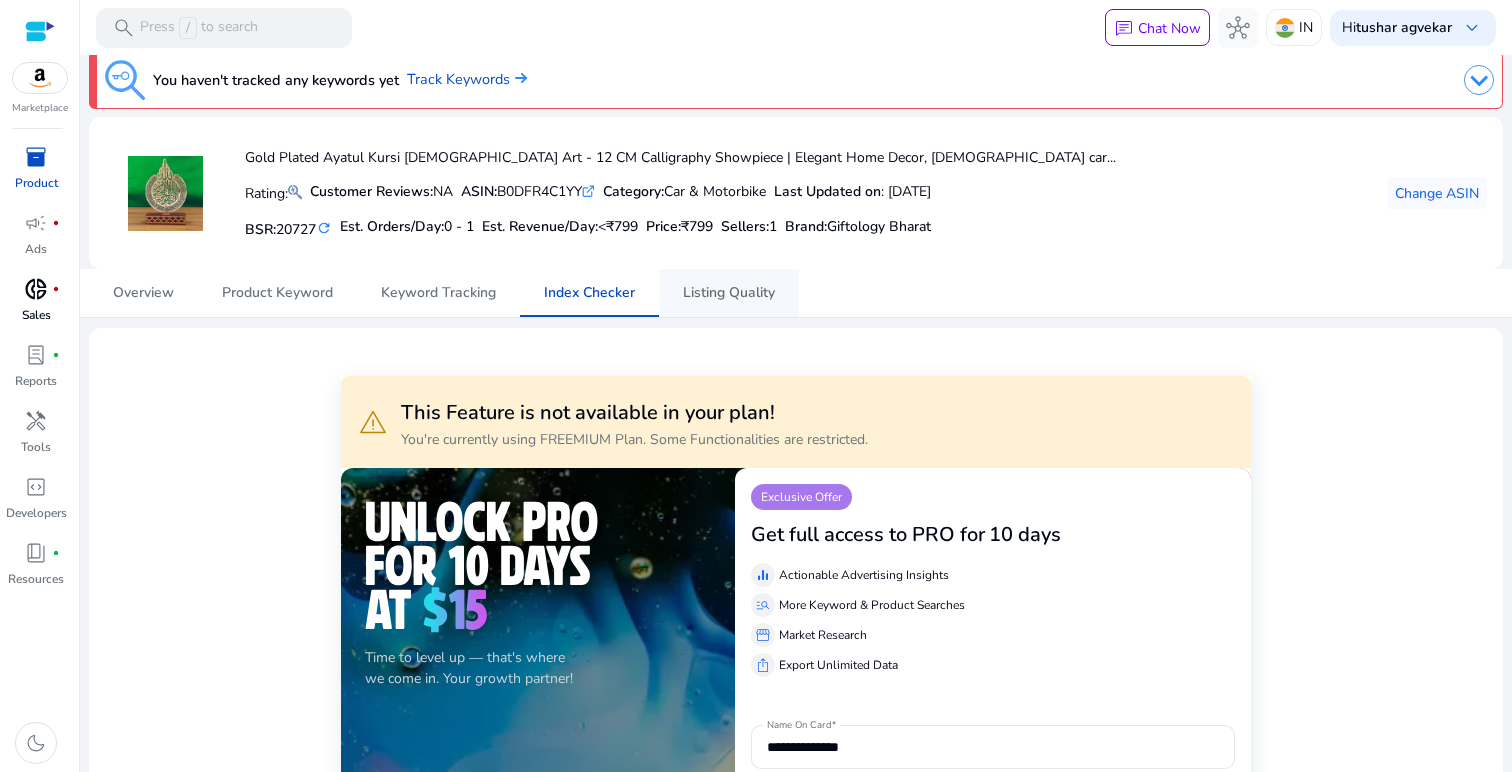 click on "Listing Quality" at bounding box center [729, 293] 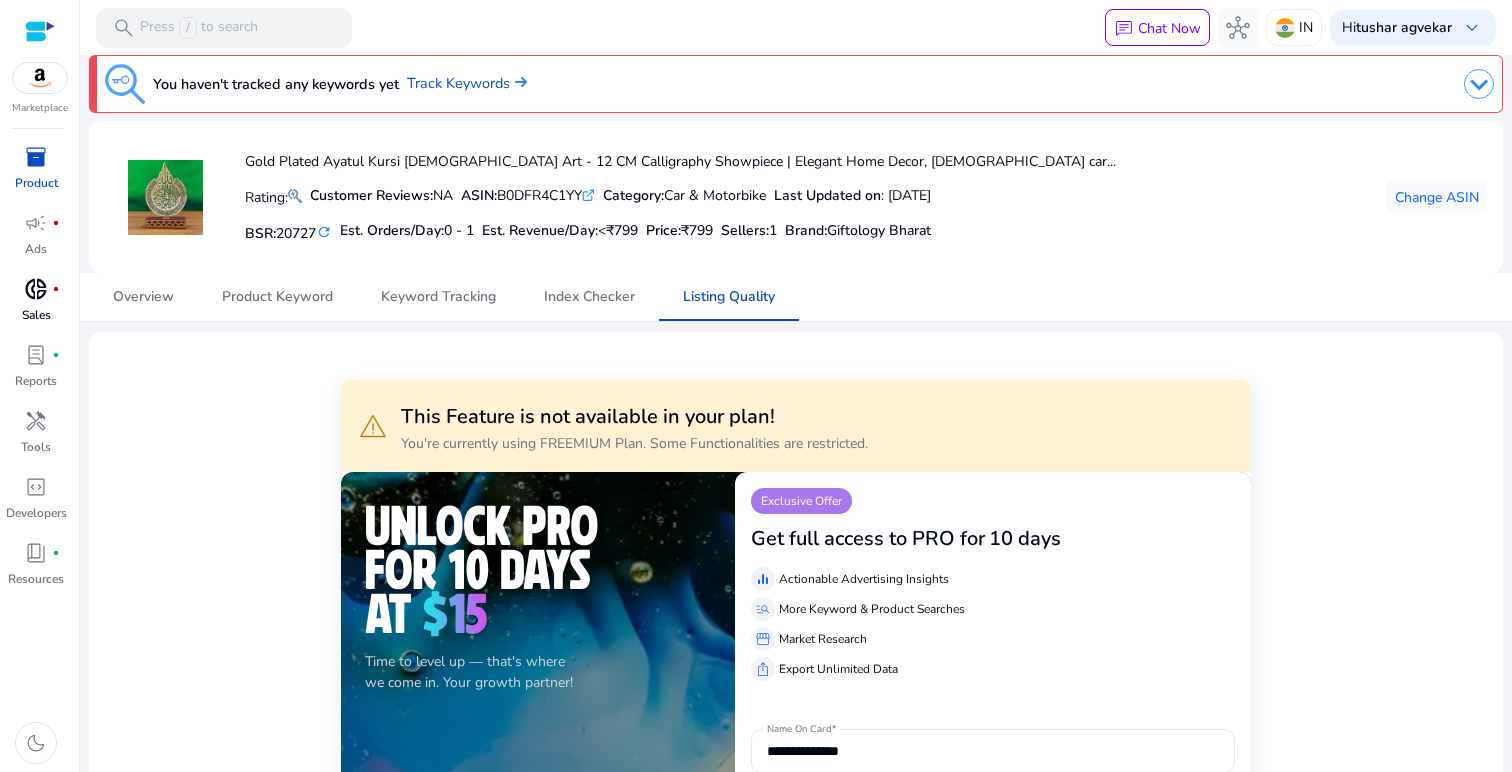 scroll, scrollTop: 0, scrollLeft: 0, axis: both 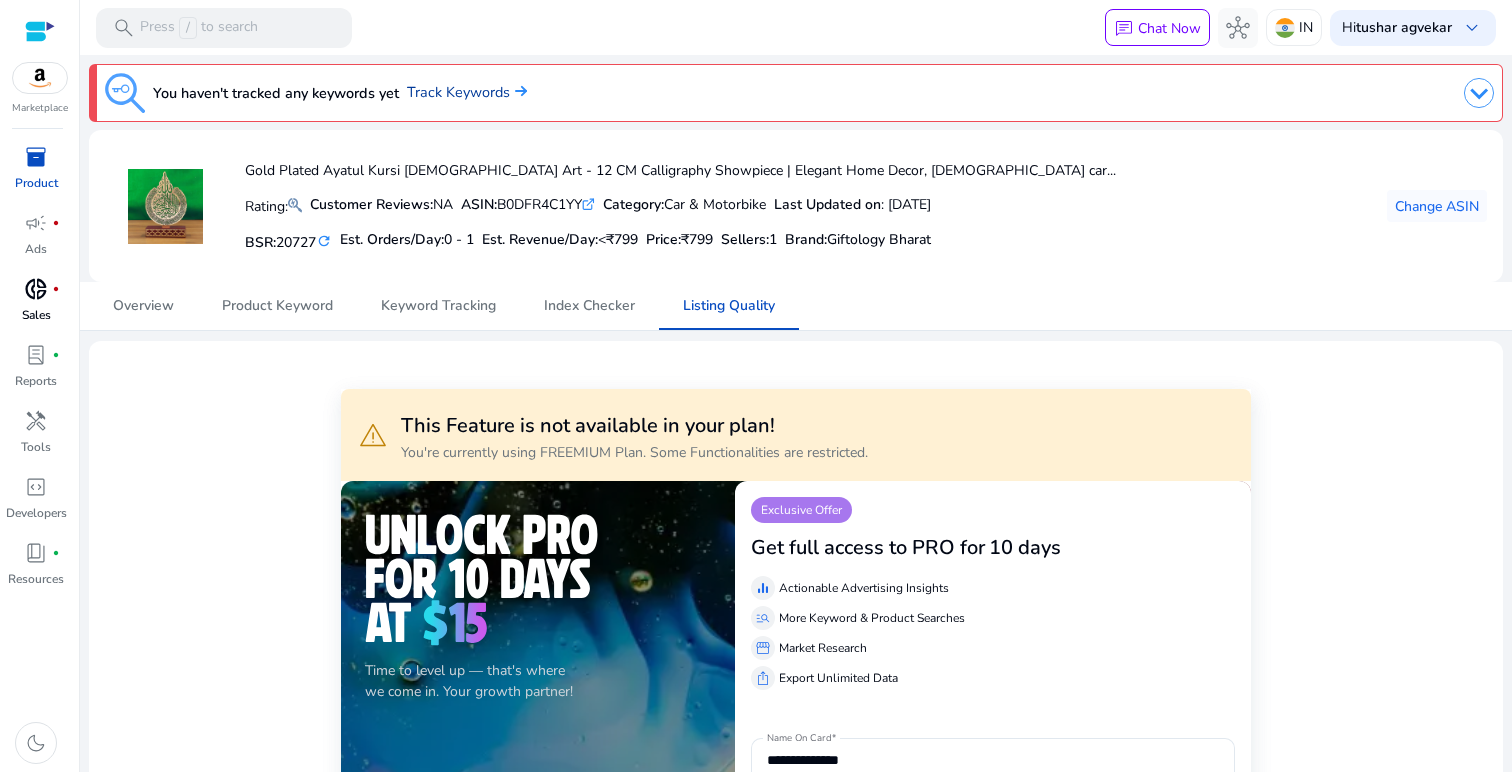 click on "Track Keywords" 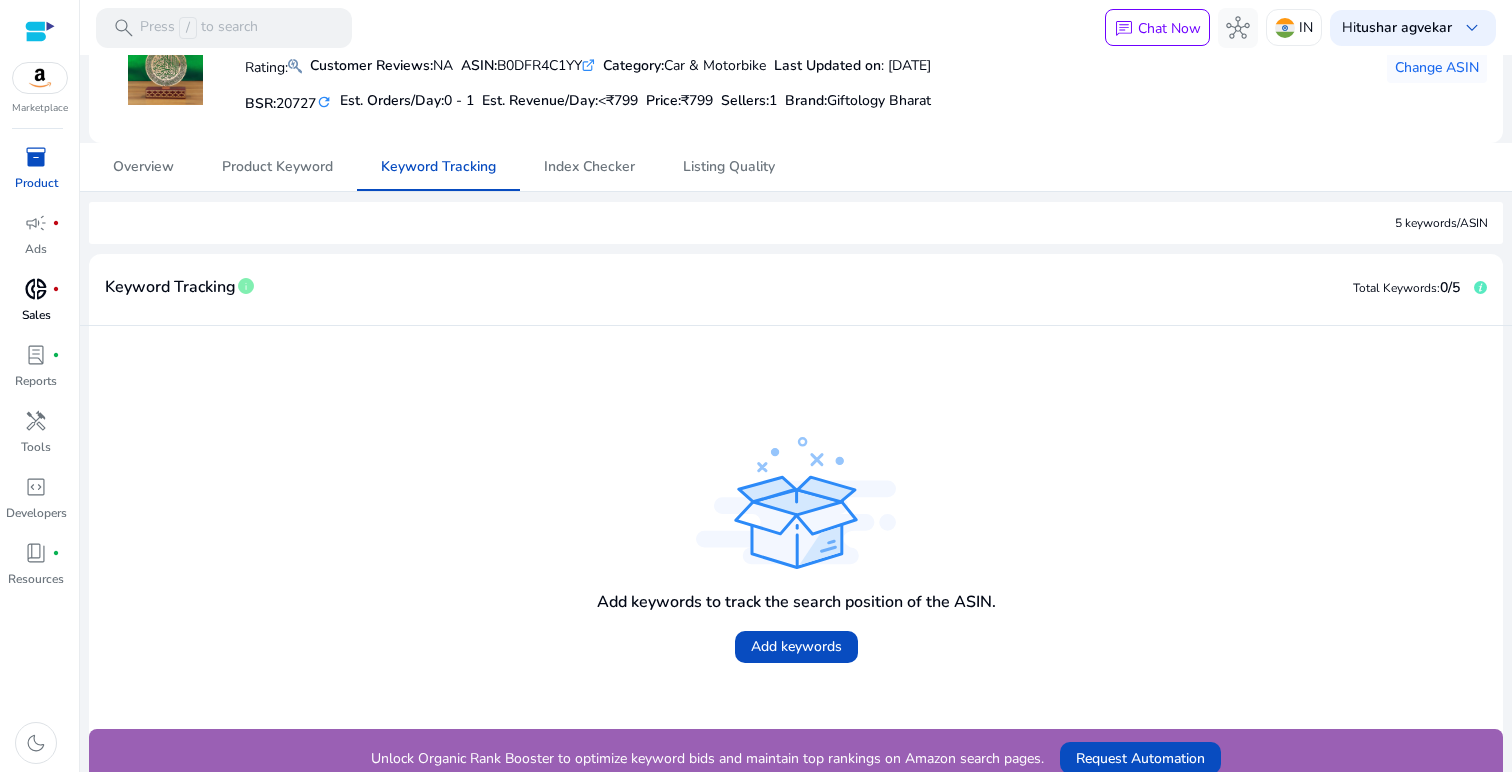 scroll, scrollTop: 154, scrollLeft: 0, axis: vertical 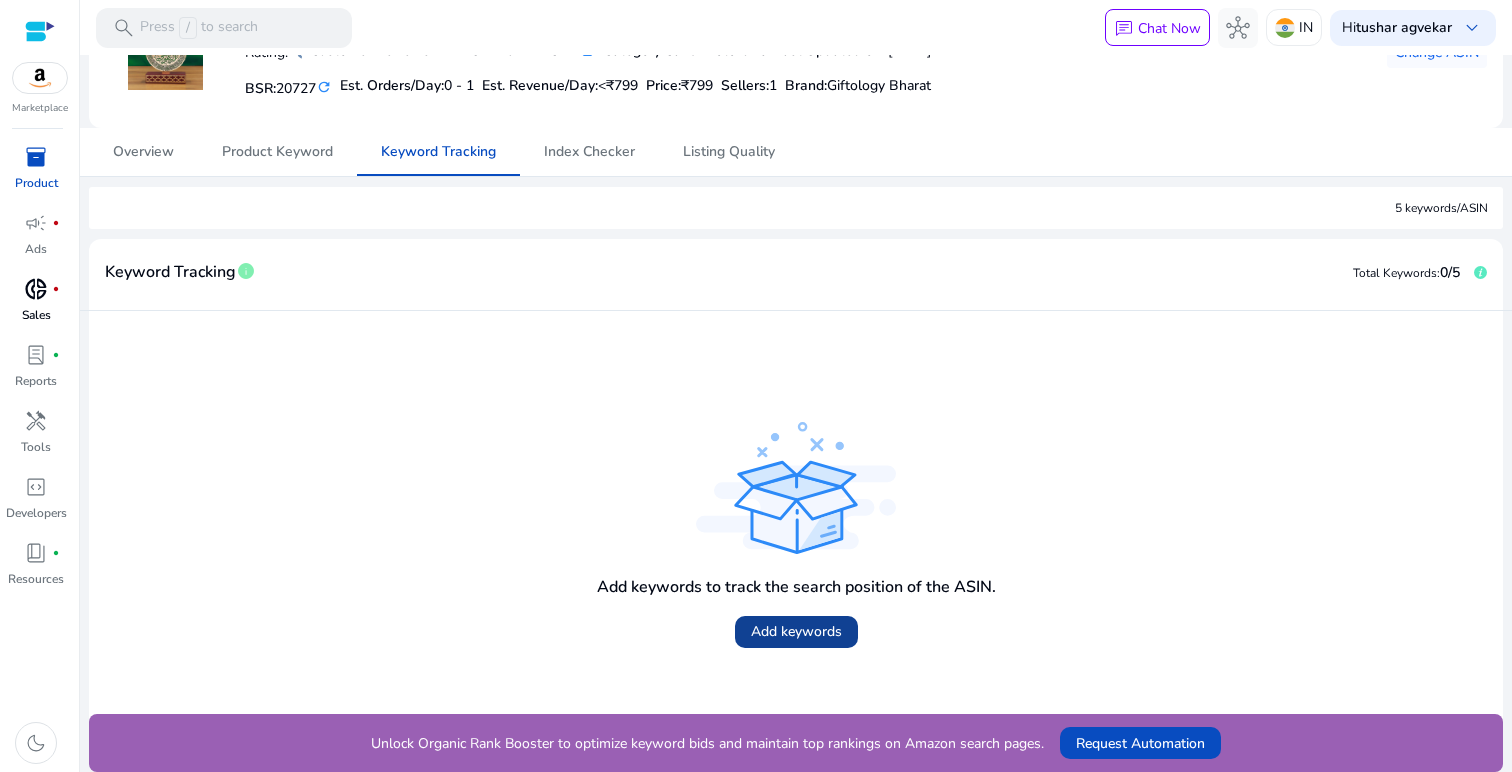 click at bounding box center (796, 632) 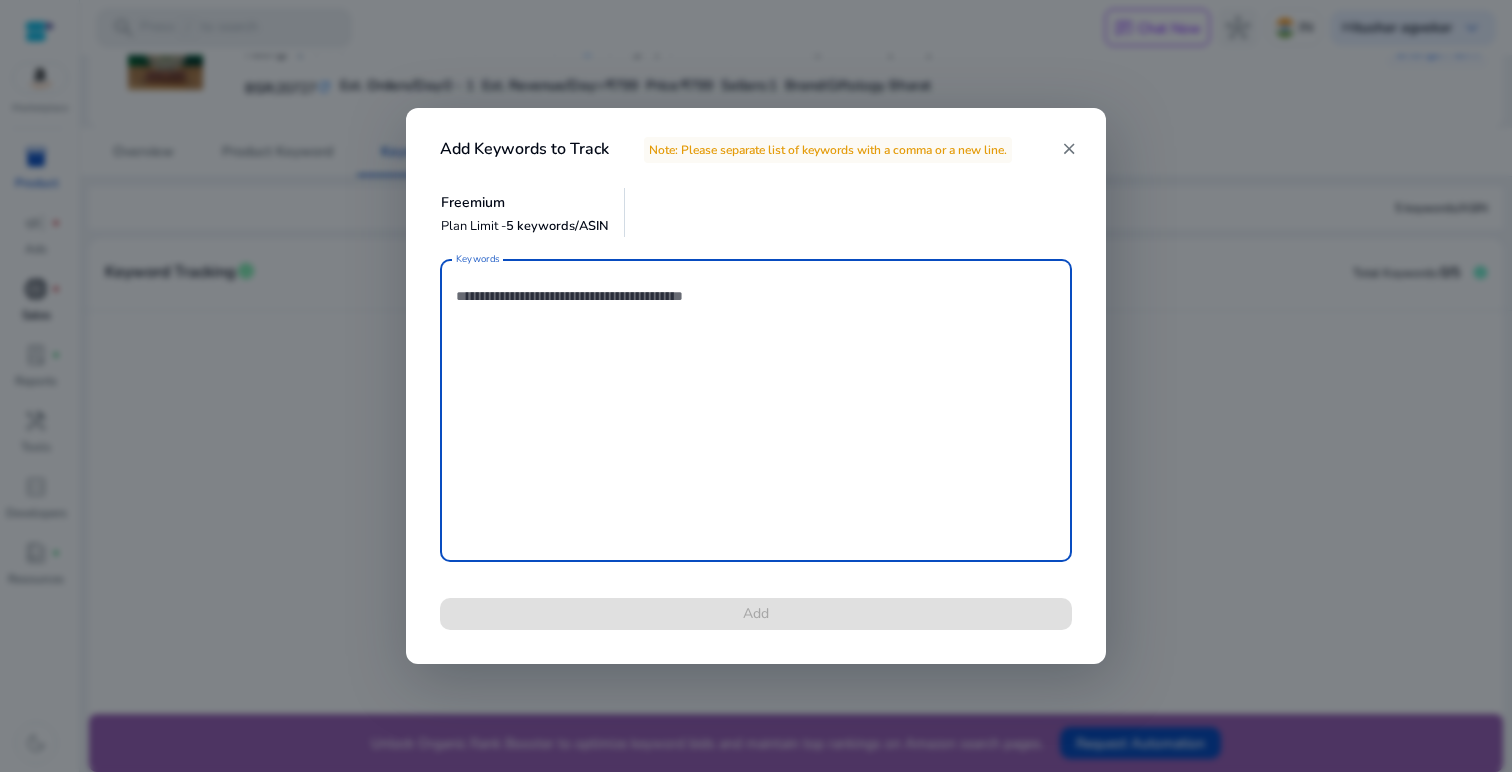 click on "Keywords" at bounding box center (756, 410) 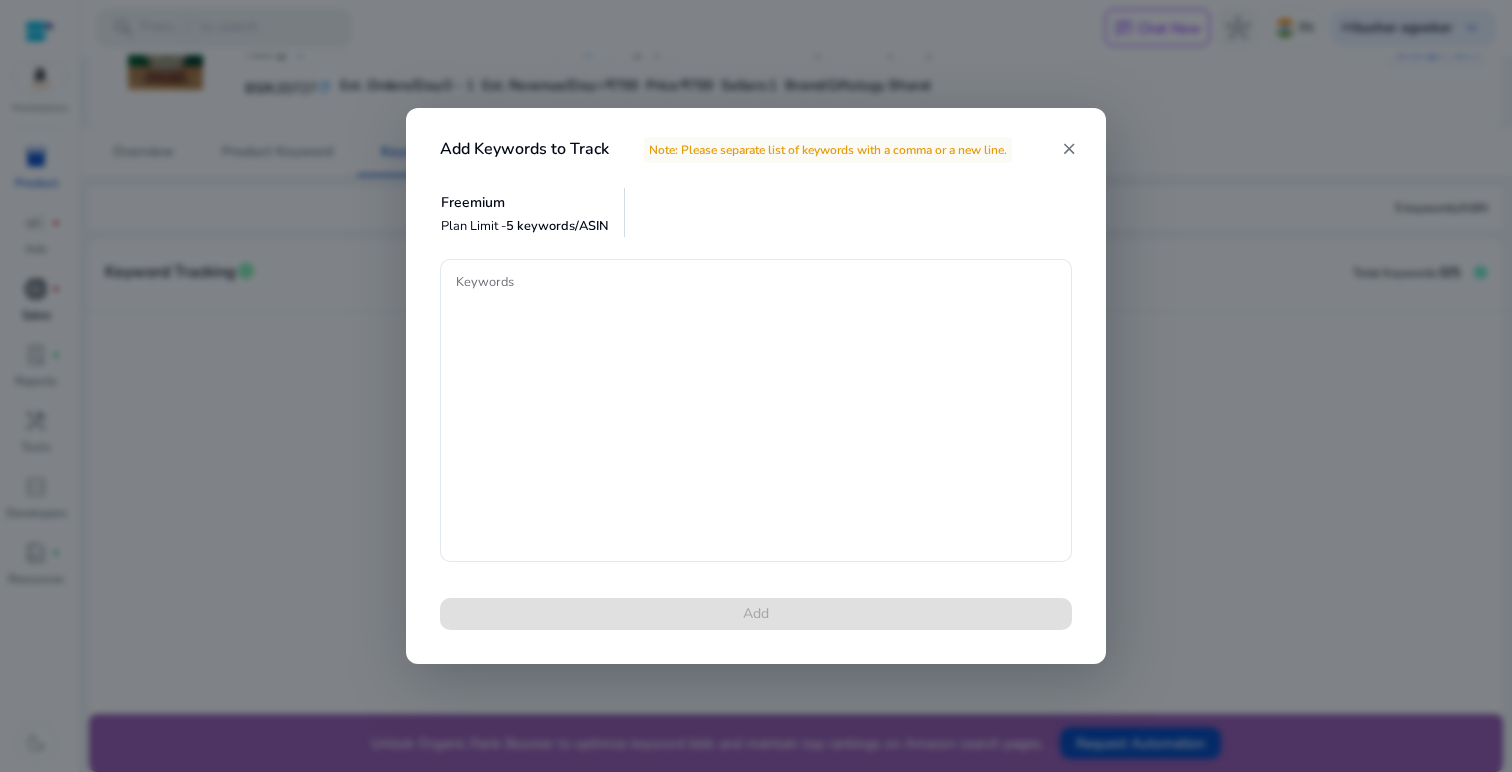 click on "close" at bounding box center [1069, 149] 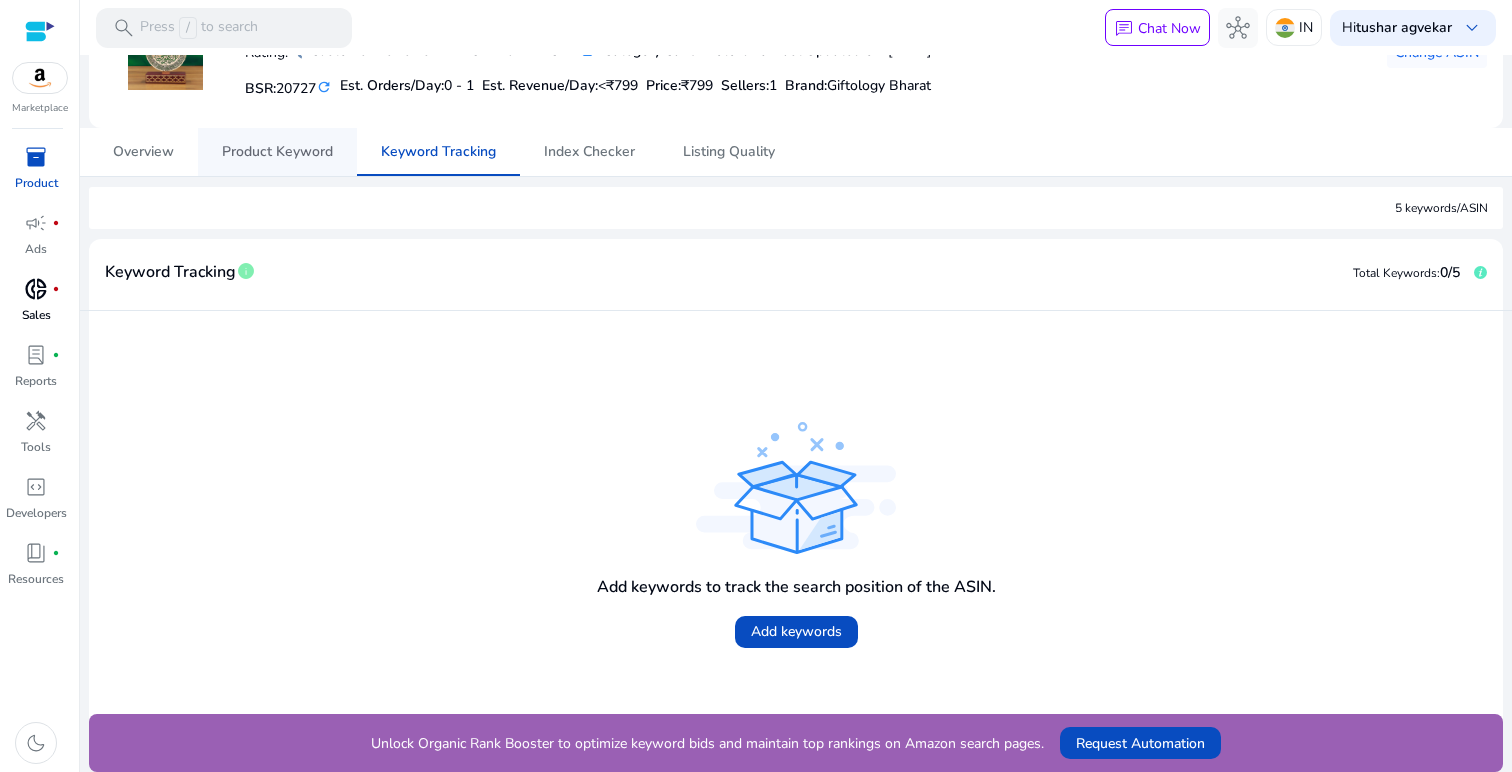 click on "Product Keyword" at bounding box center [277, 152] 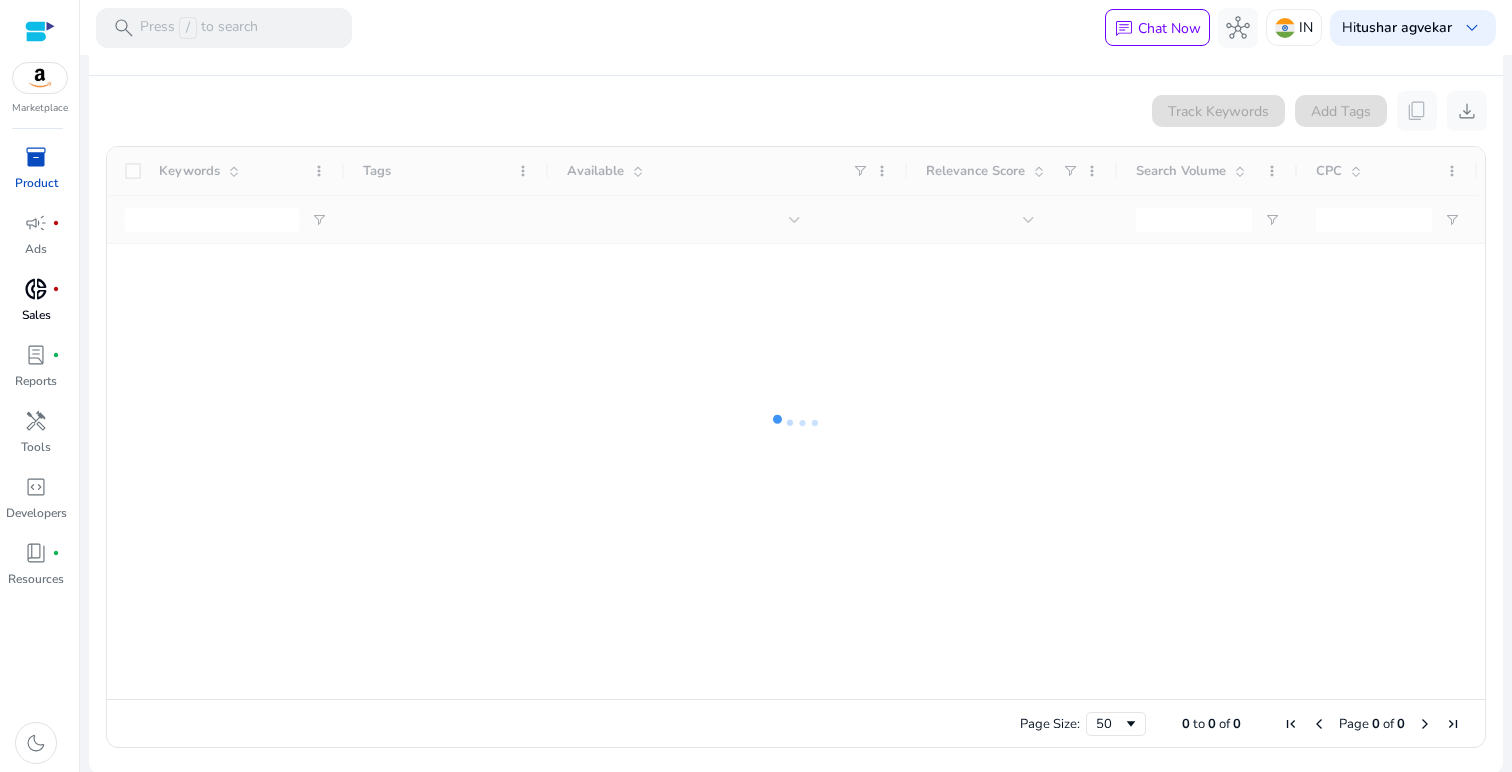 scroll, scrollTop: 373, scrollLeft: 0, axis: vertical 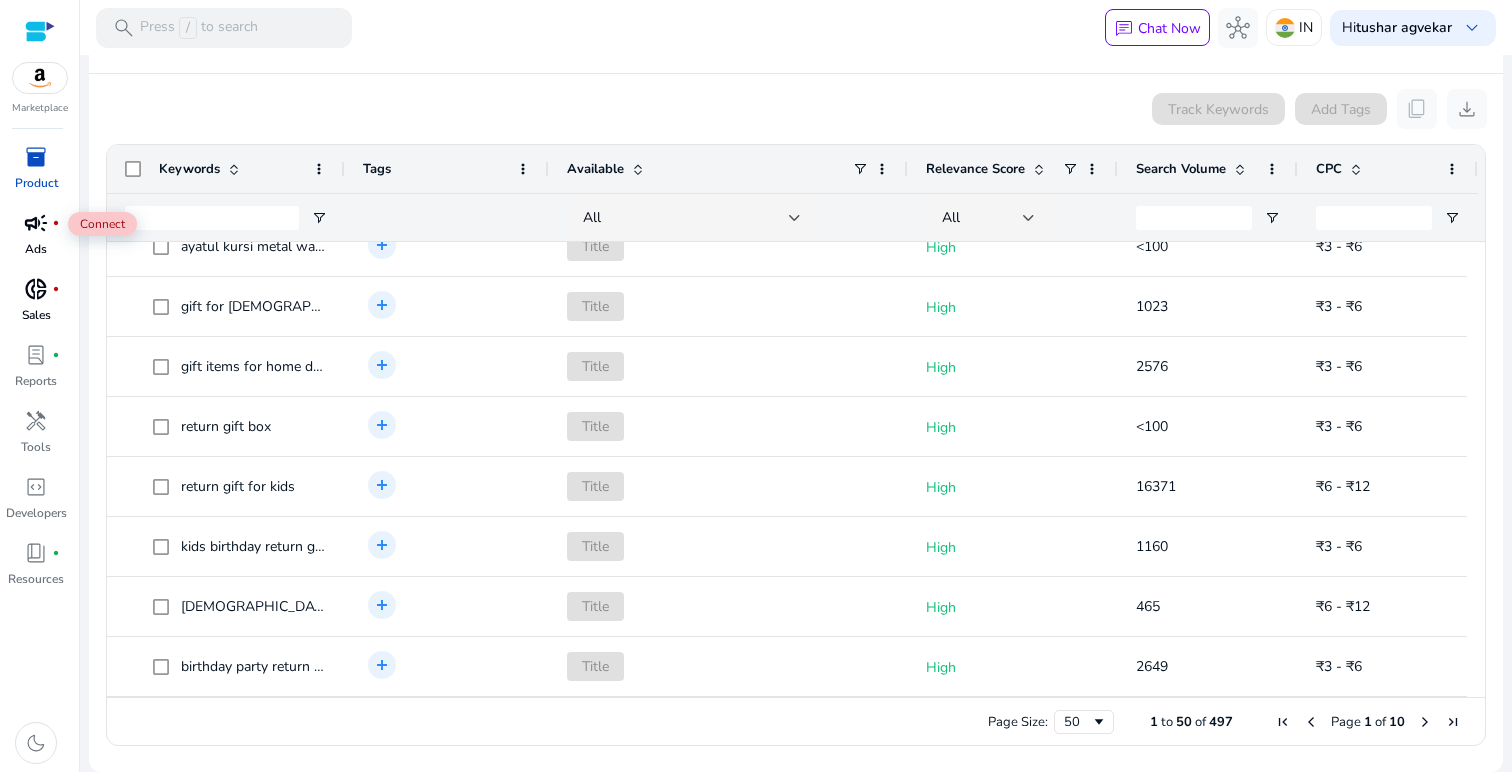 click on "campaign   fiber_manual_record" at bounding box center (36, 223) 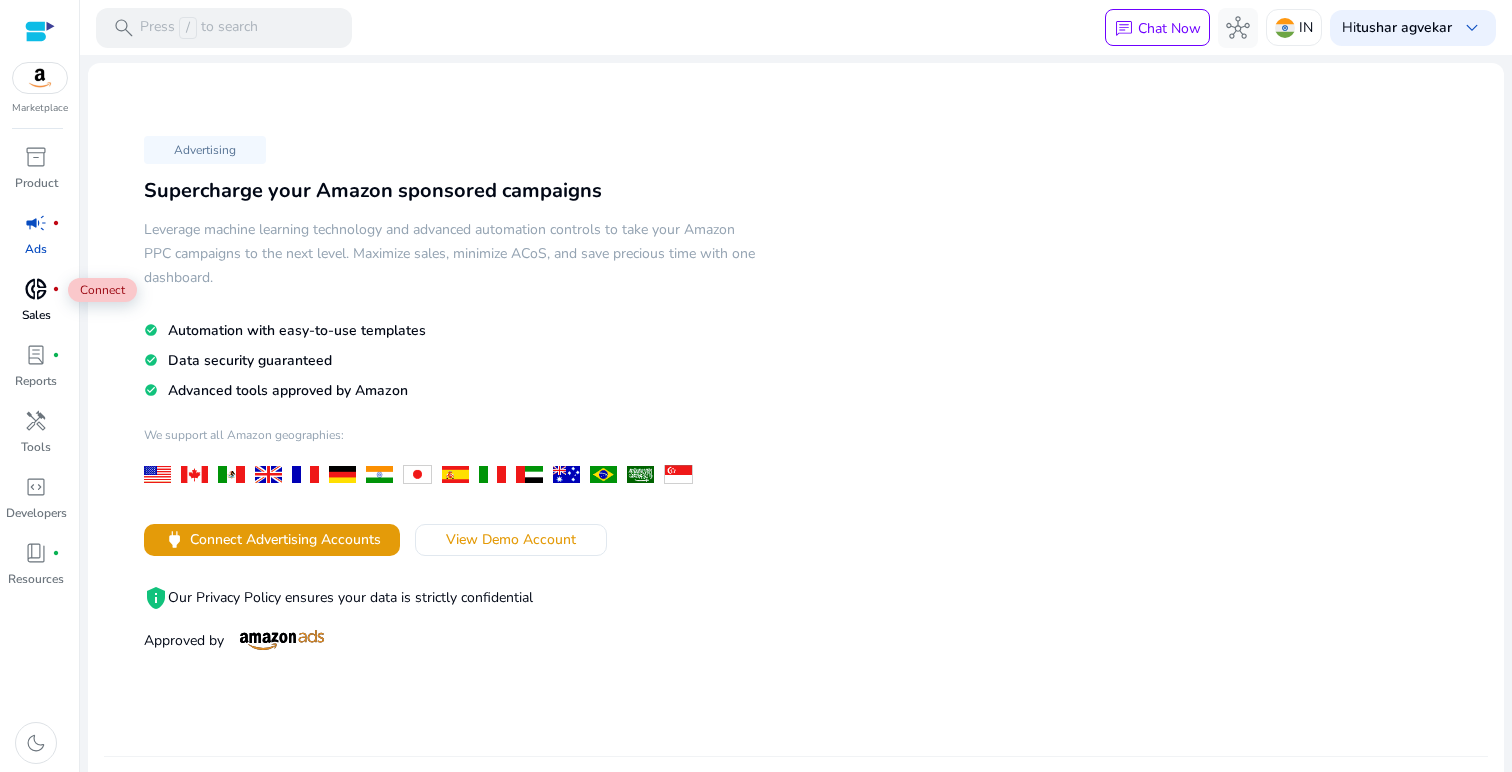 click on "donut_small" at bounding box center (36, 289) 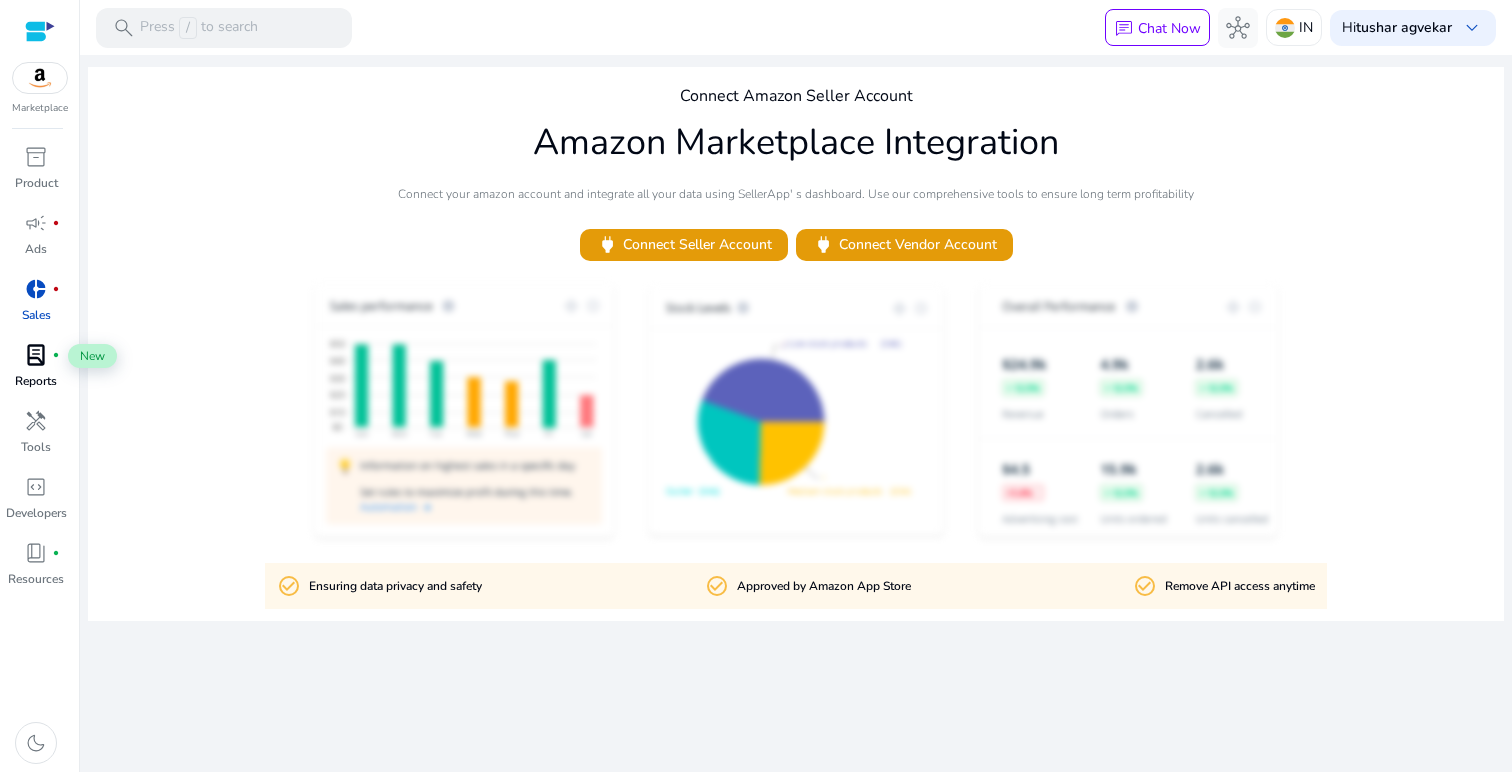 click on "lab_profile" at bounding box center (36, 355) 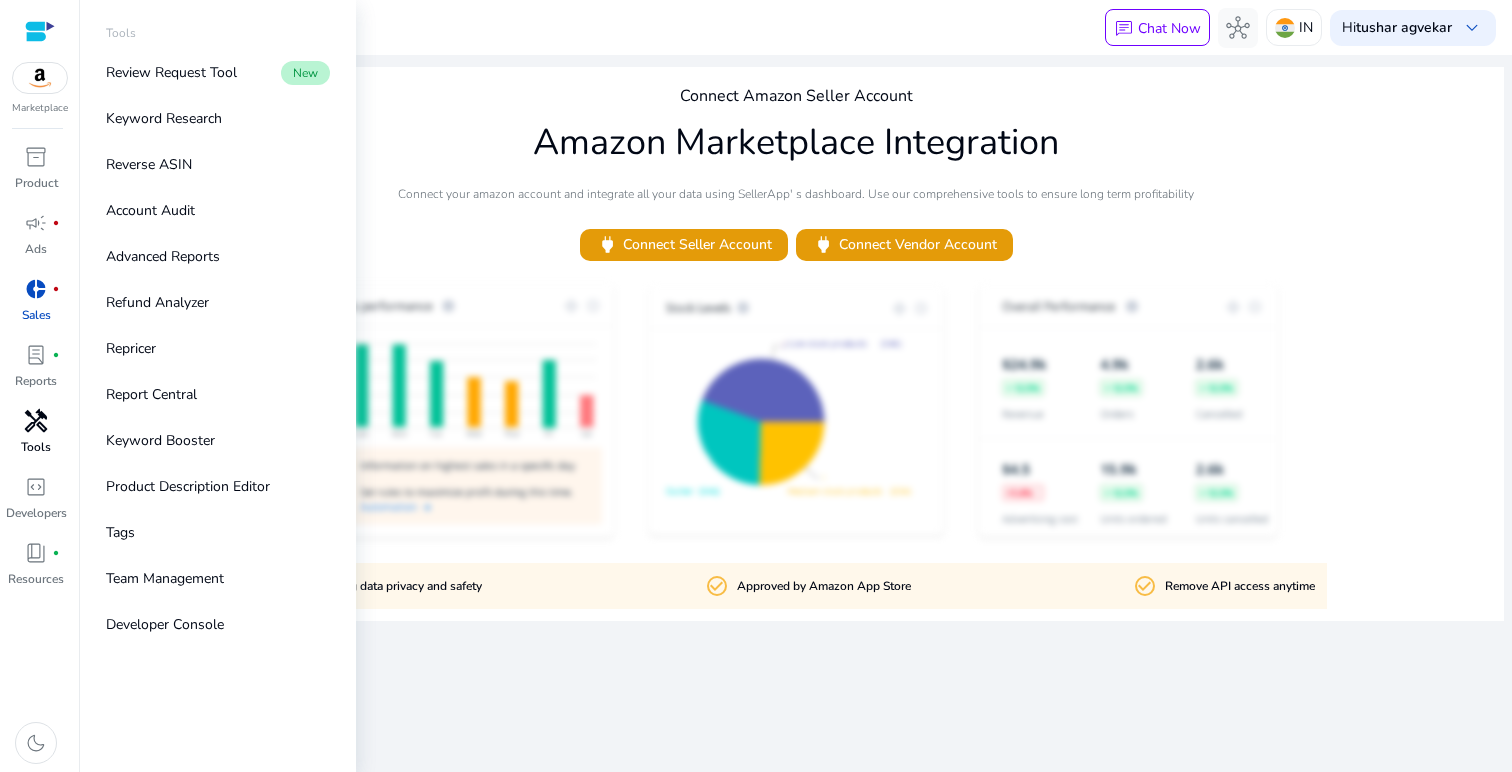 click on "handyman" at bounding box center [36, 421] 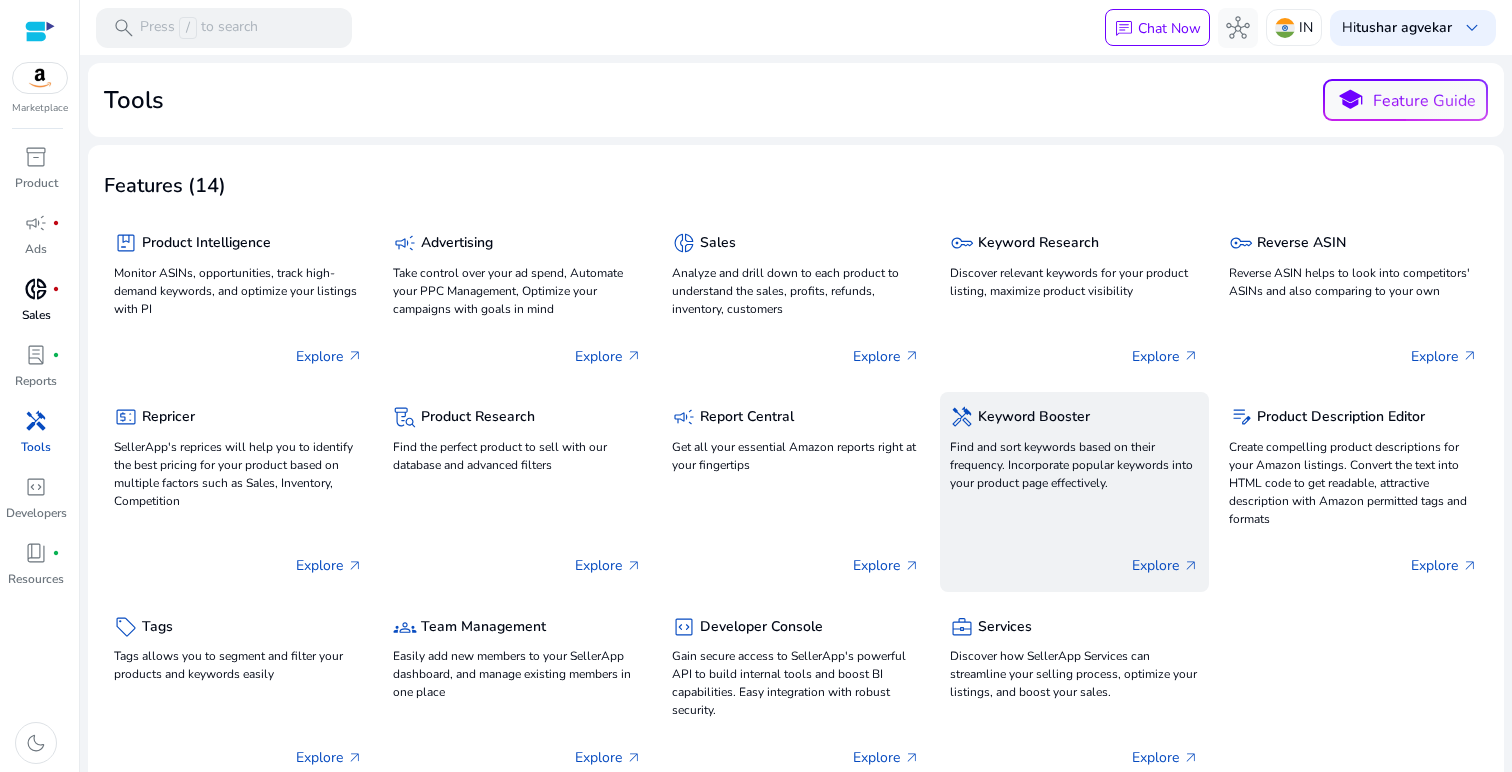 click on "Explore   arrow_outward" 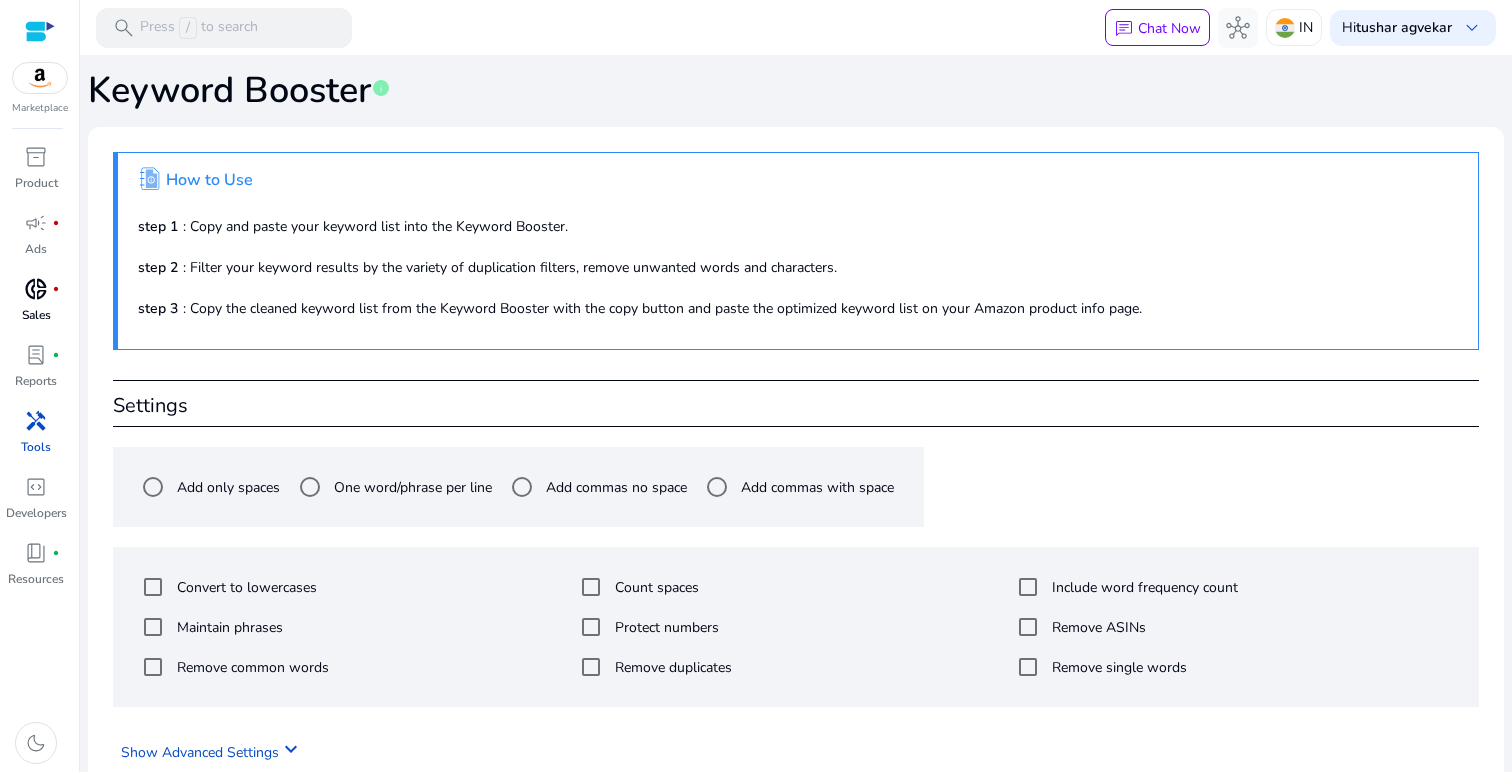 click on "Settings" 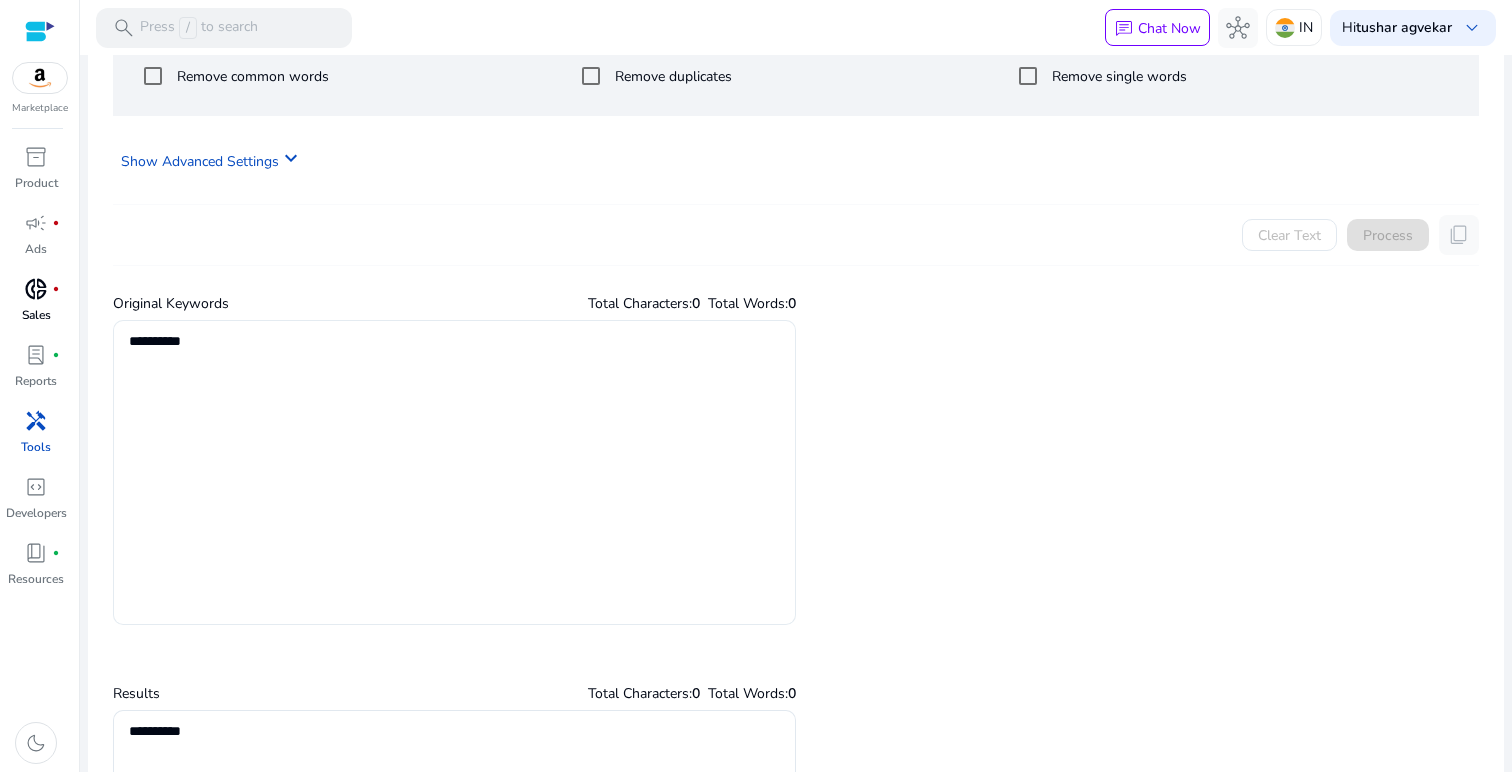 click at bounding box center (453, 472) 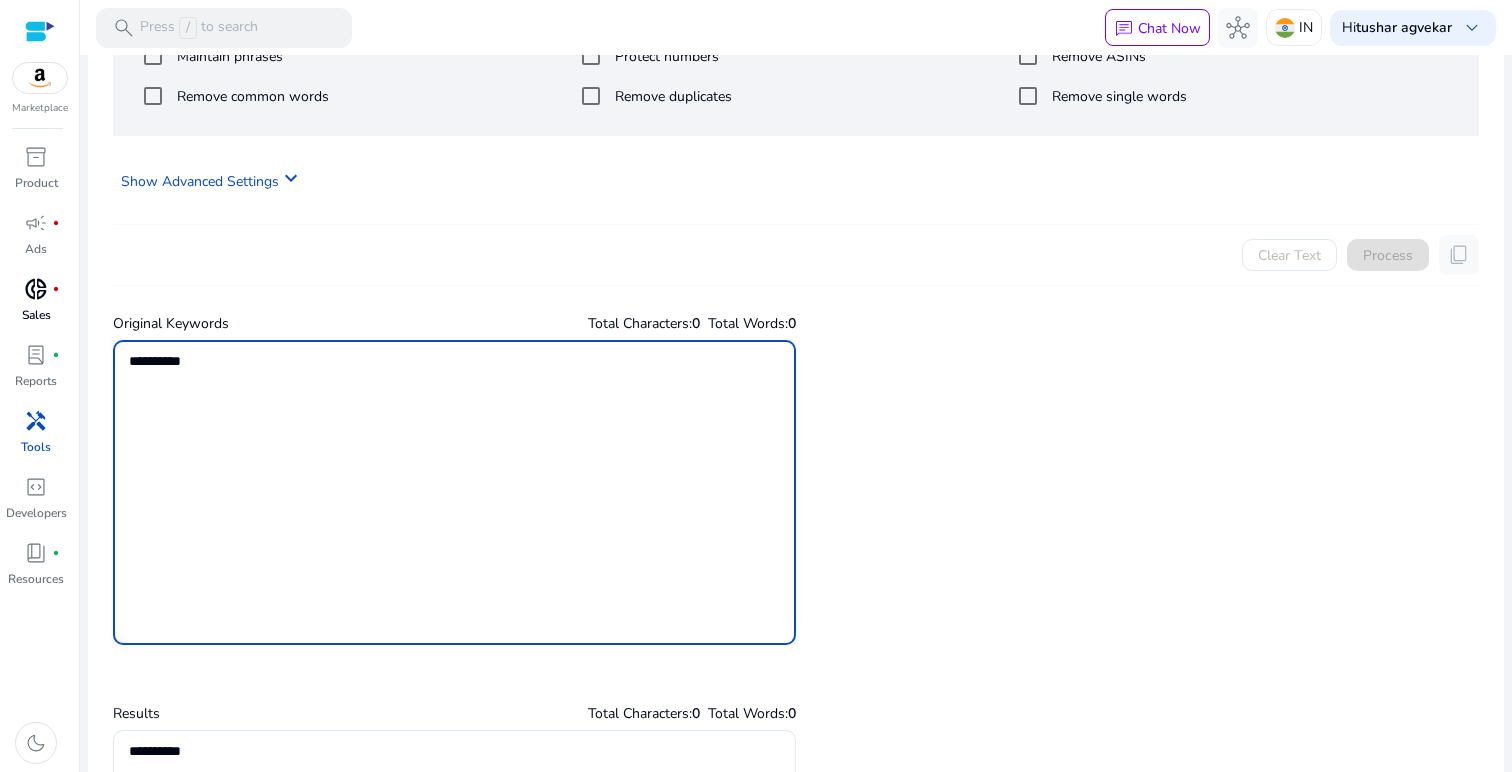 paste on "**********" 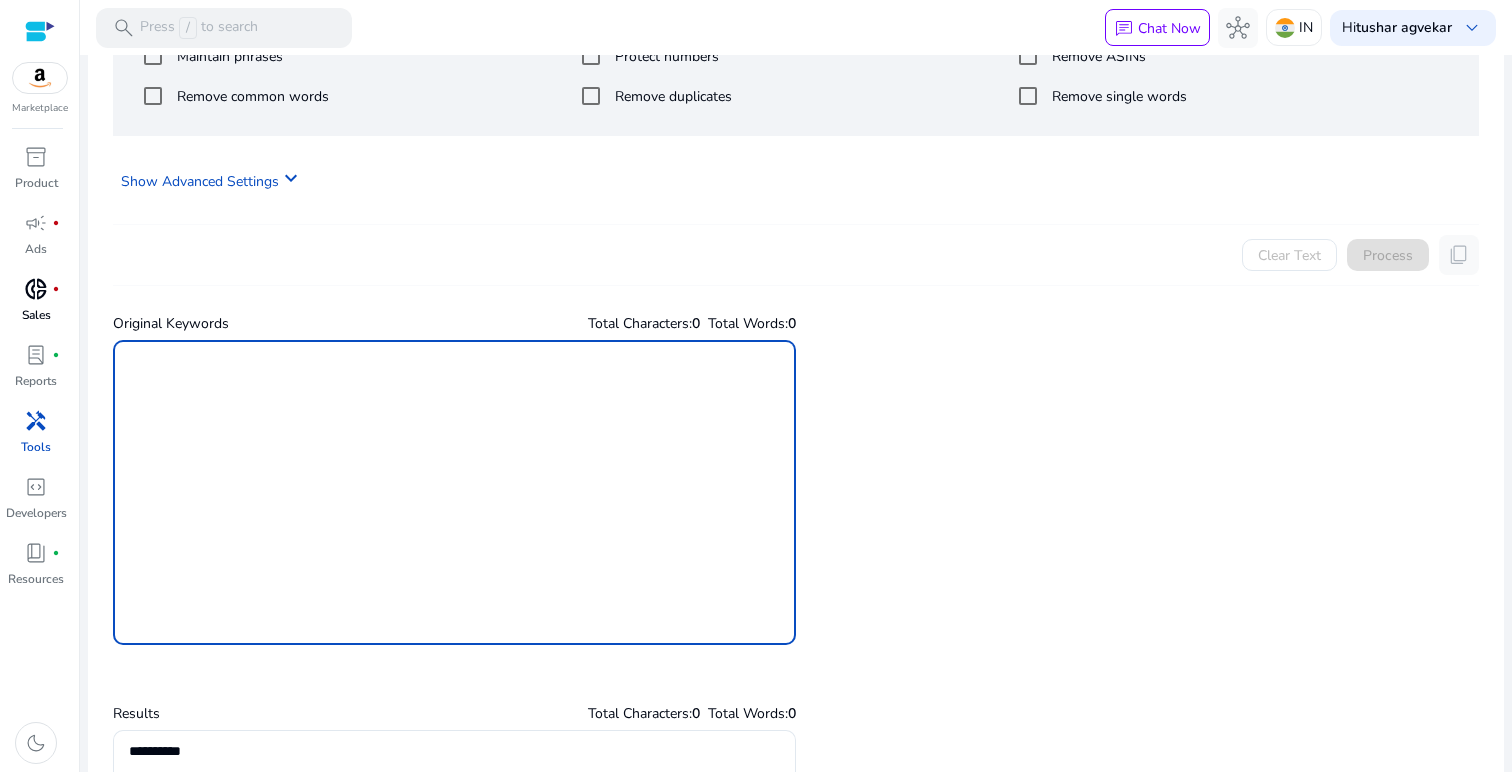 paste on "**********" 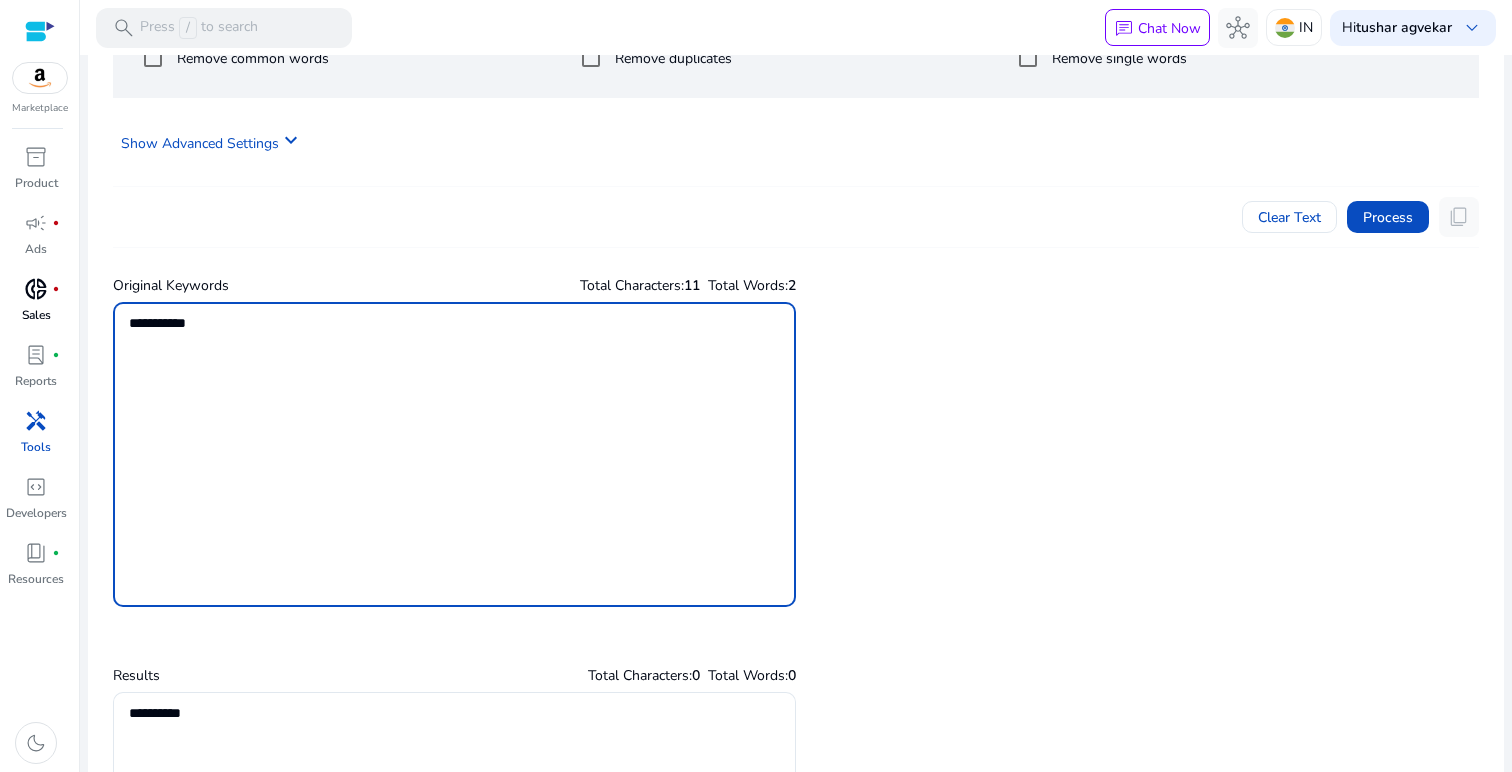 scroll, scrollTop: 666, scrollLeft: 0, axis: vertical 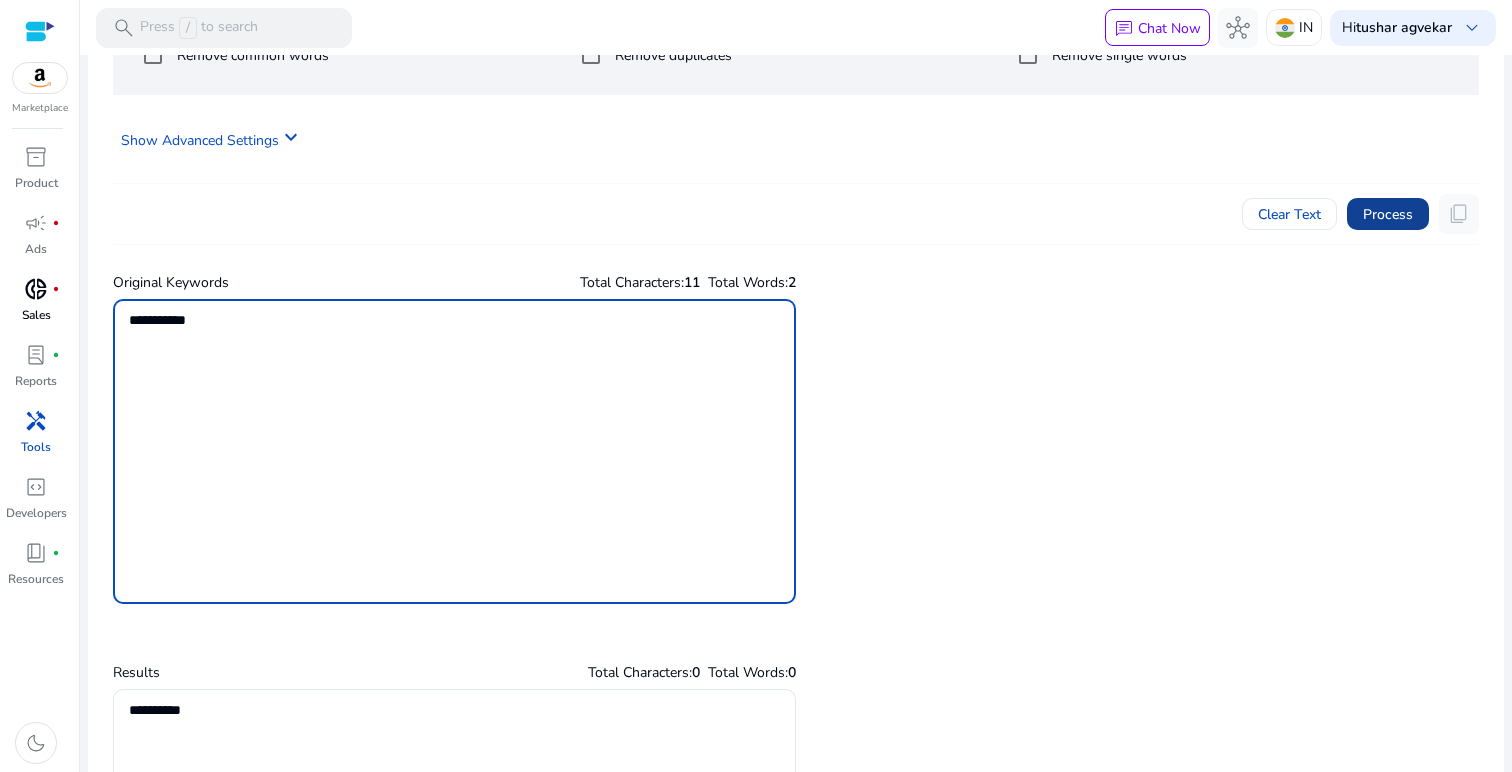 type on "**********" 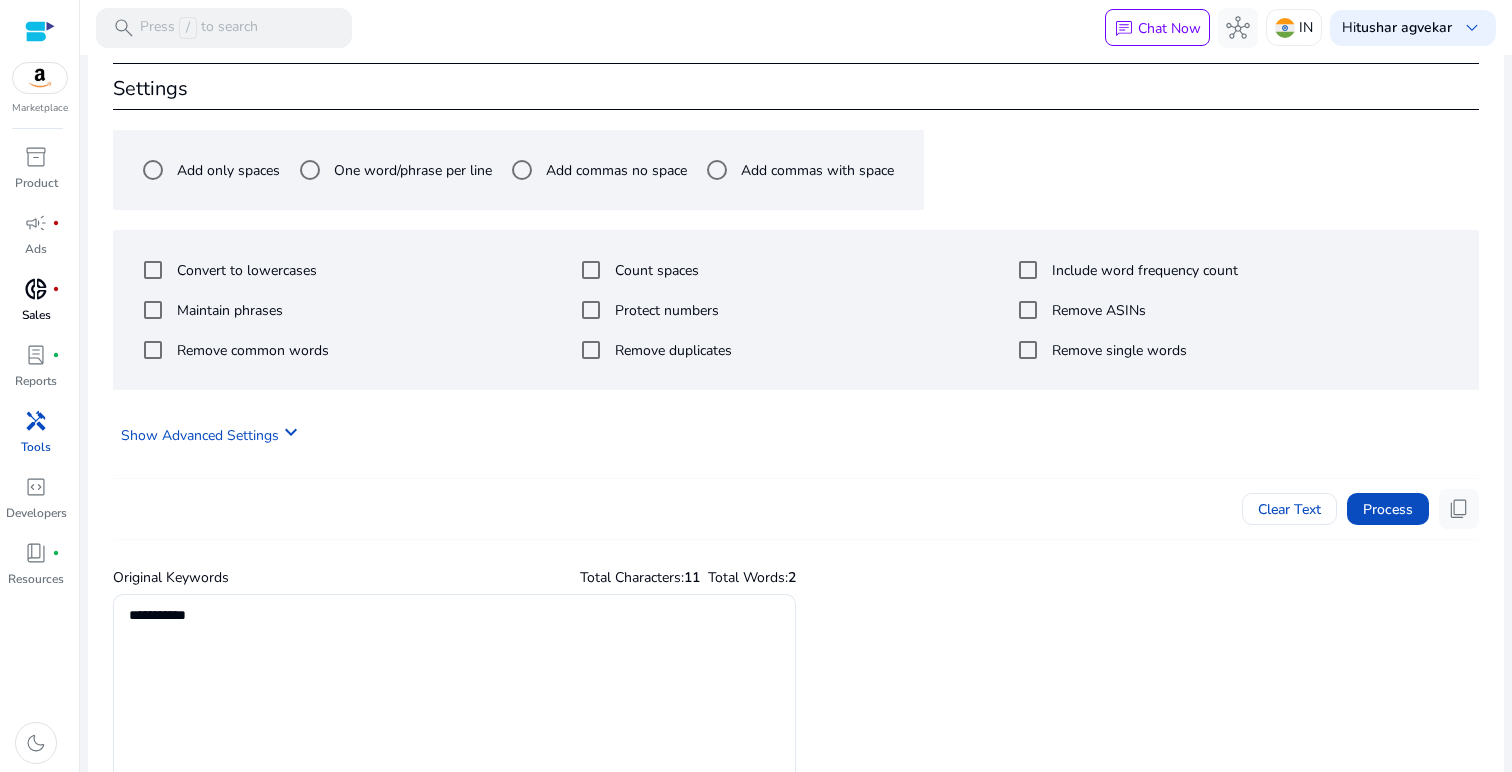 scroll, scrollTop: 367, scrollLeft: 0, axis: vertical 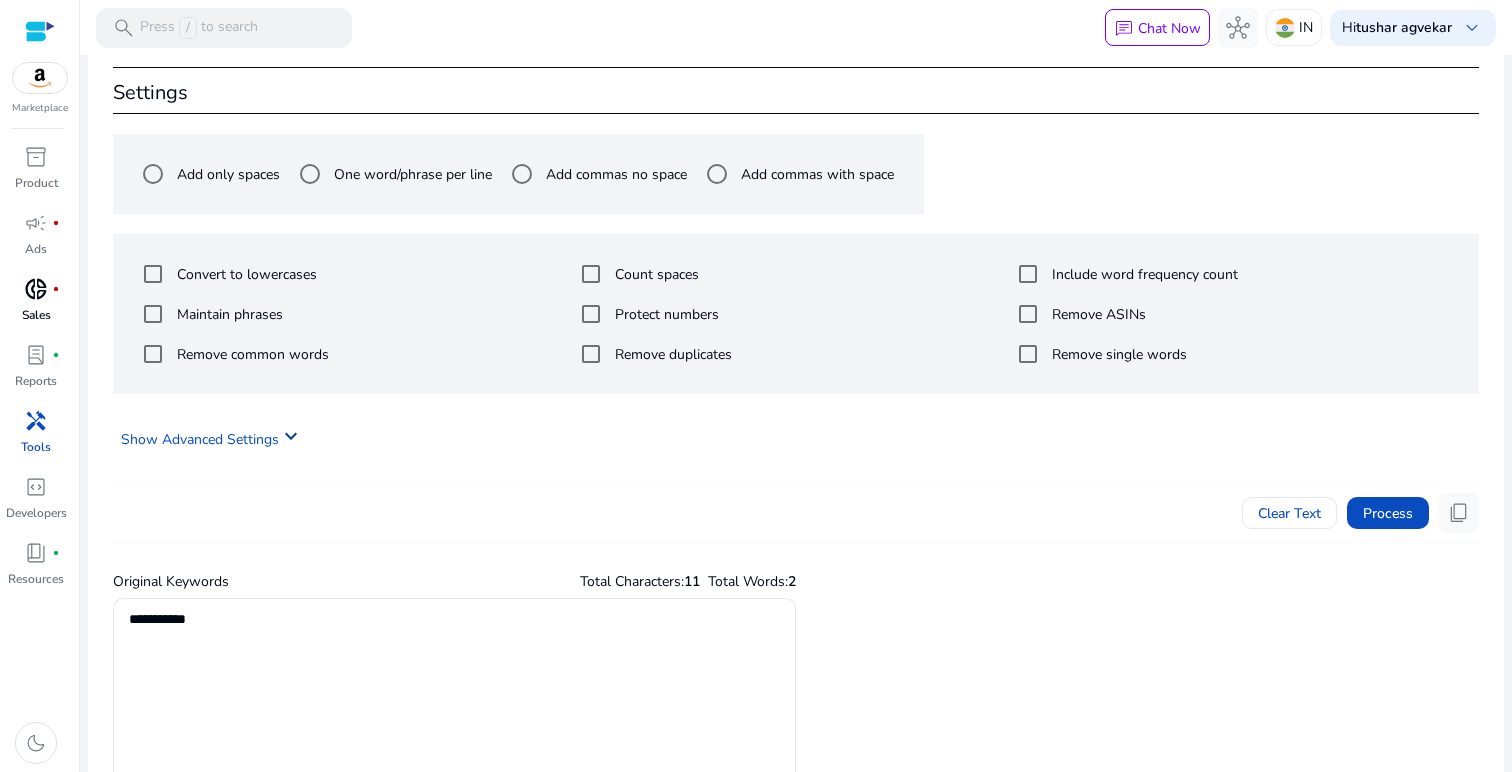 click on "keyboard_arrow_down" at bounding box center (291, 436) 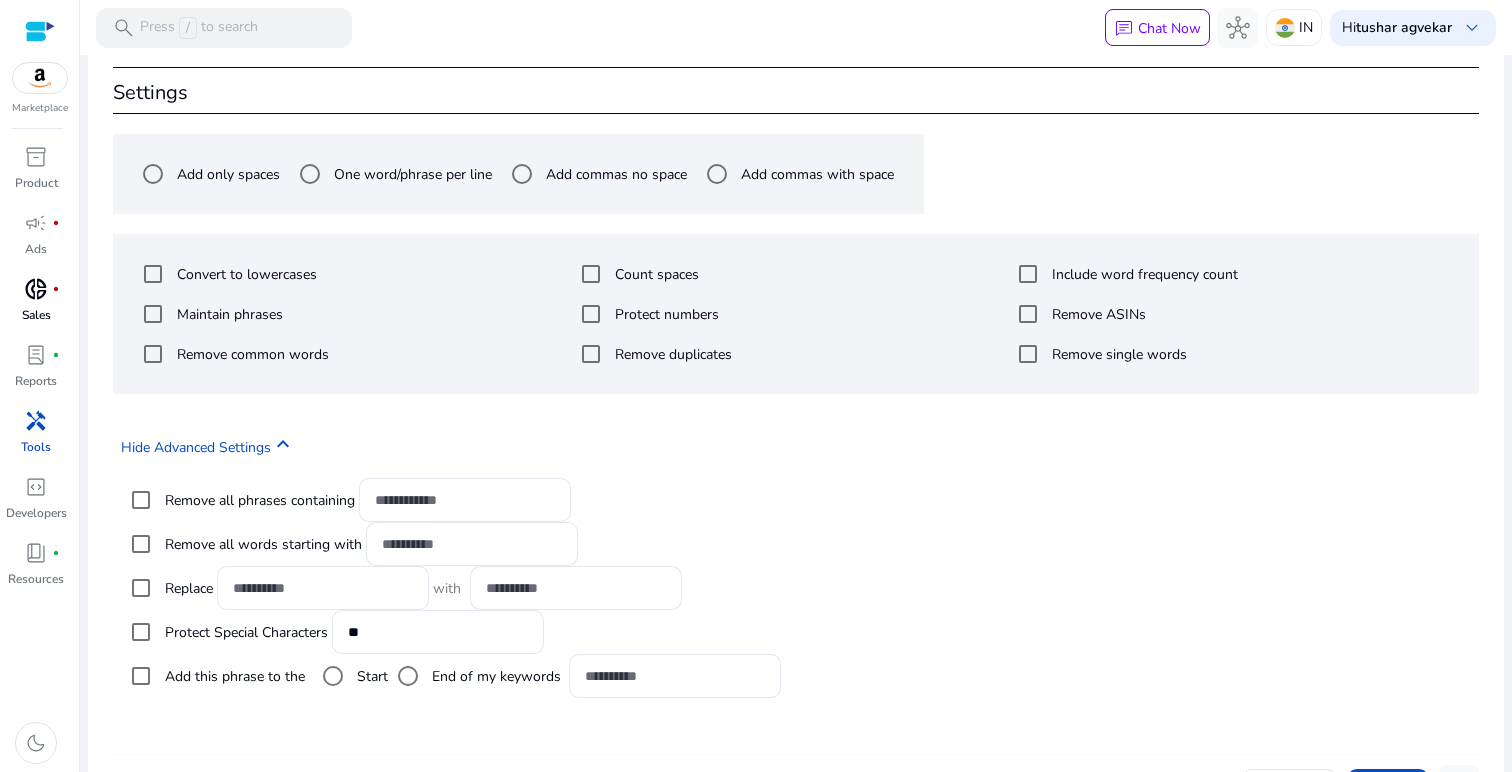 click on "Remove all phrases containing" at bounding box center (780, 500) 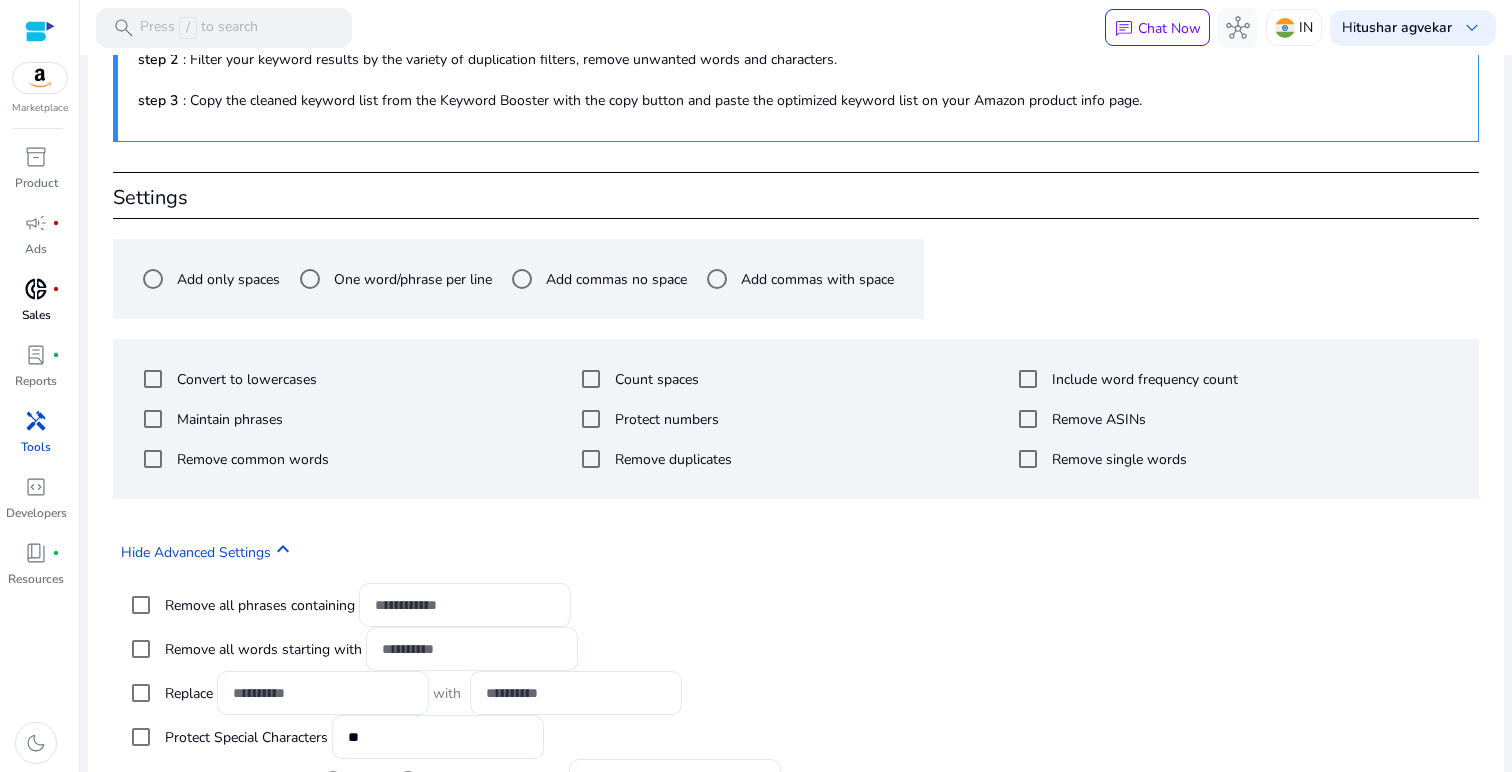 scroll, scrollTop: 132, scrollLeft: 0, axis: vertical 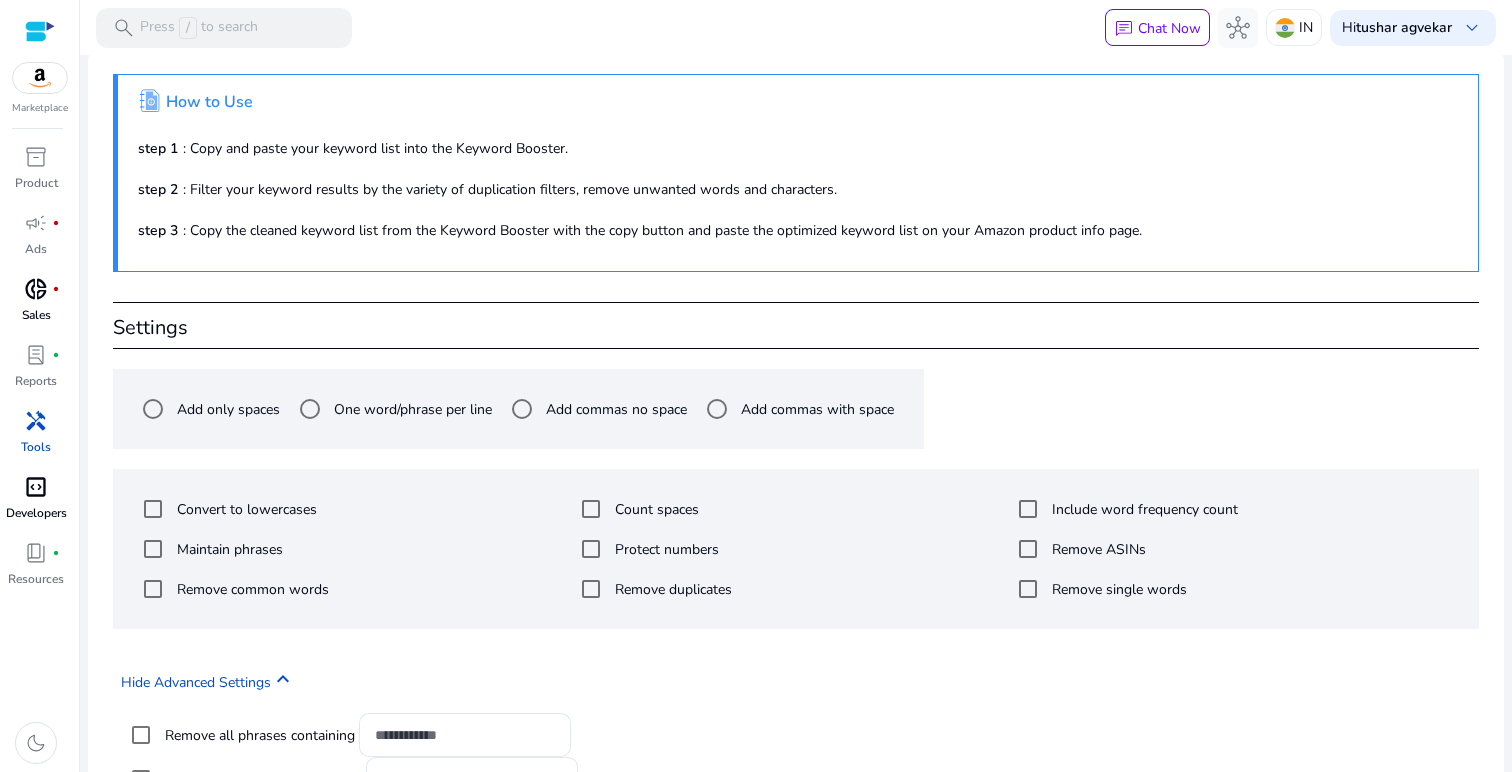 click on "code_blocks" at bounding box center [36, 487] 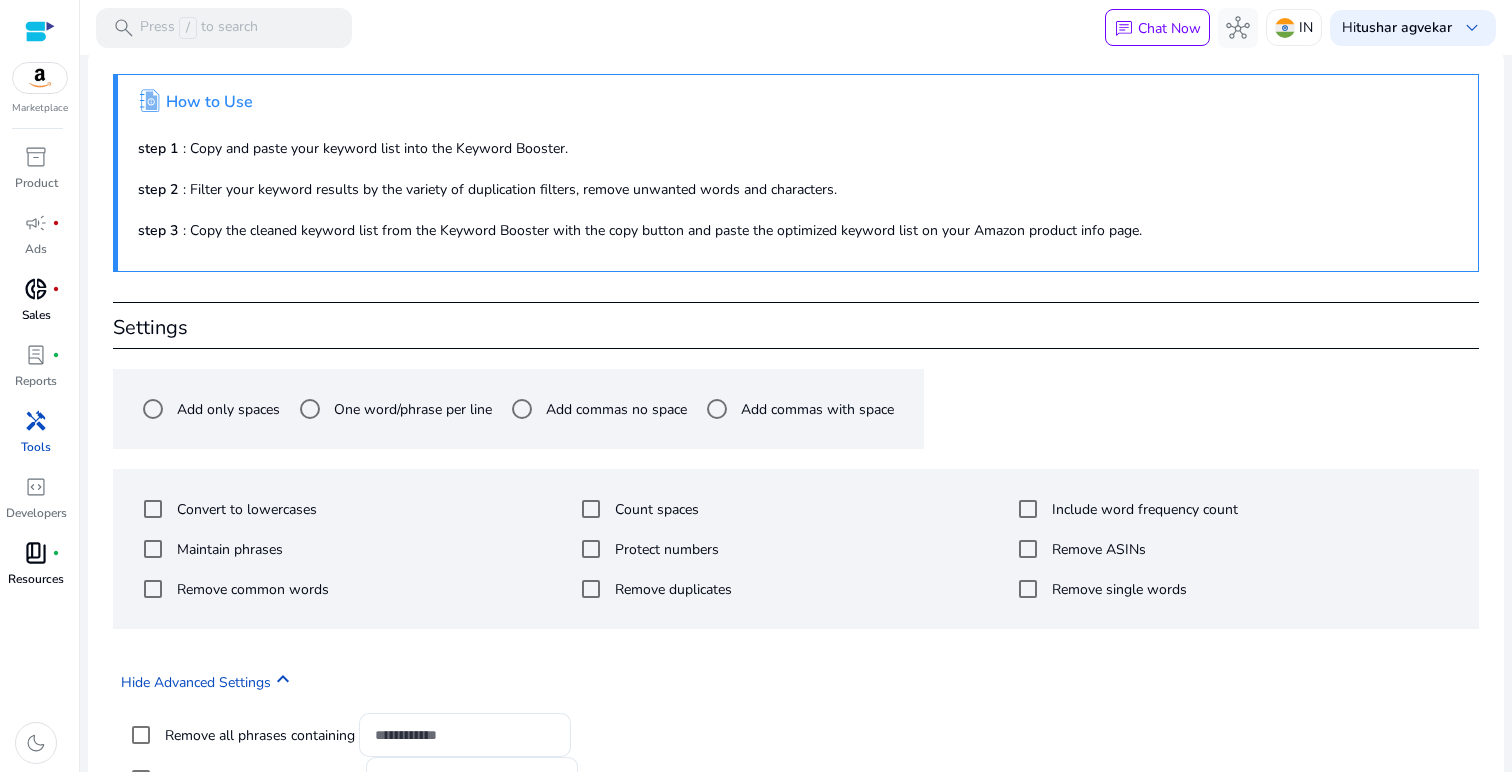 scroll, scrollTop: 0, scrollLeft: 0, axis: both 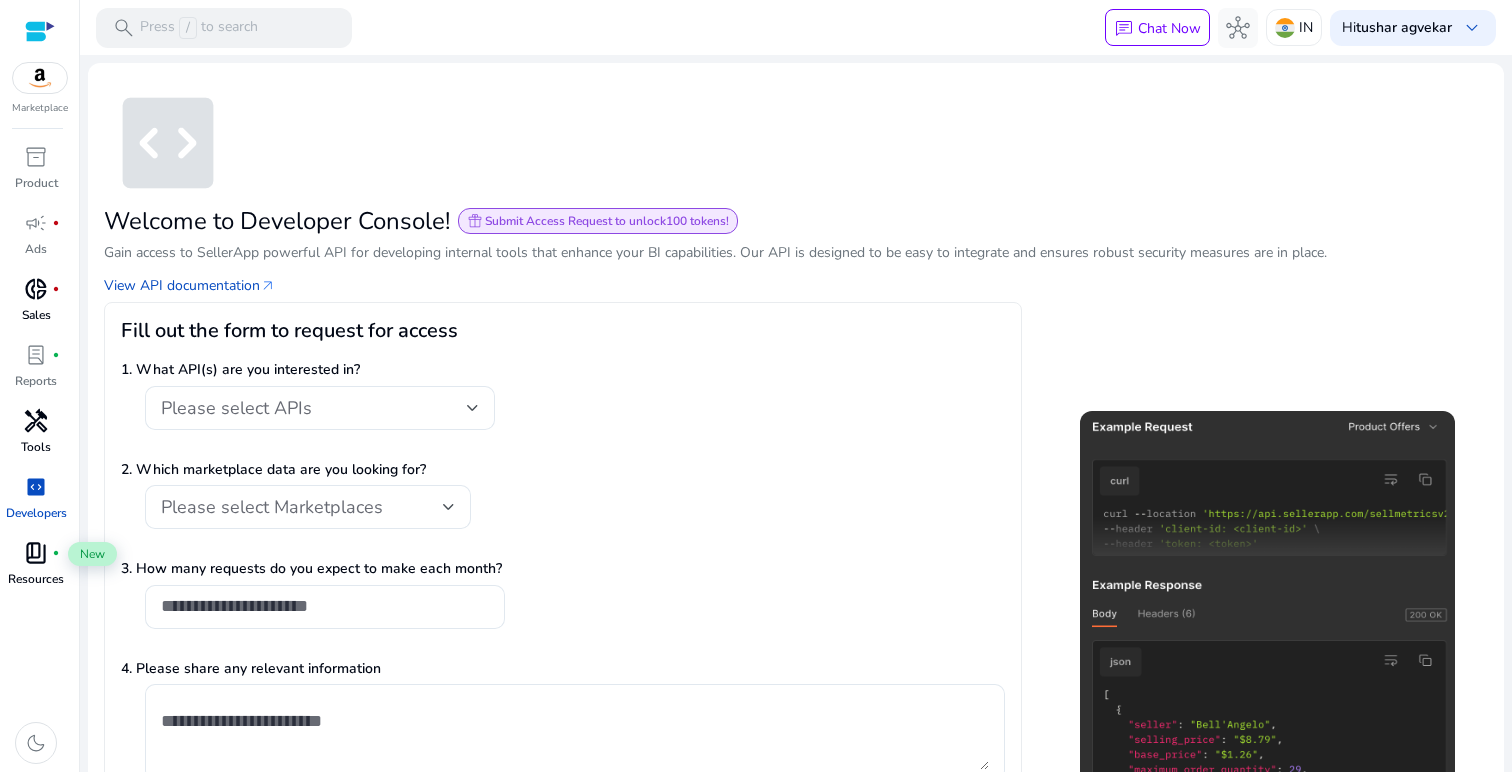 click on "book_4" at bounding box center [36, 553] 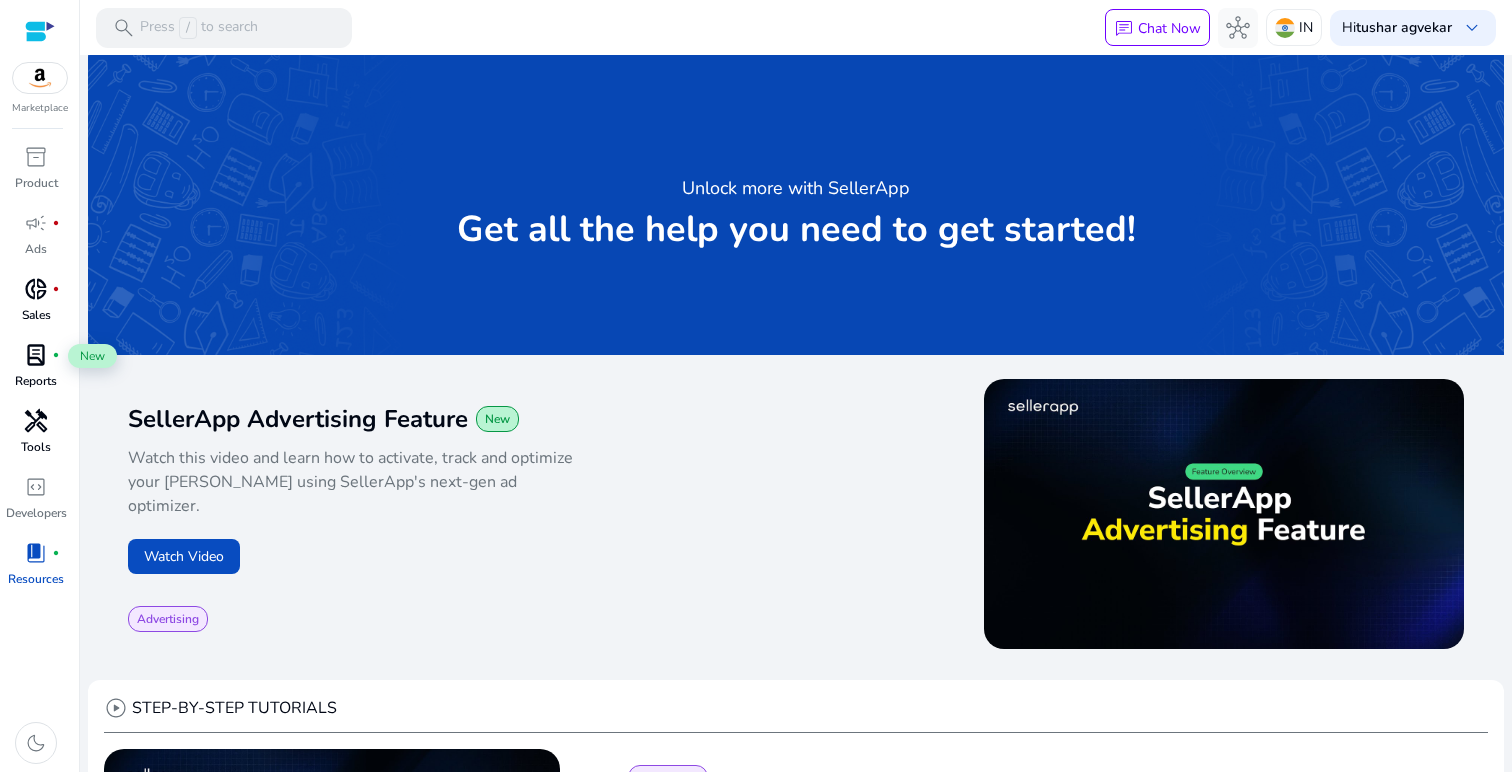 click on "lab_profile" at bounding box center [36, 355] 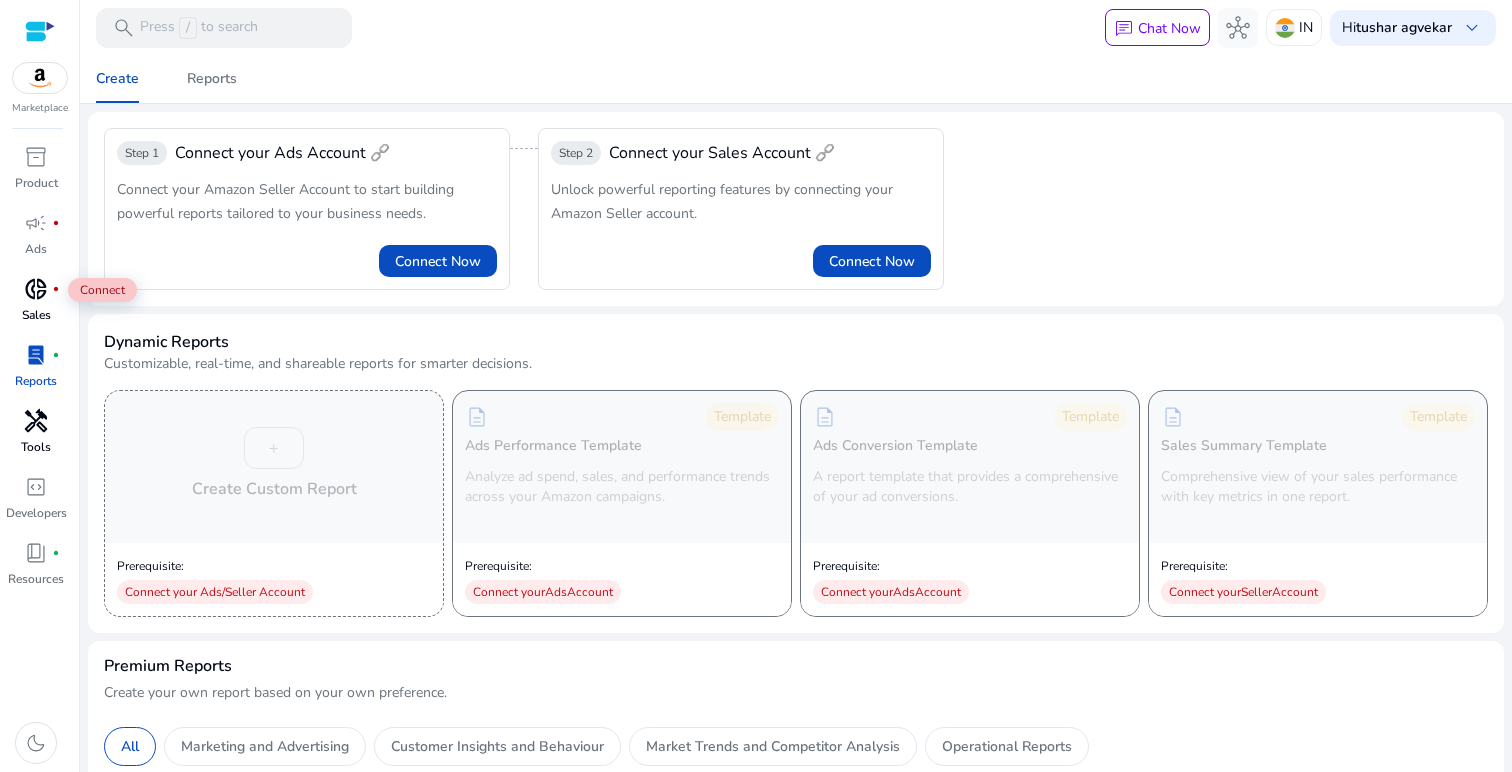 click on "donut_small   fiber_manual_record" at bounding box center [36, 289] 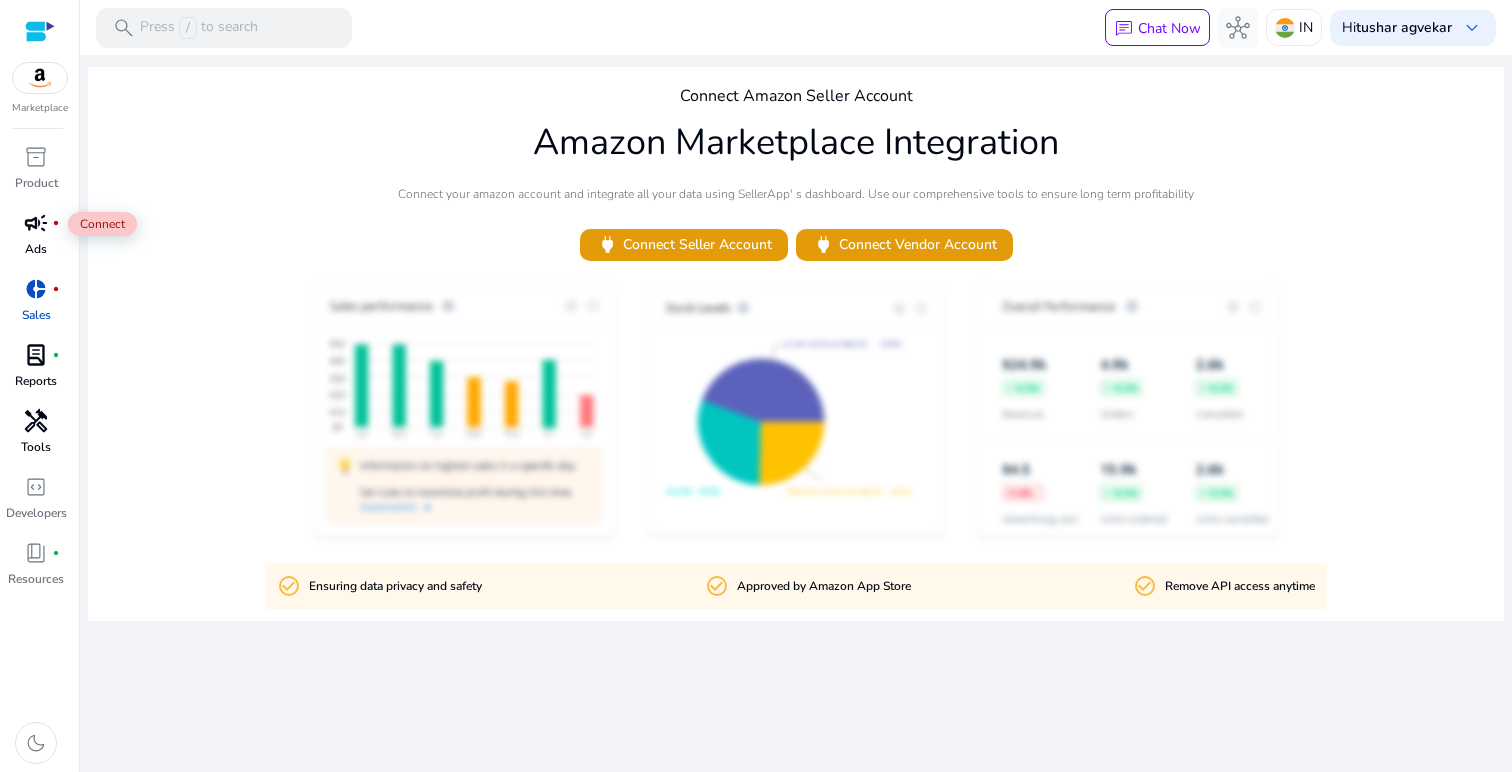 click on "campaign" at bounding box center (36, 223) 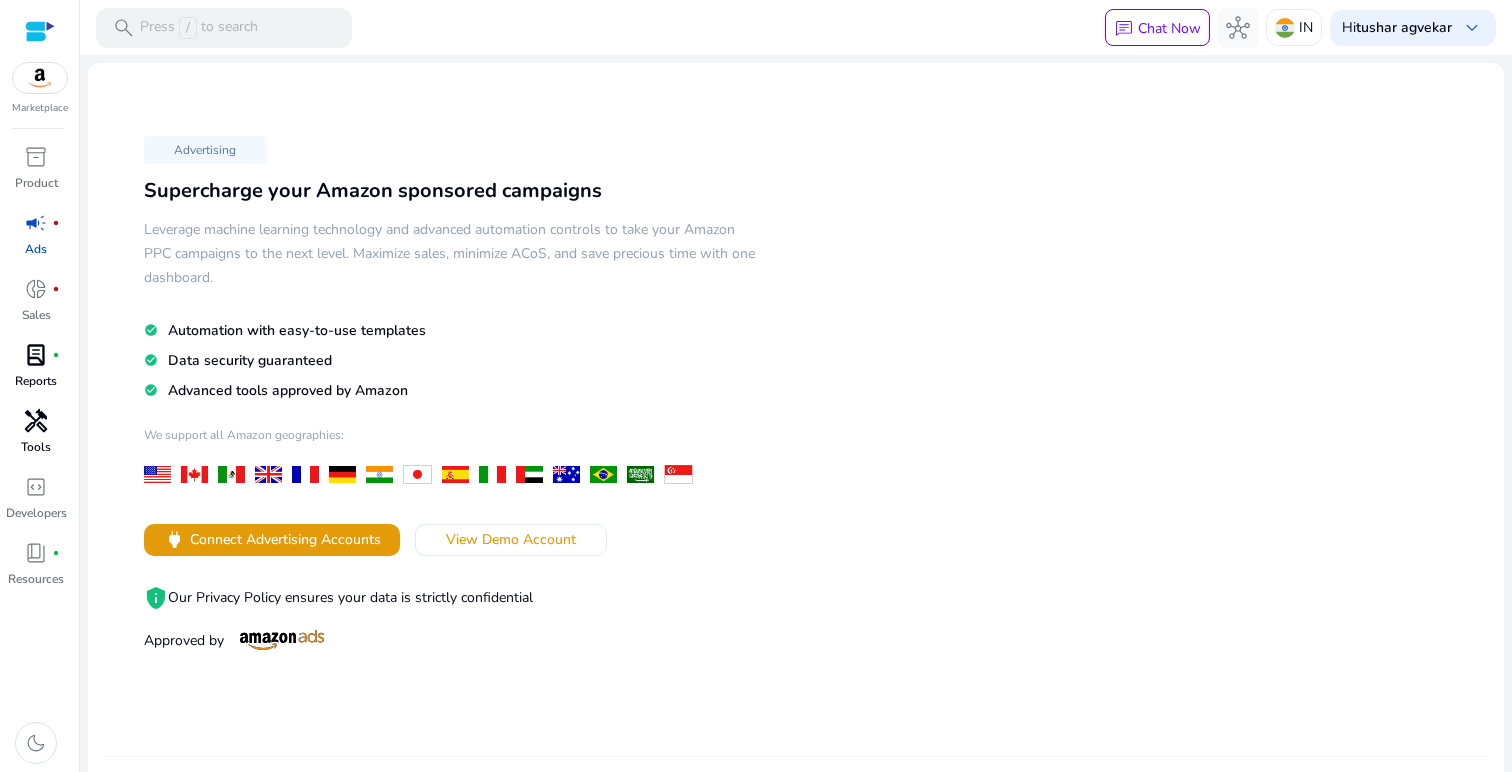 click on "inventory_2" at bounding box center (36, 157) 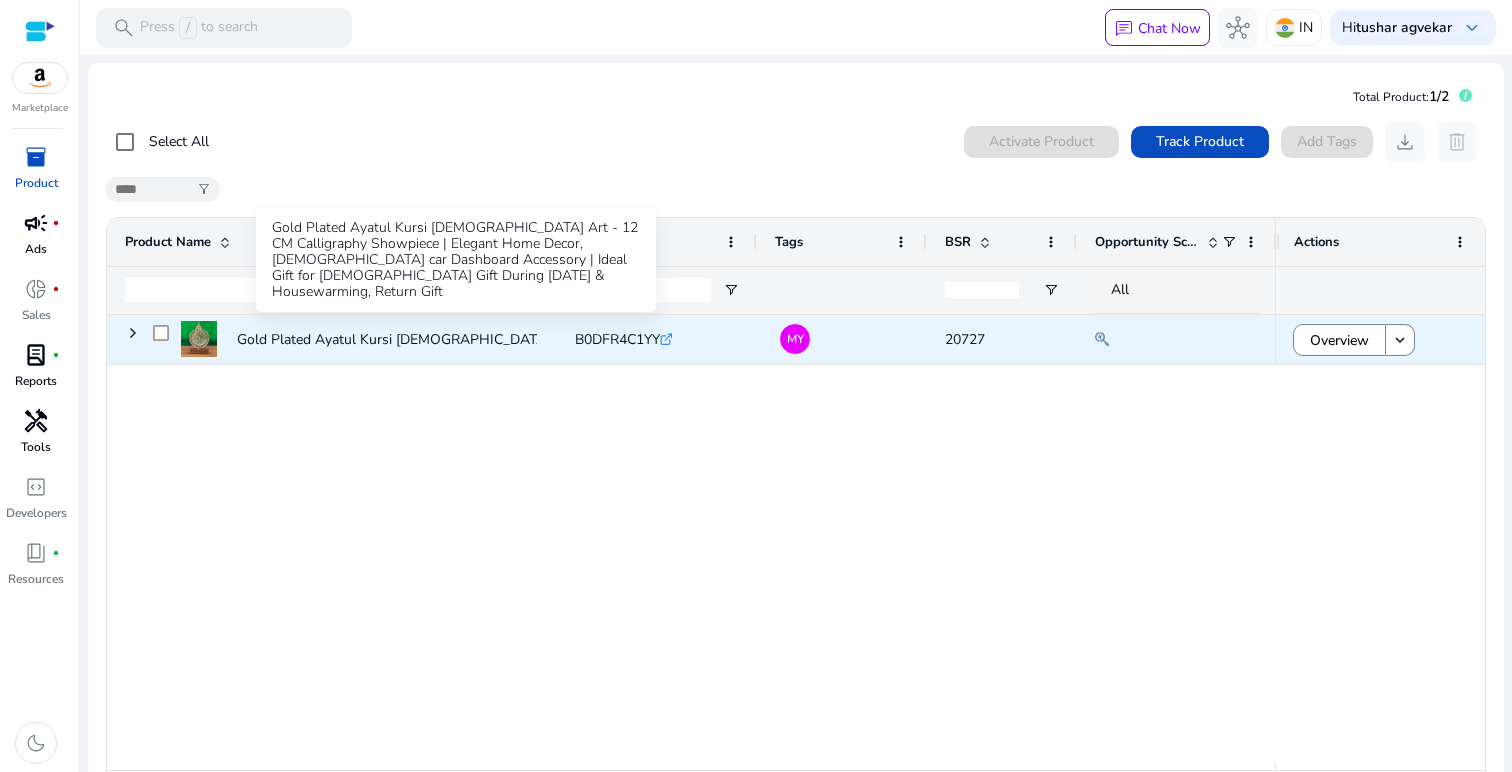 click on "Gold Plated Ayatul Kursi [DEMOGRAPHIC_DATA] Art - 12 CM Calligraphy Showpiece..." 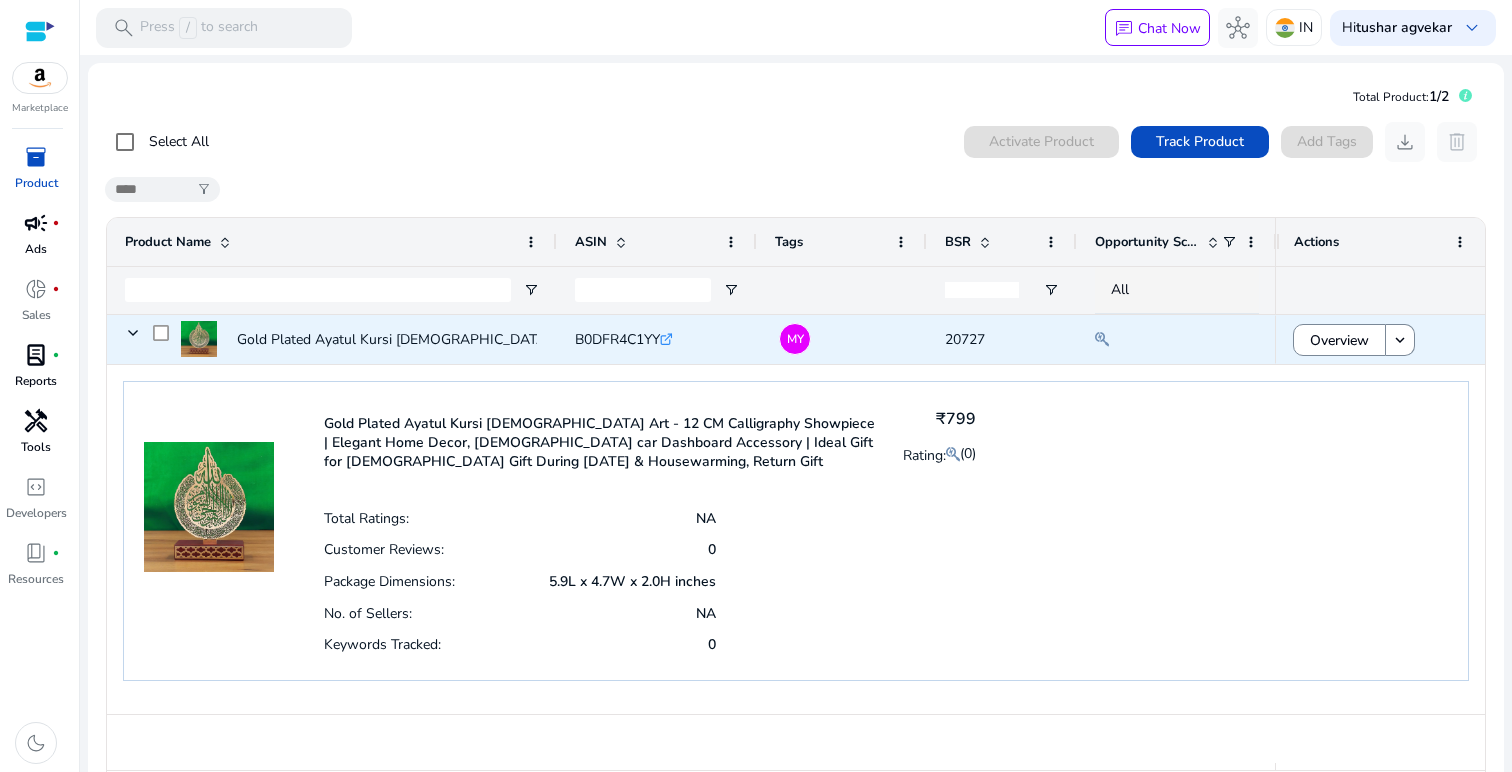 click 